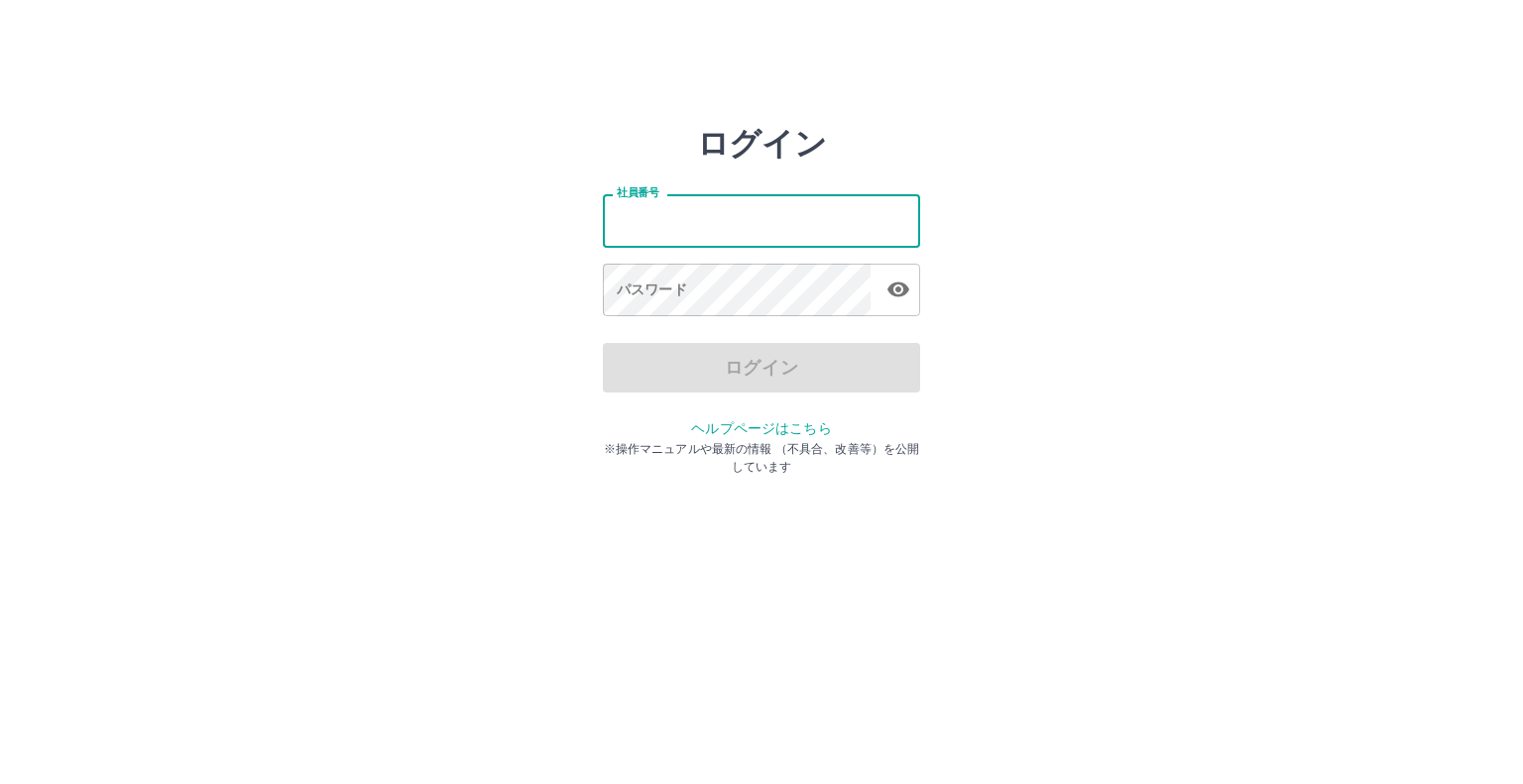 scroll, scrollTop: 0, scrollLeft: 0, axis: both 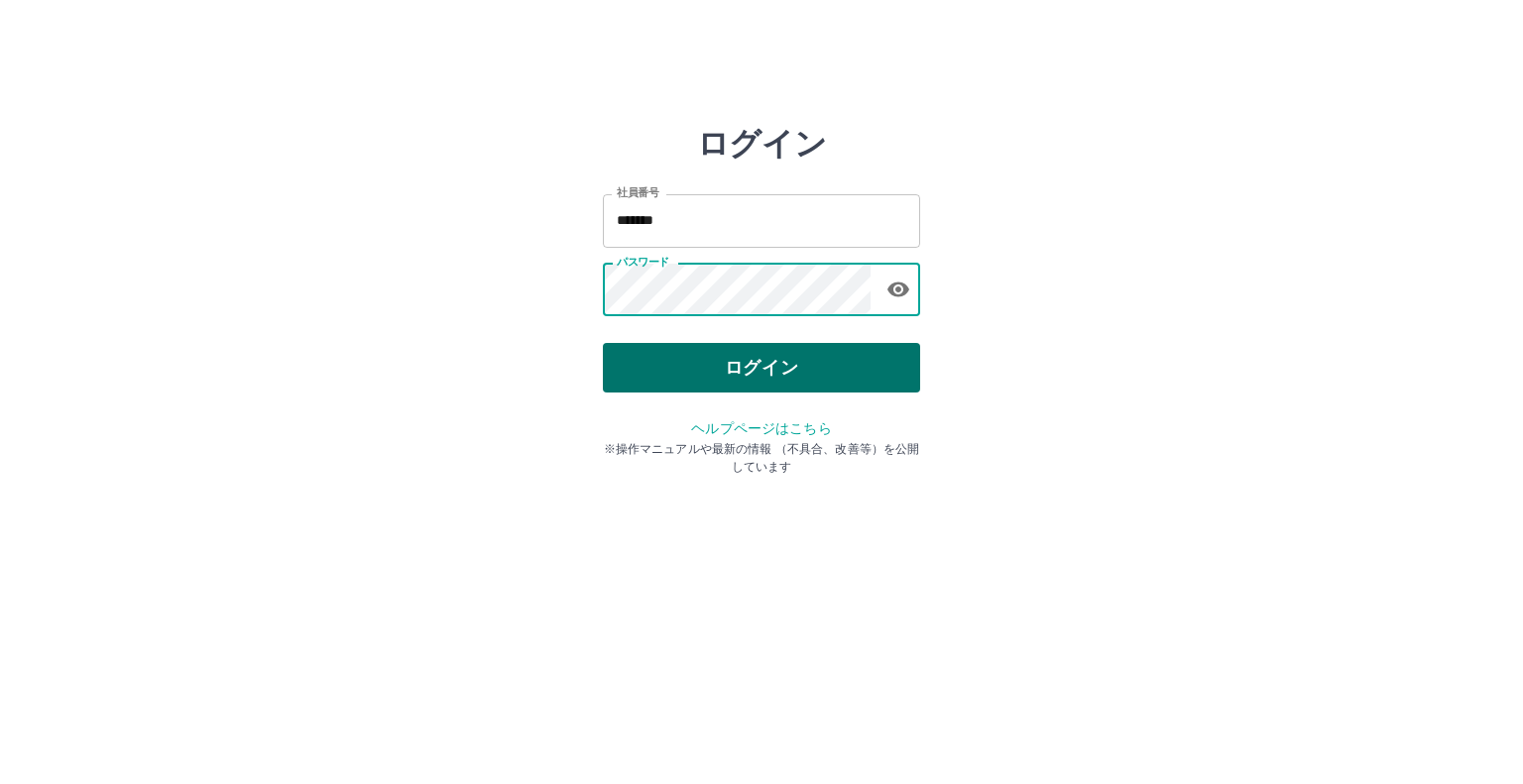 click on "ログイン" at bounding box center (762, 368) 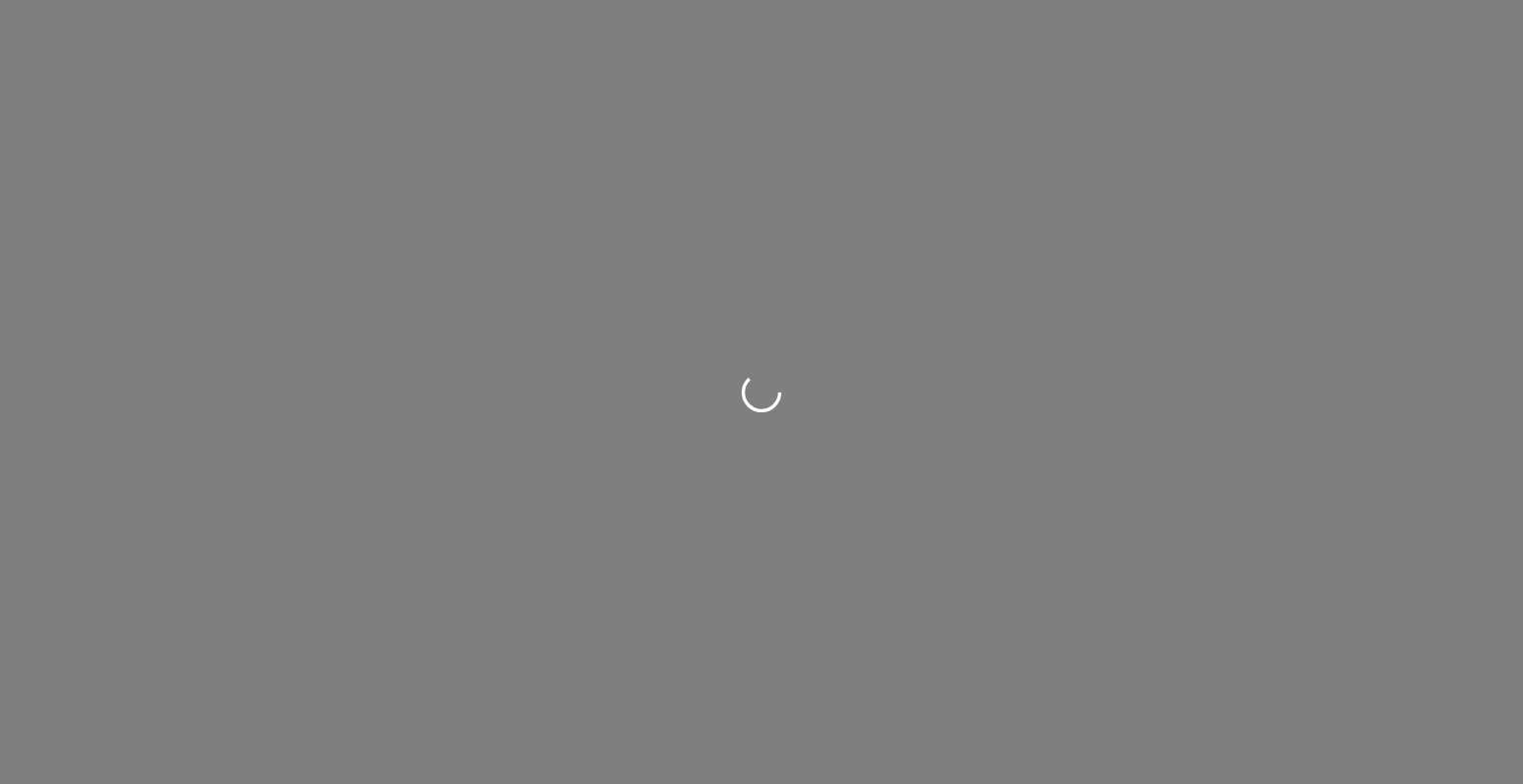 scroll, scrollTop: 0, scrollLeft: 0, axis: both 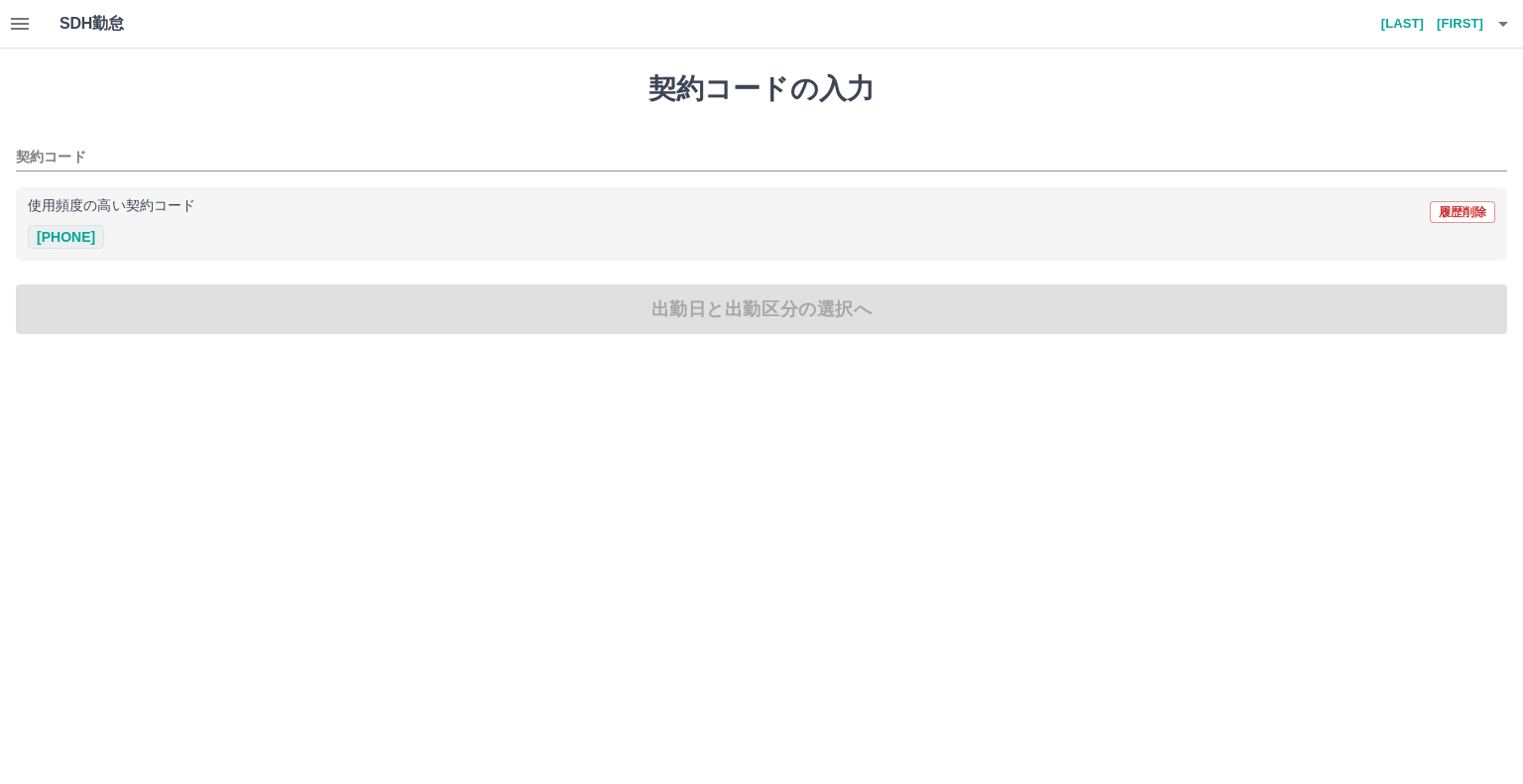 click on "[PHONE]" at bounding box center (65, 237) 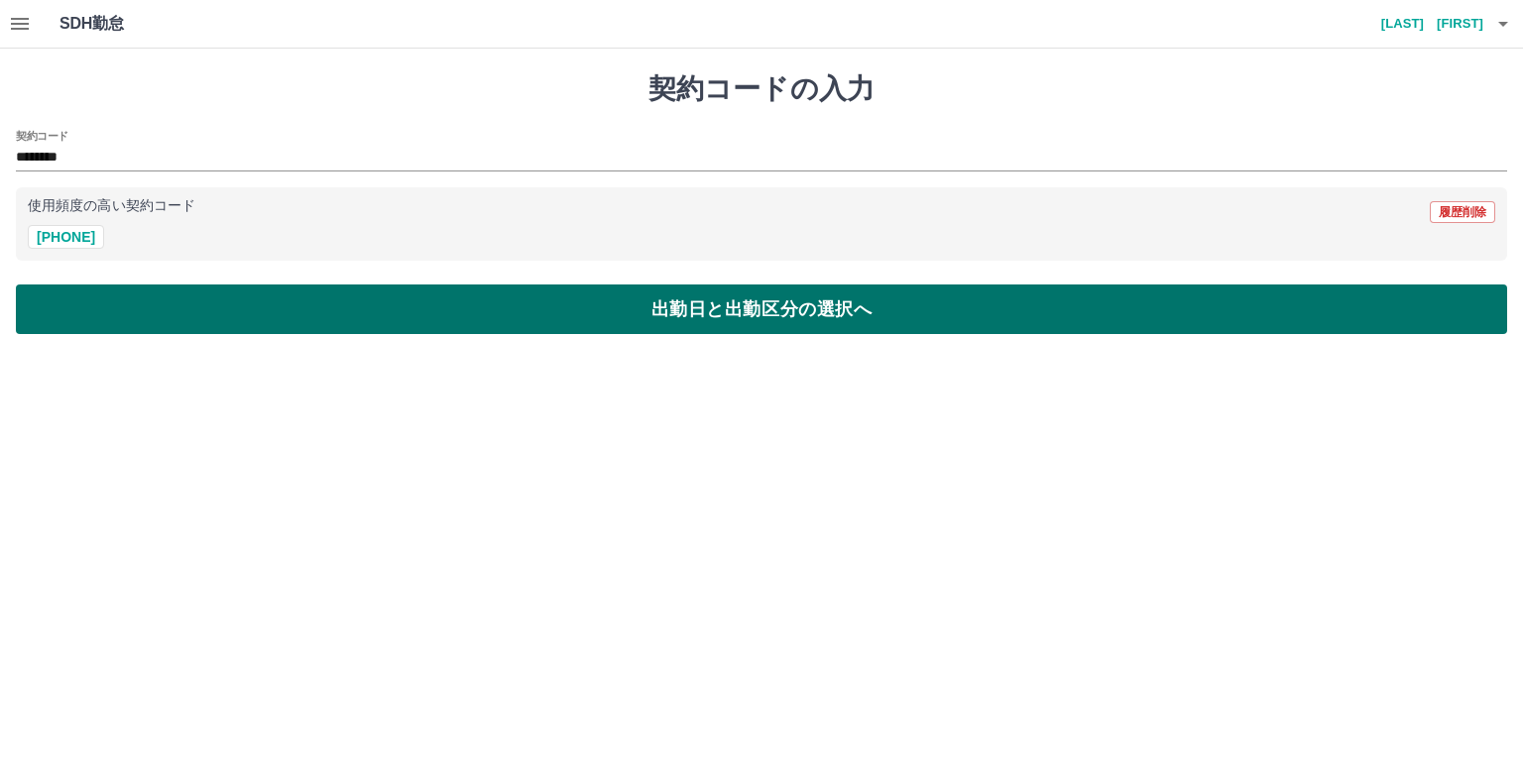 click on "出勤日と出勤区分の選択へ" at bounding box center (762, 309) 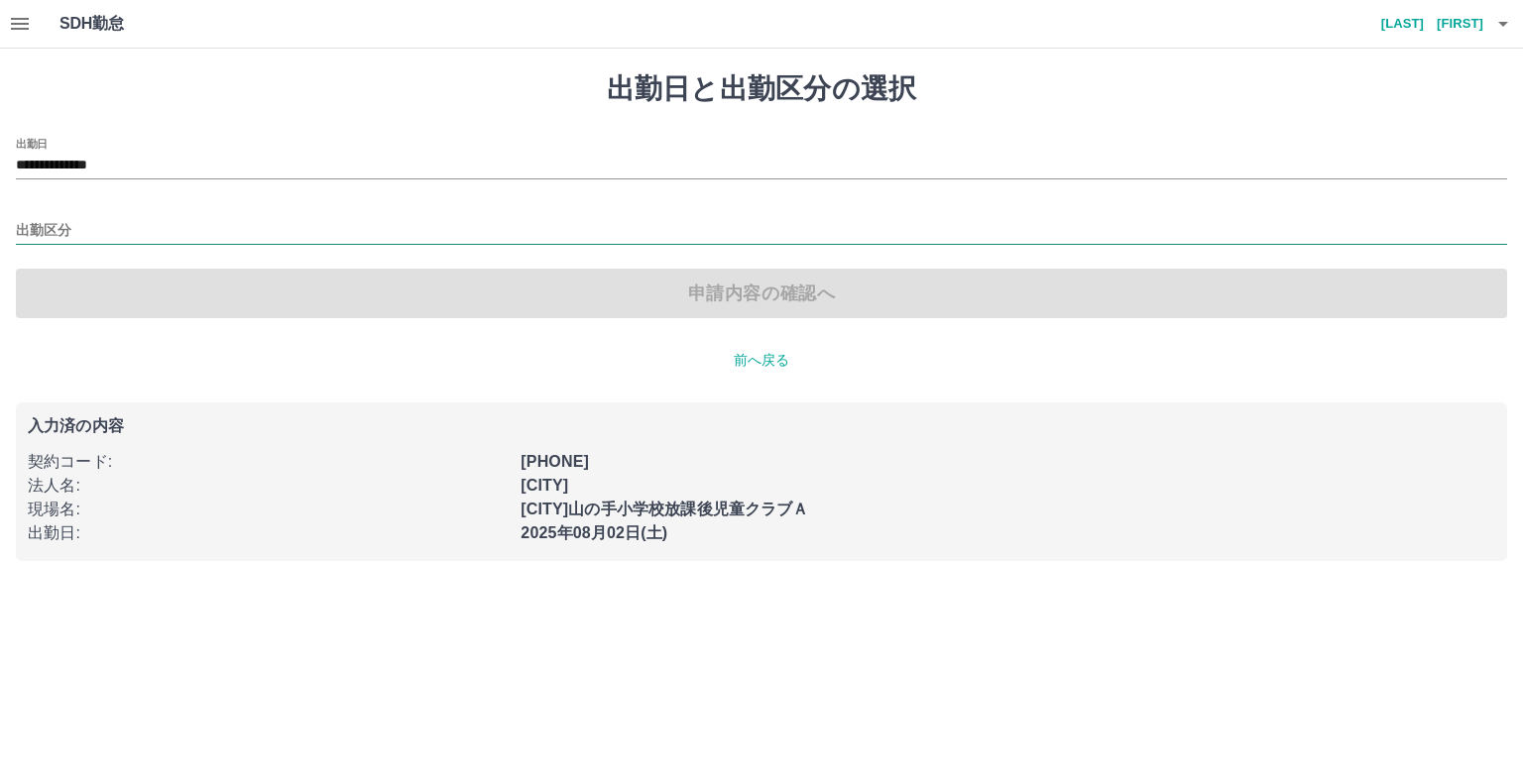click on "出勤区分" at bounding box center [762, 231] 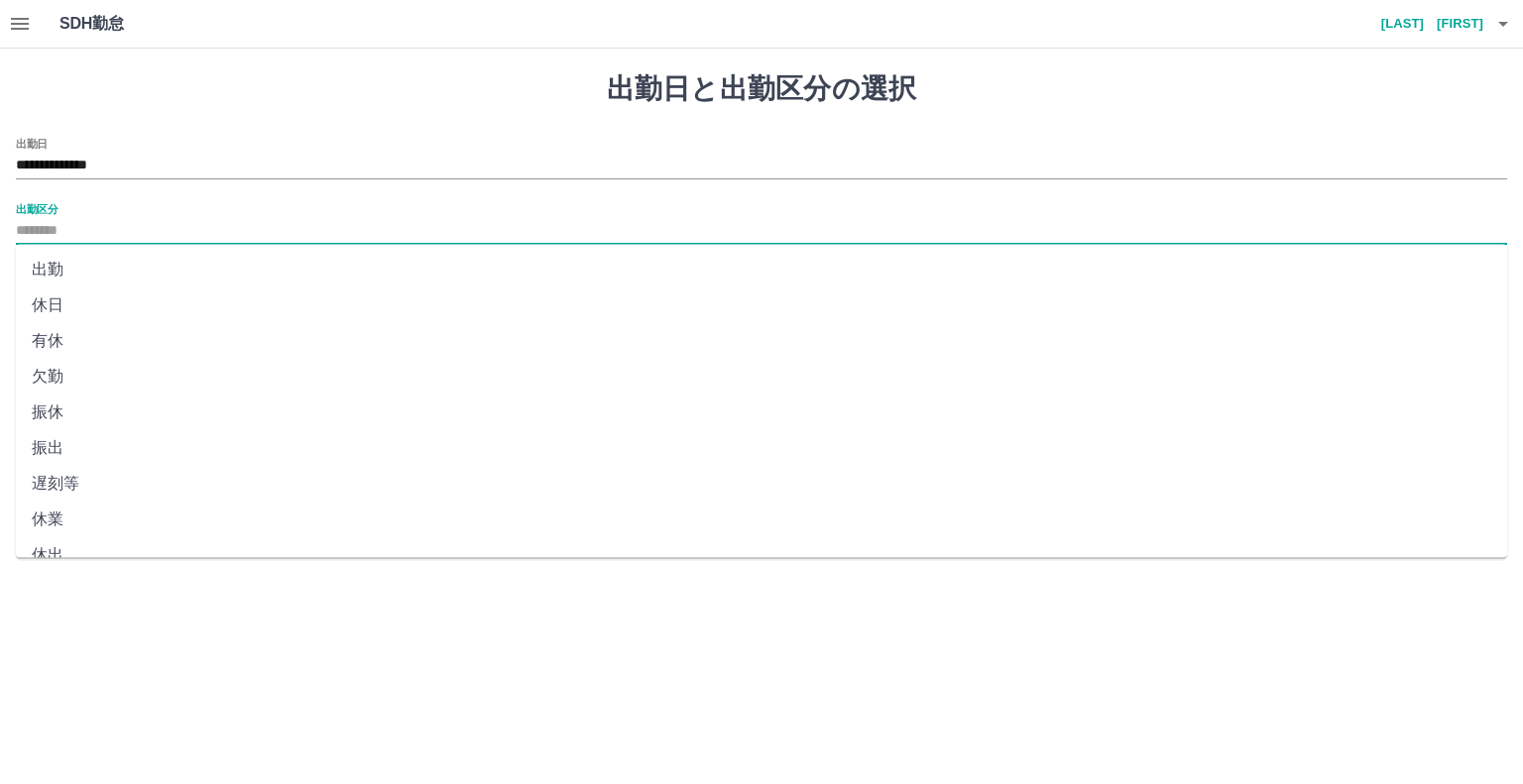 click on "出勤" at bounding box center [762, 270] 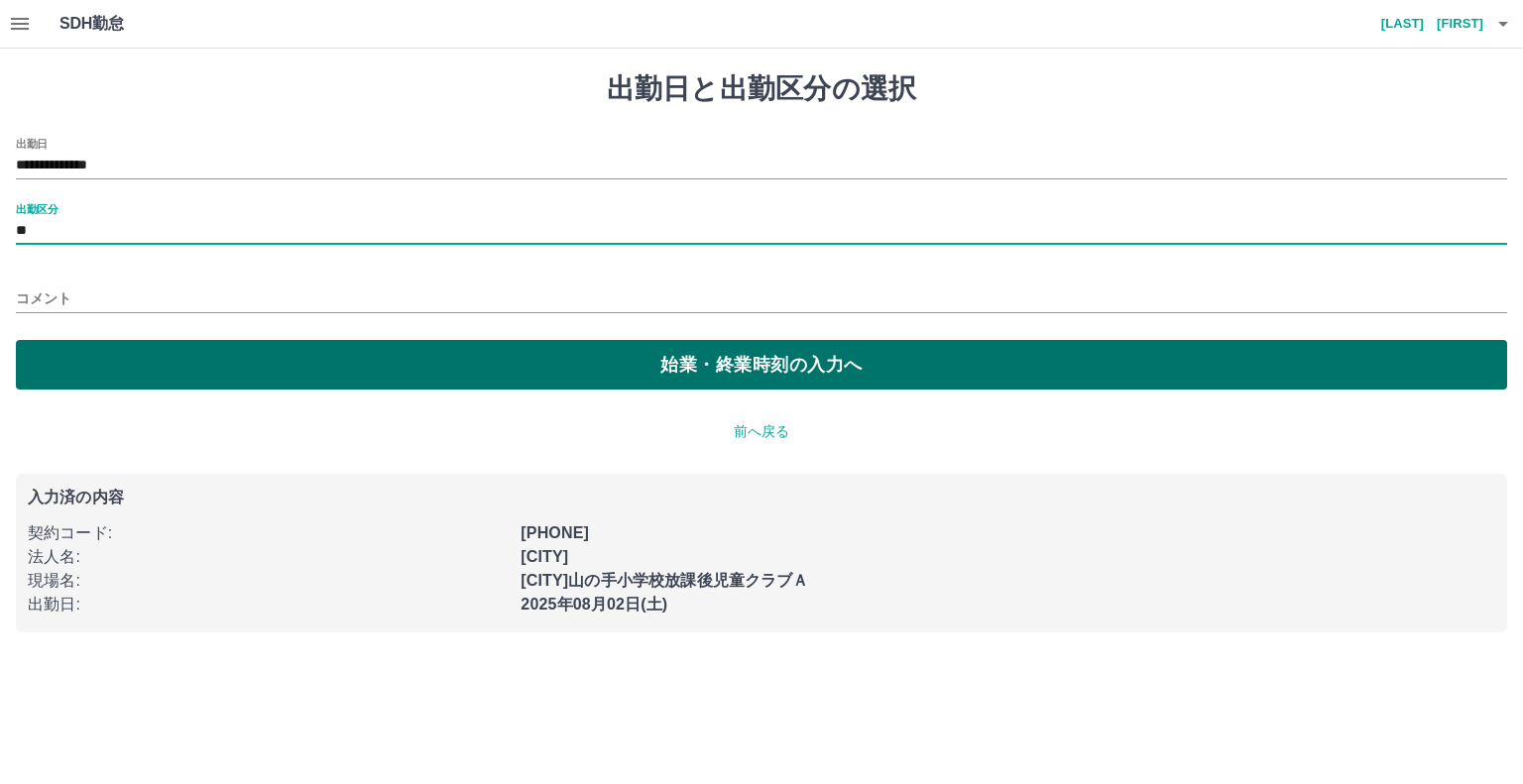 click on "始業・終業時刻の入力へ" at bounding box center [762, 365] 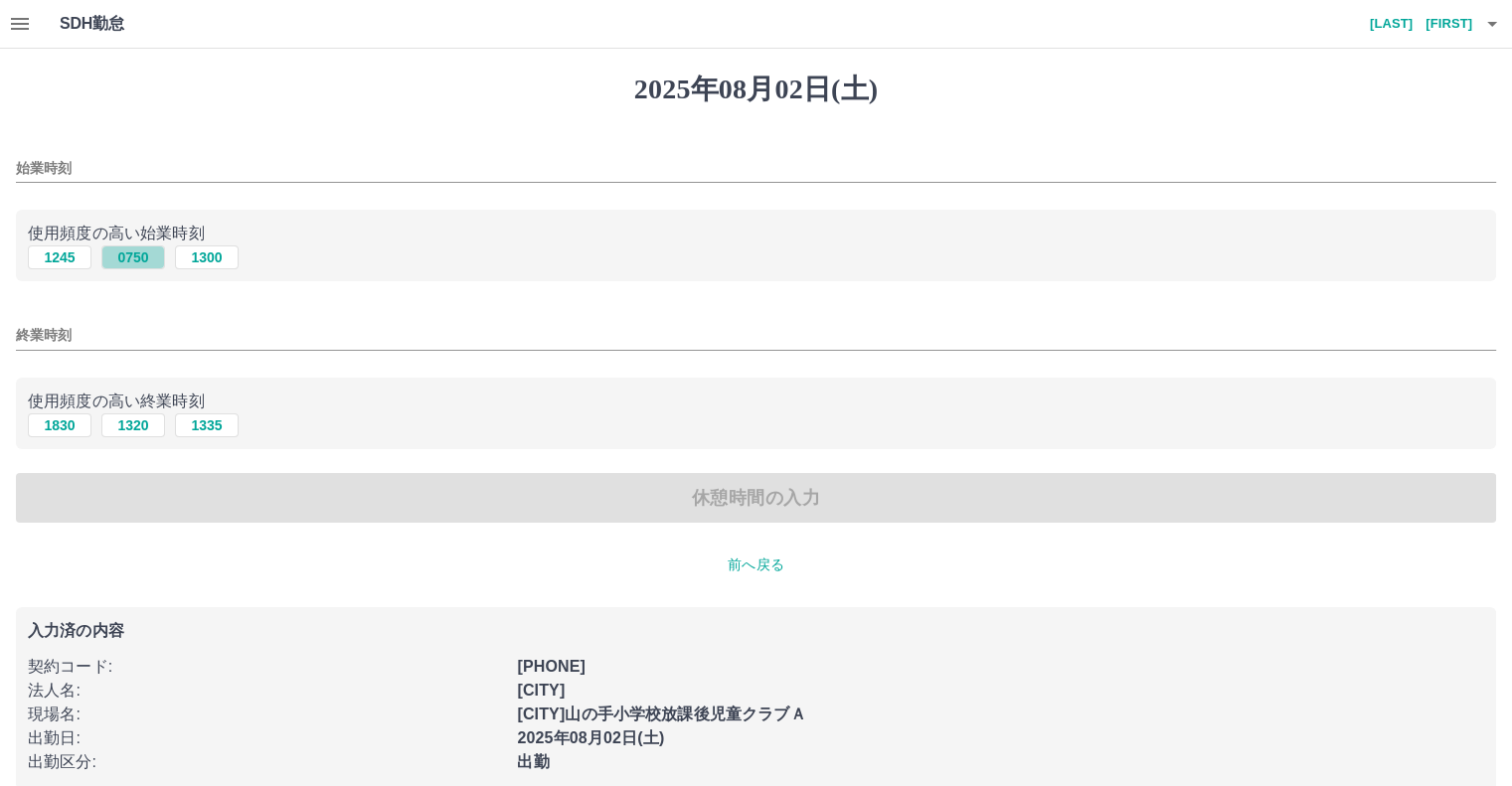 click on "0750" at bounding box center [133, 257] 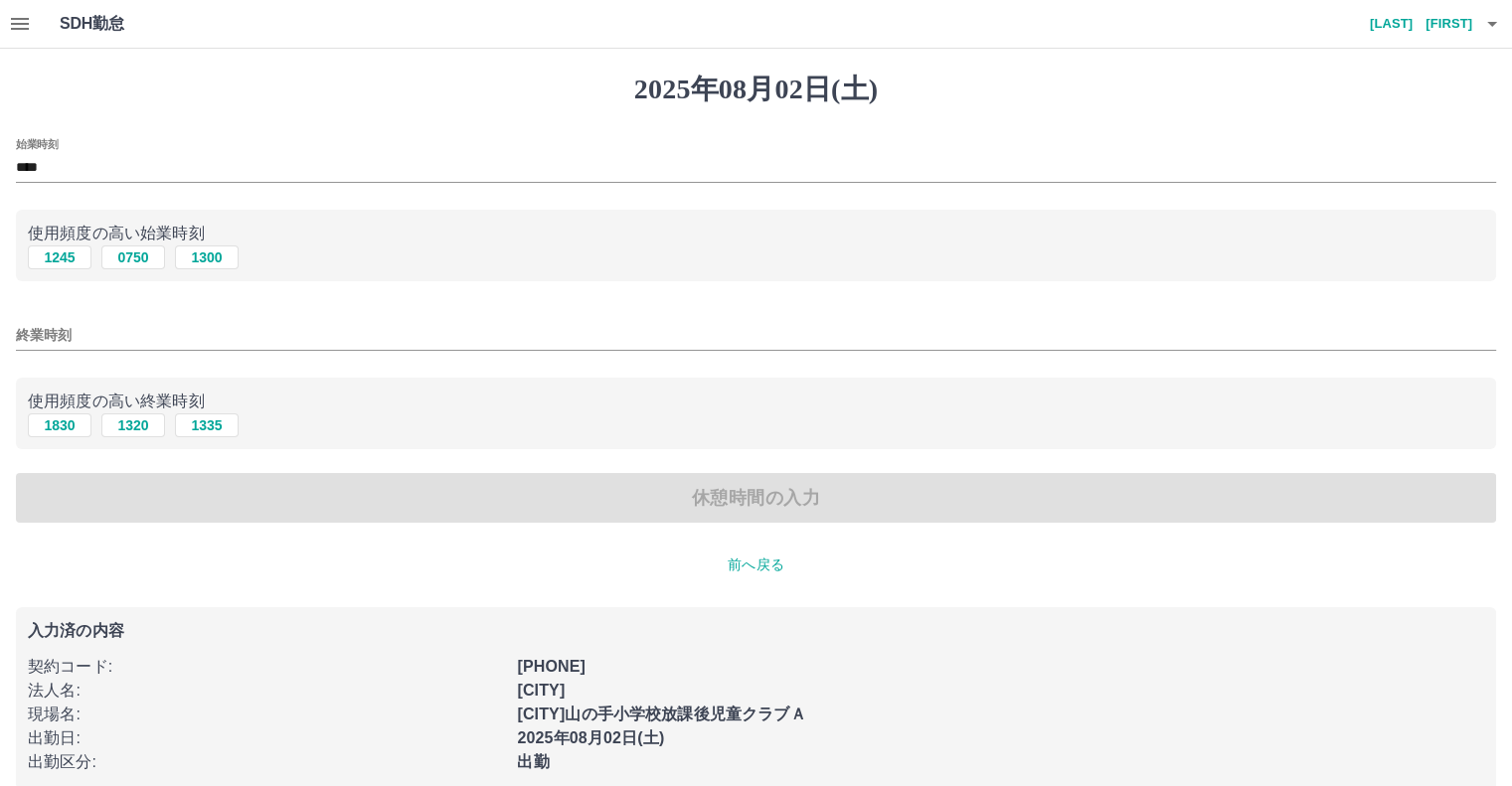 click on "終業時刻" at bounding box center (756, 335) 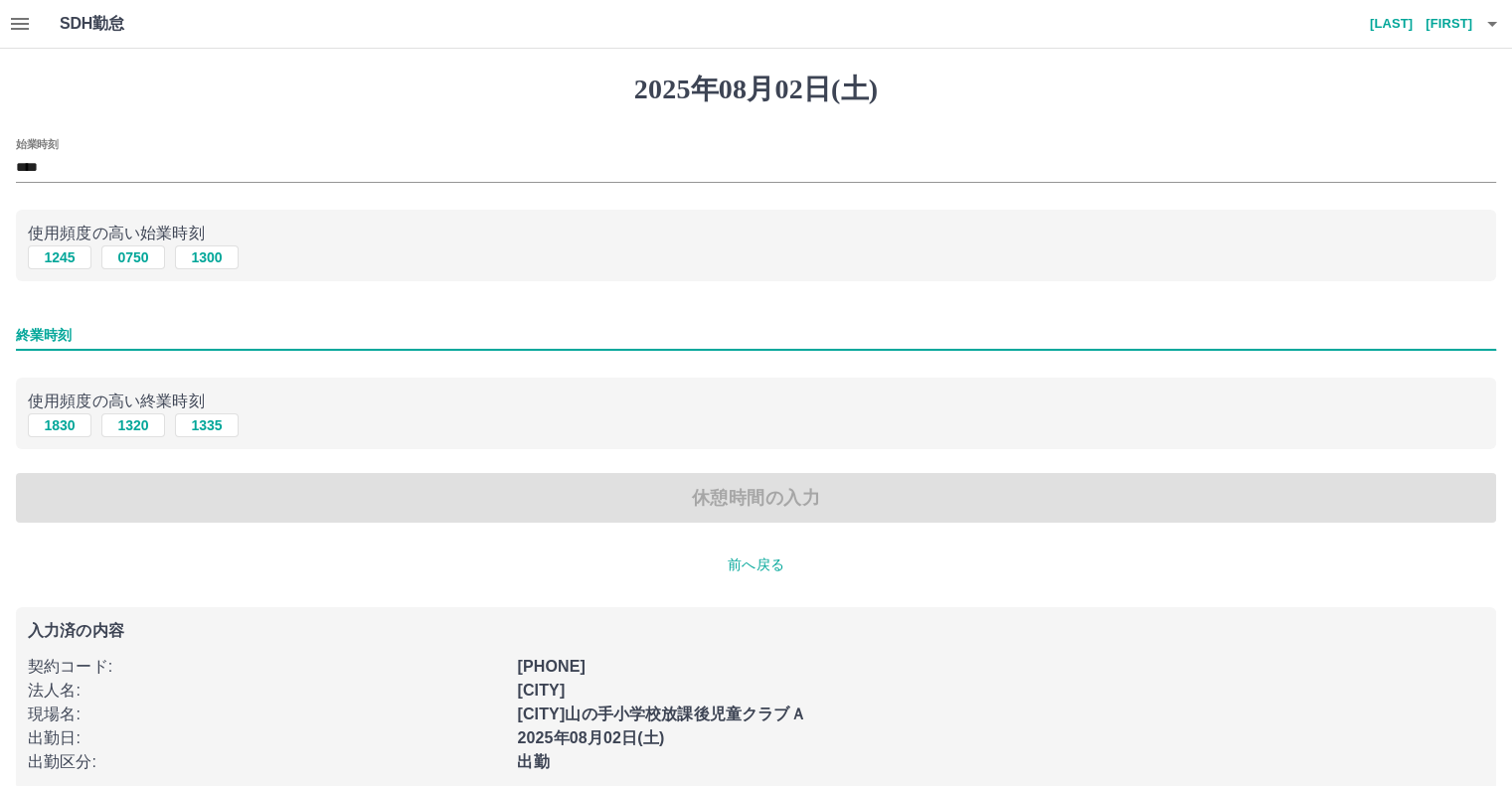 type on "****" 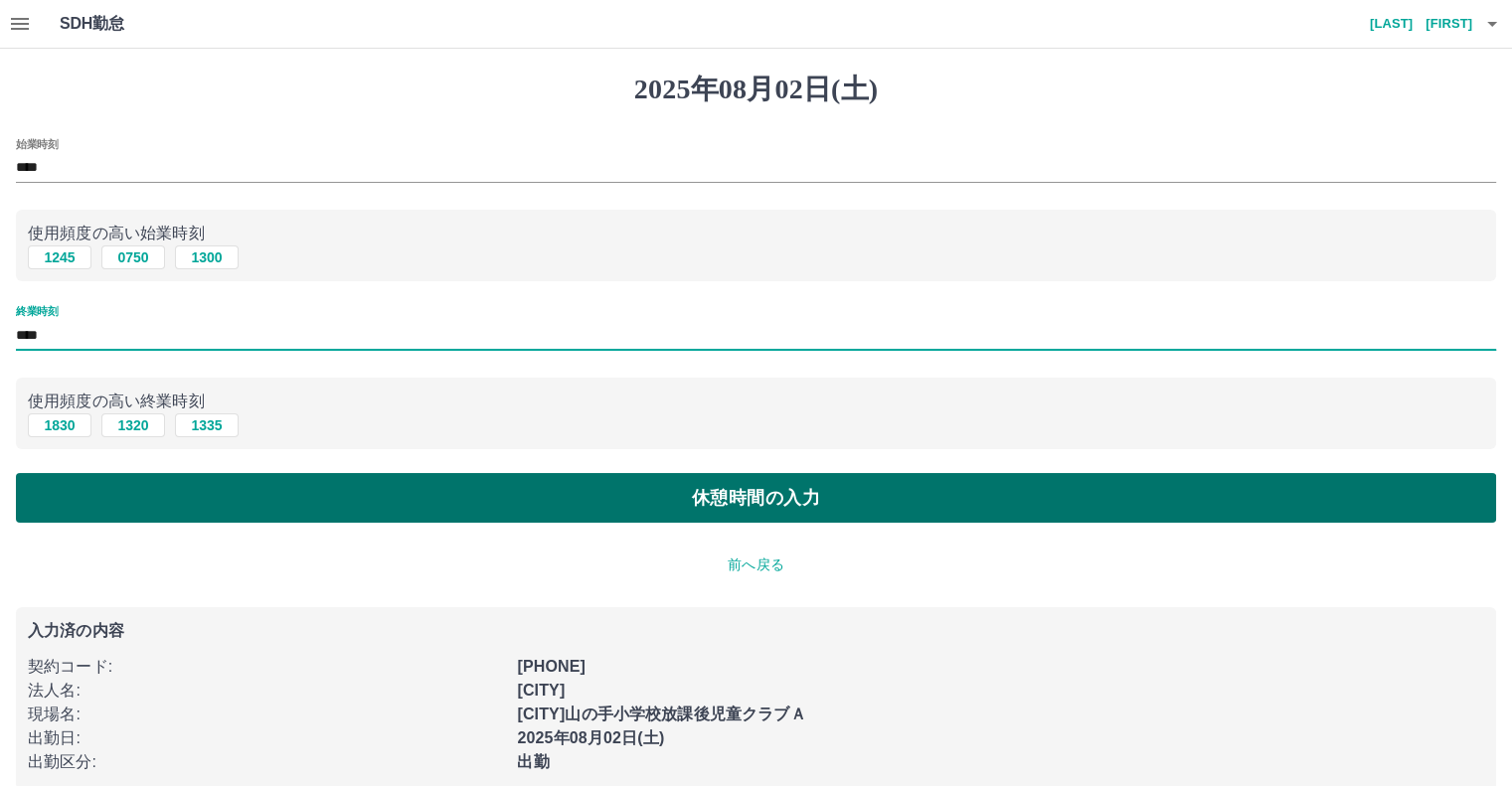 click on "休憩時間の入力" at bounding box center (756, 498) 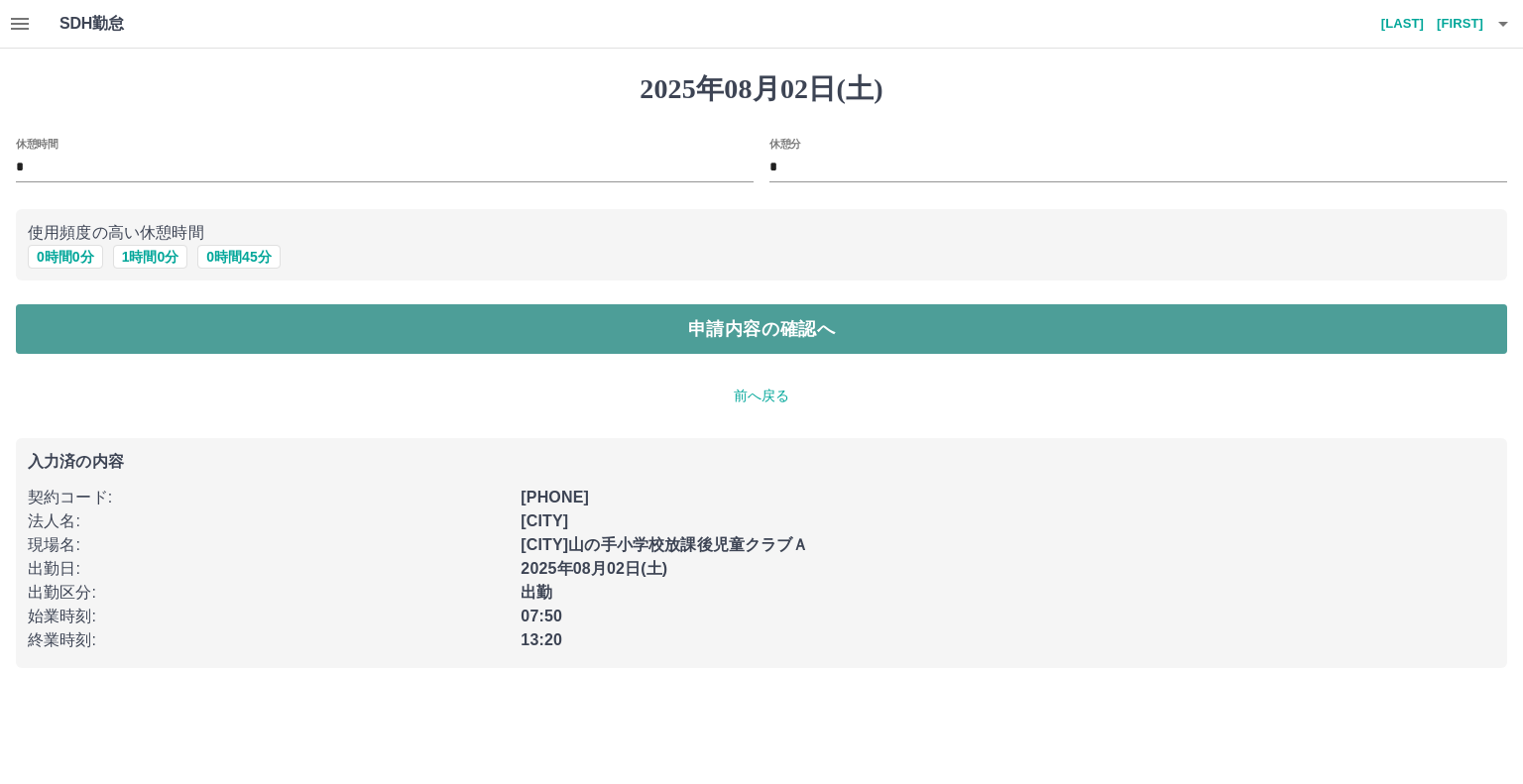 click on "申請内容の確認へ" at bounding box center (762, 329) 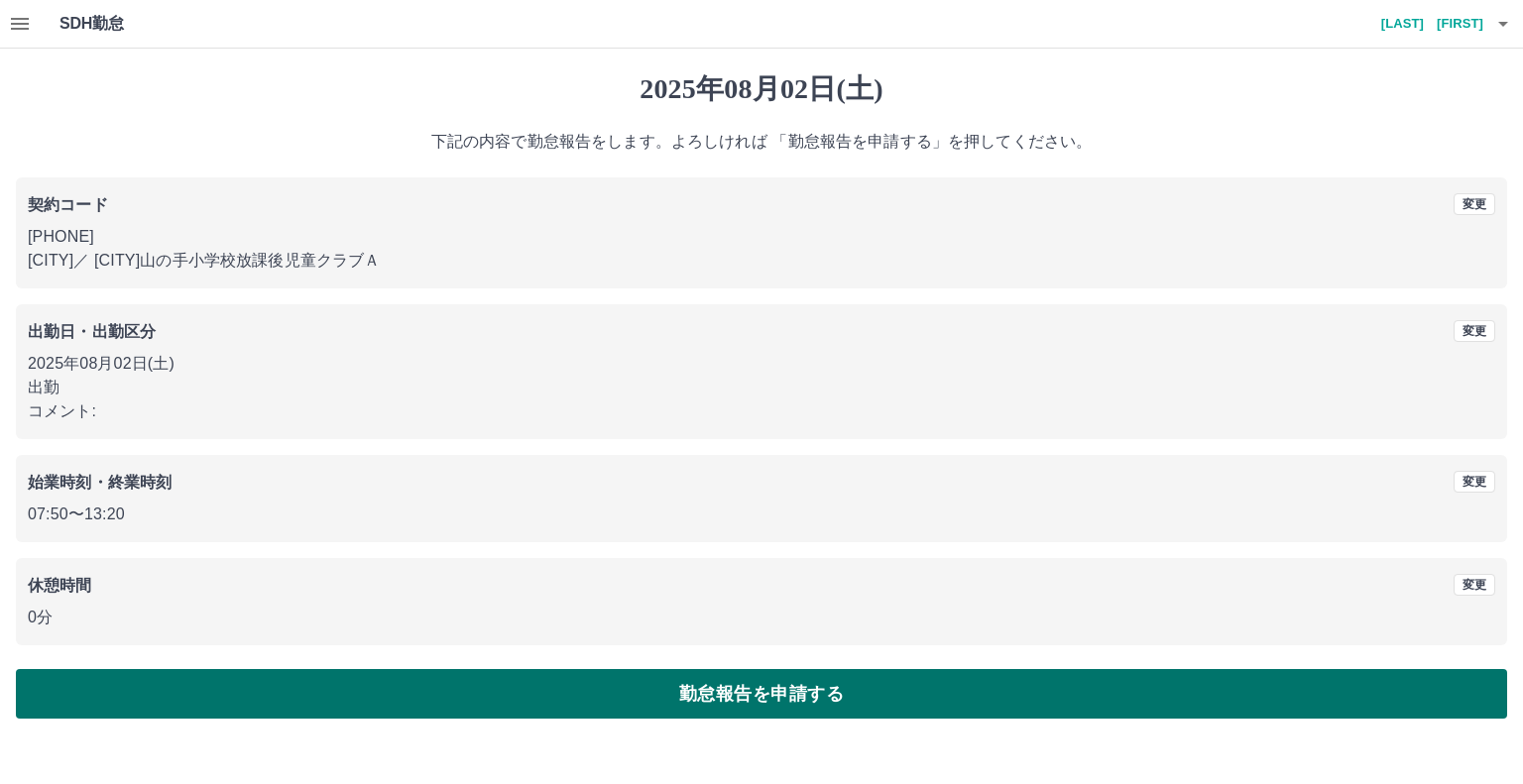 click on "勤怠報告を申請する" at bounding box center [762, 694] 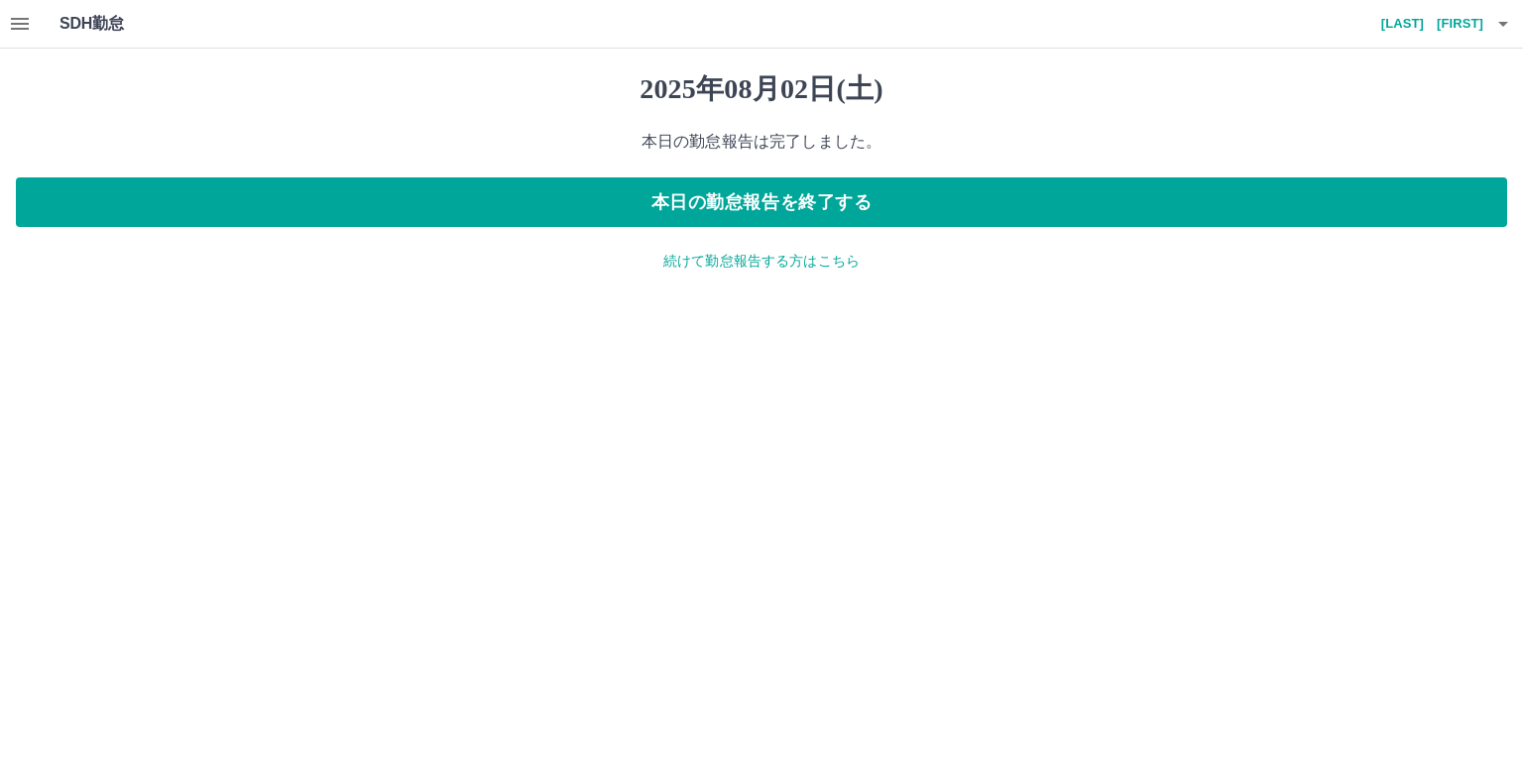click on "続けて勤怠報告する方はこちら" at bounding box center [762, 261] 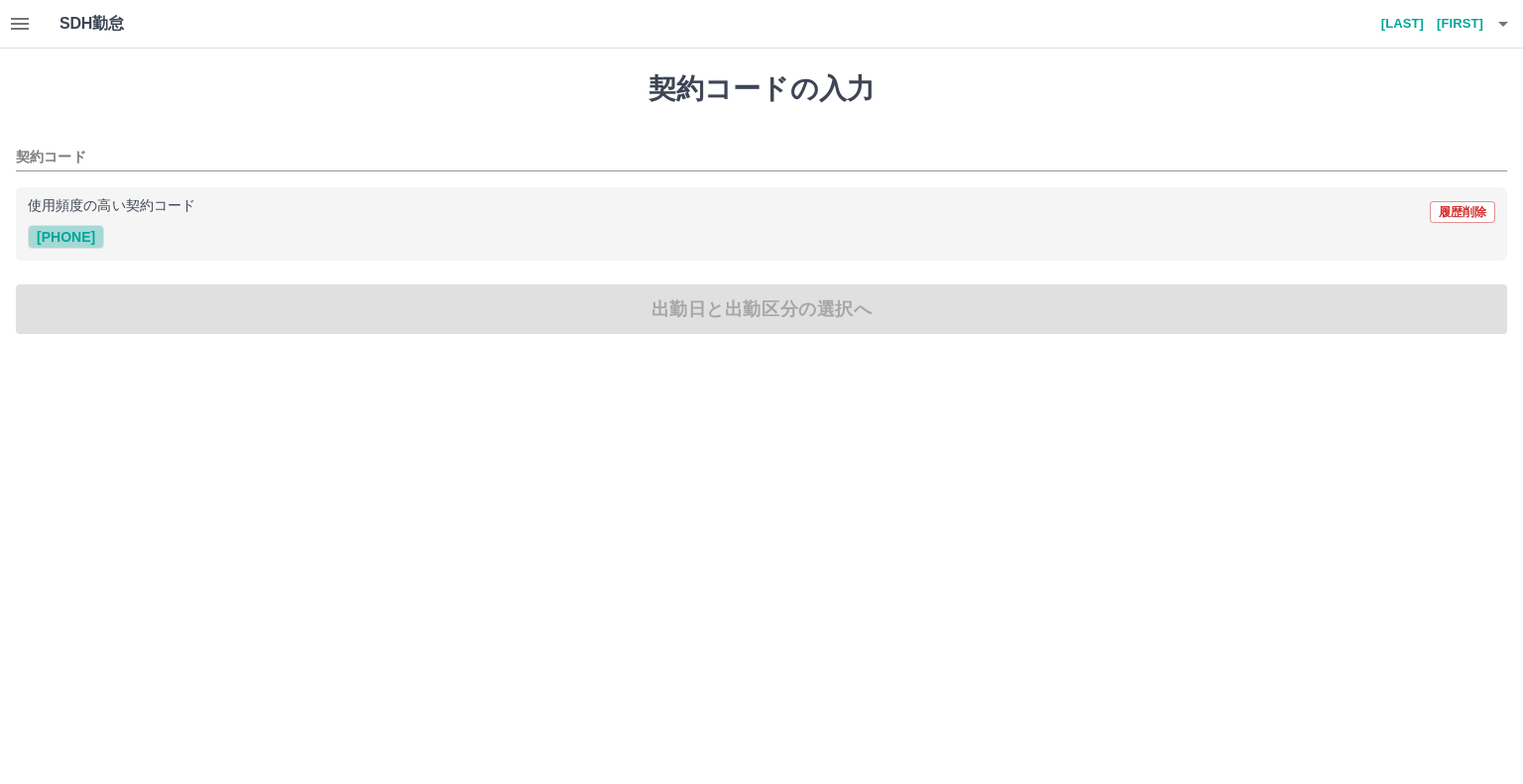 click on "43726011" at bounding box center (65, 237) 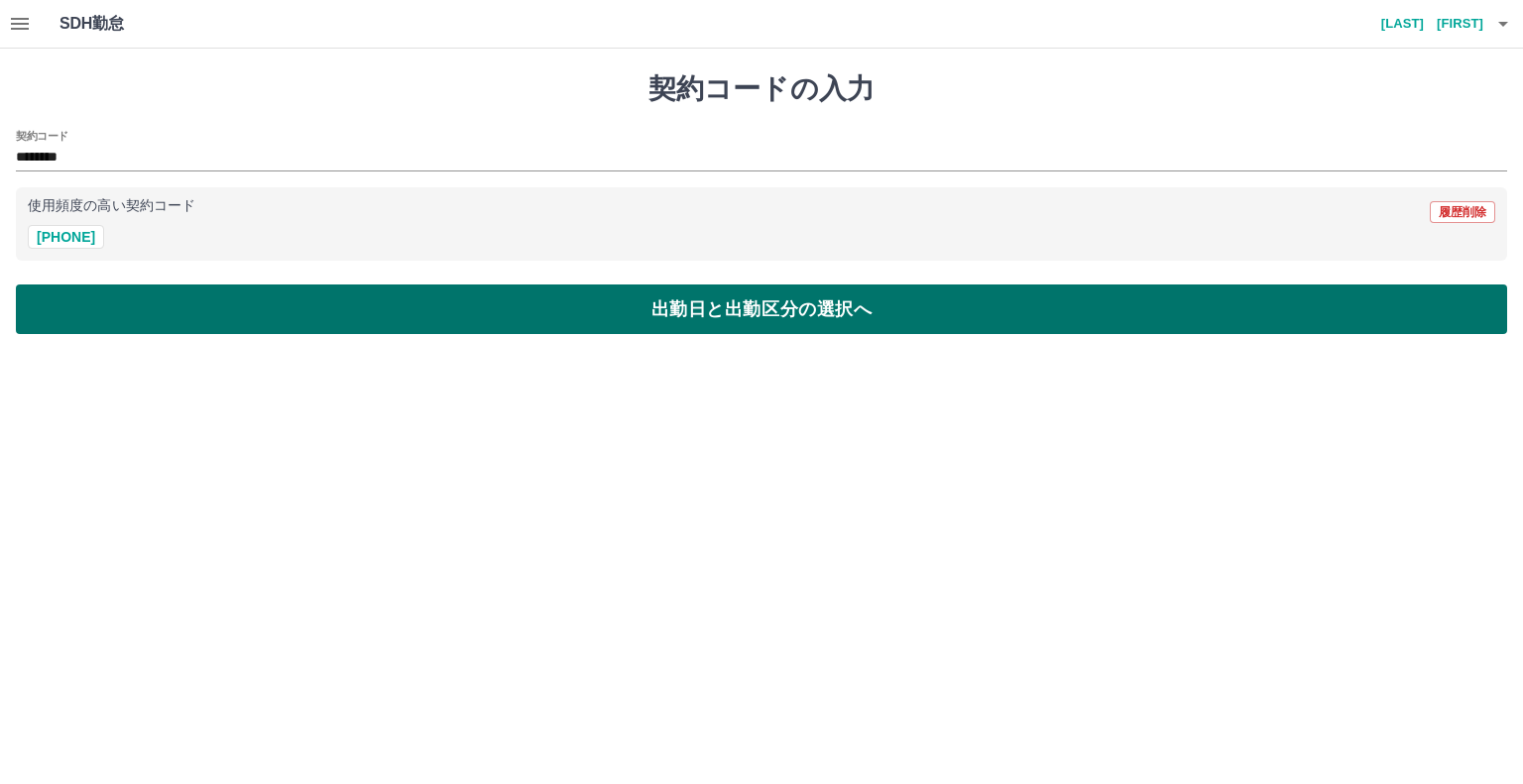 click on "出勤日と出勤区分の選択へ" at bounding box center [762, 309] 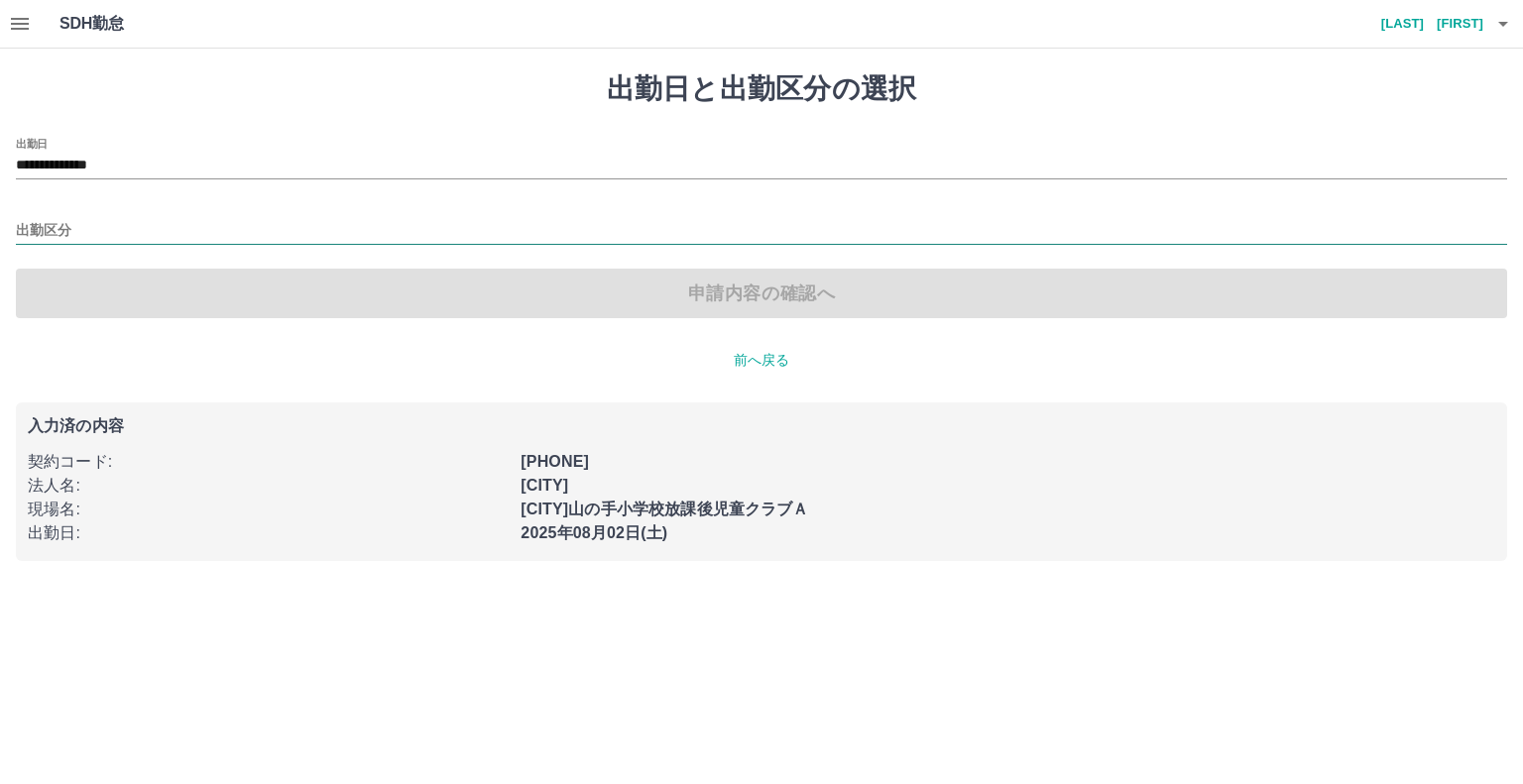 click on "出勤区分" at bounding box center [762, 231] 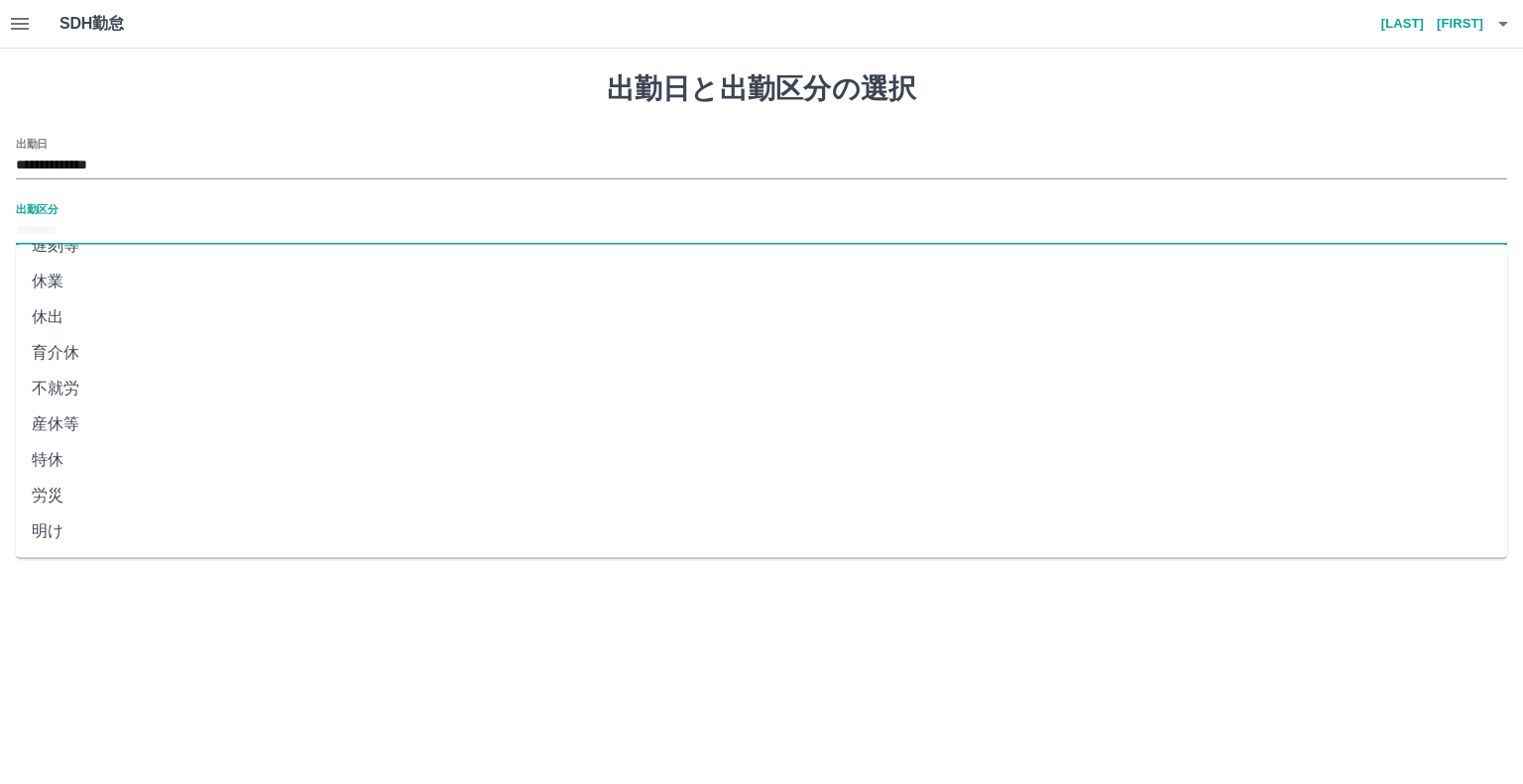 scroll, scrollTop: 344, scrollLeft: 0, axis: vertical 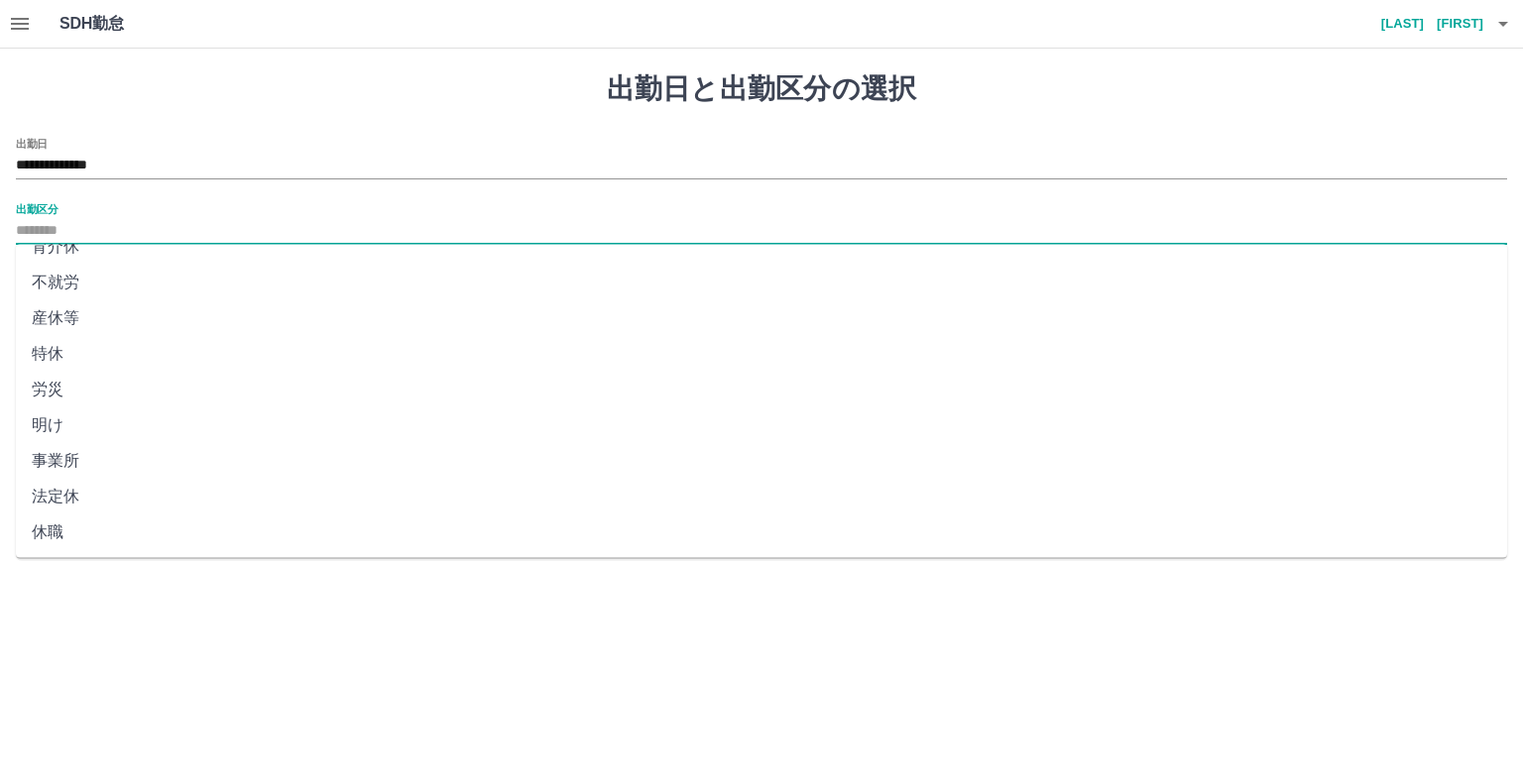 drag, startPoint x: 44, startPoint y: 496, endPoint x: 59, endPoint y: 487, distance: 17.49286 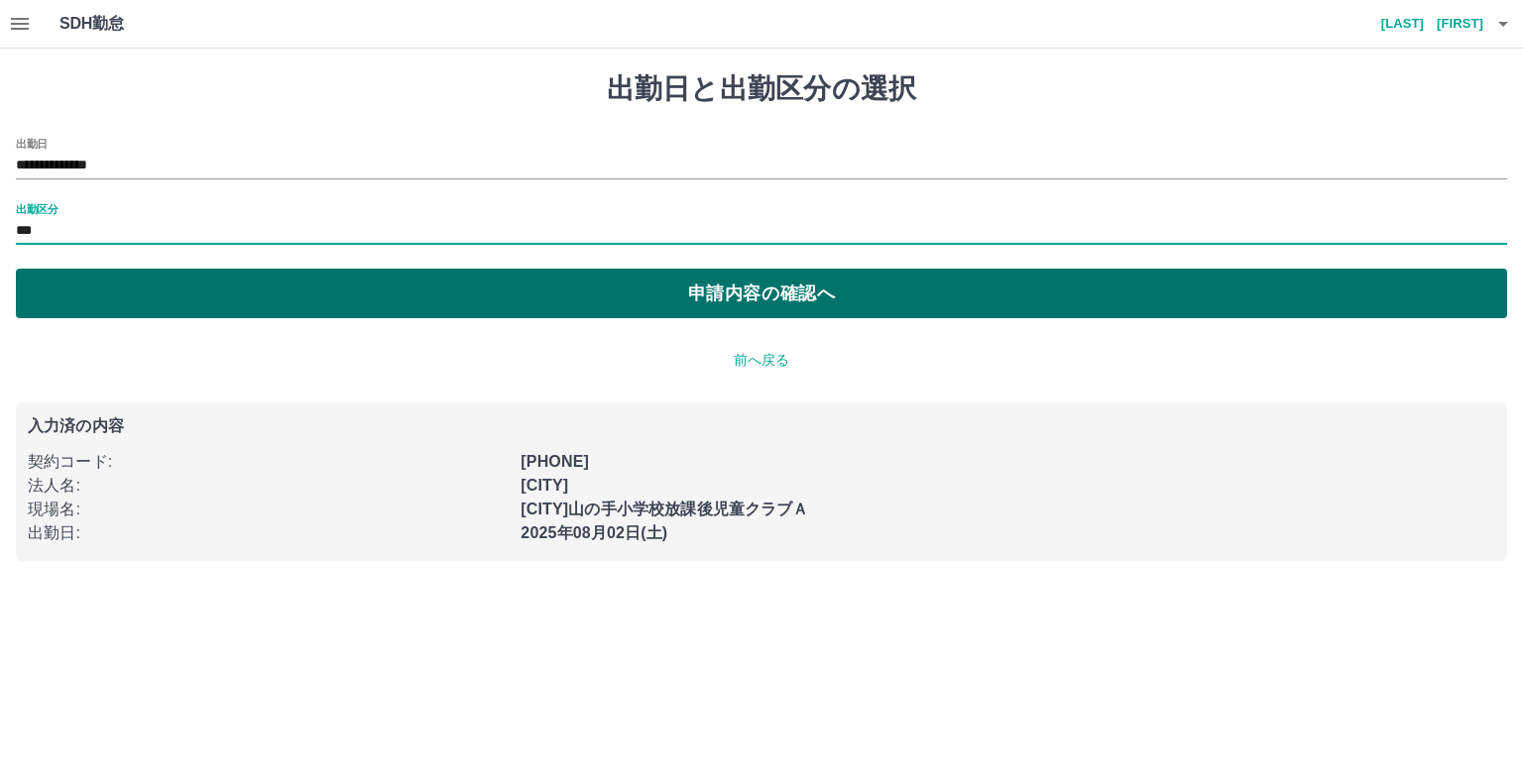 click on "申請内容の確認へ" at bounding box center [762, 293] 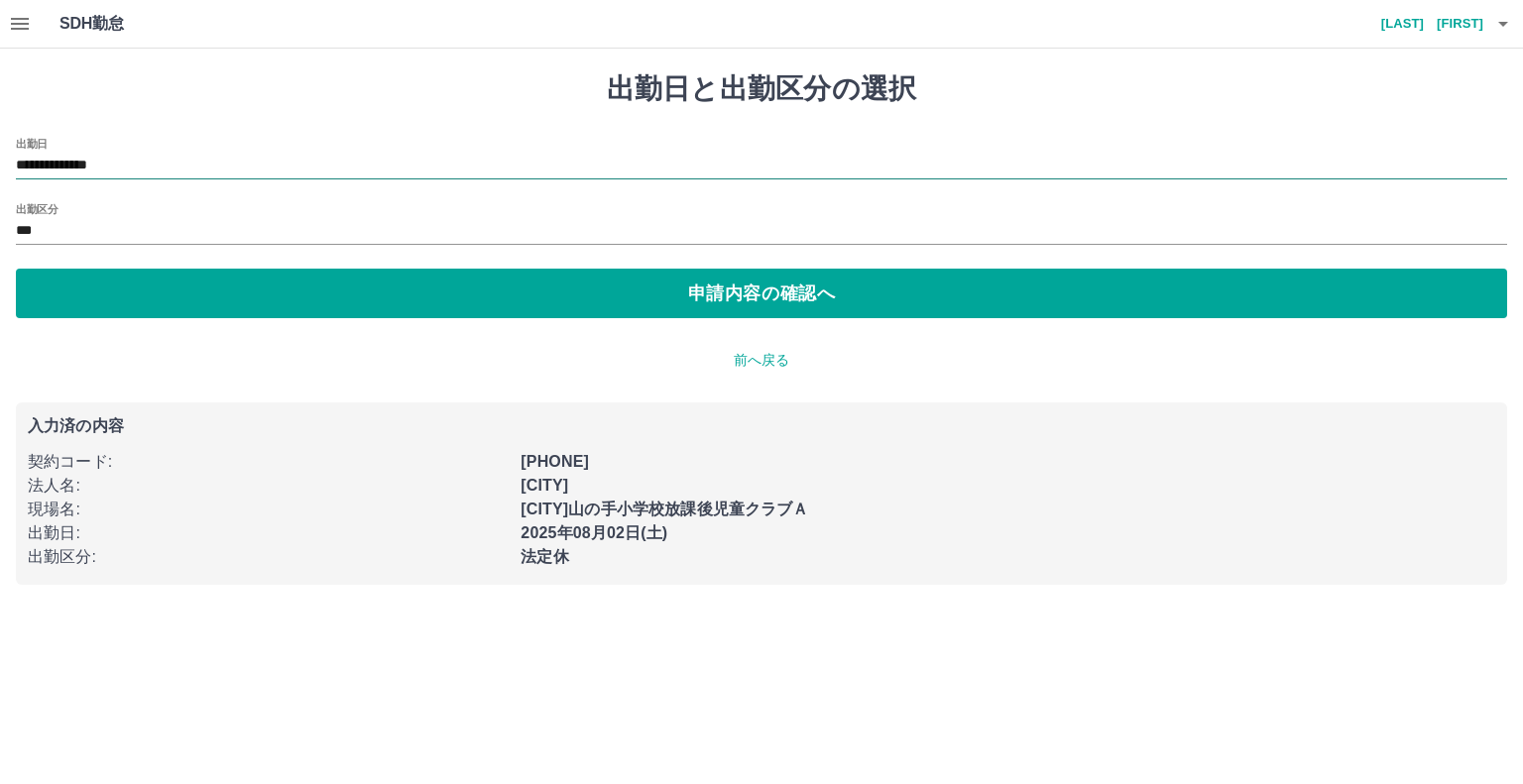 click on "**********" at bounding box center [762, 166] 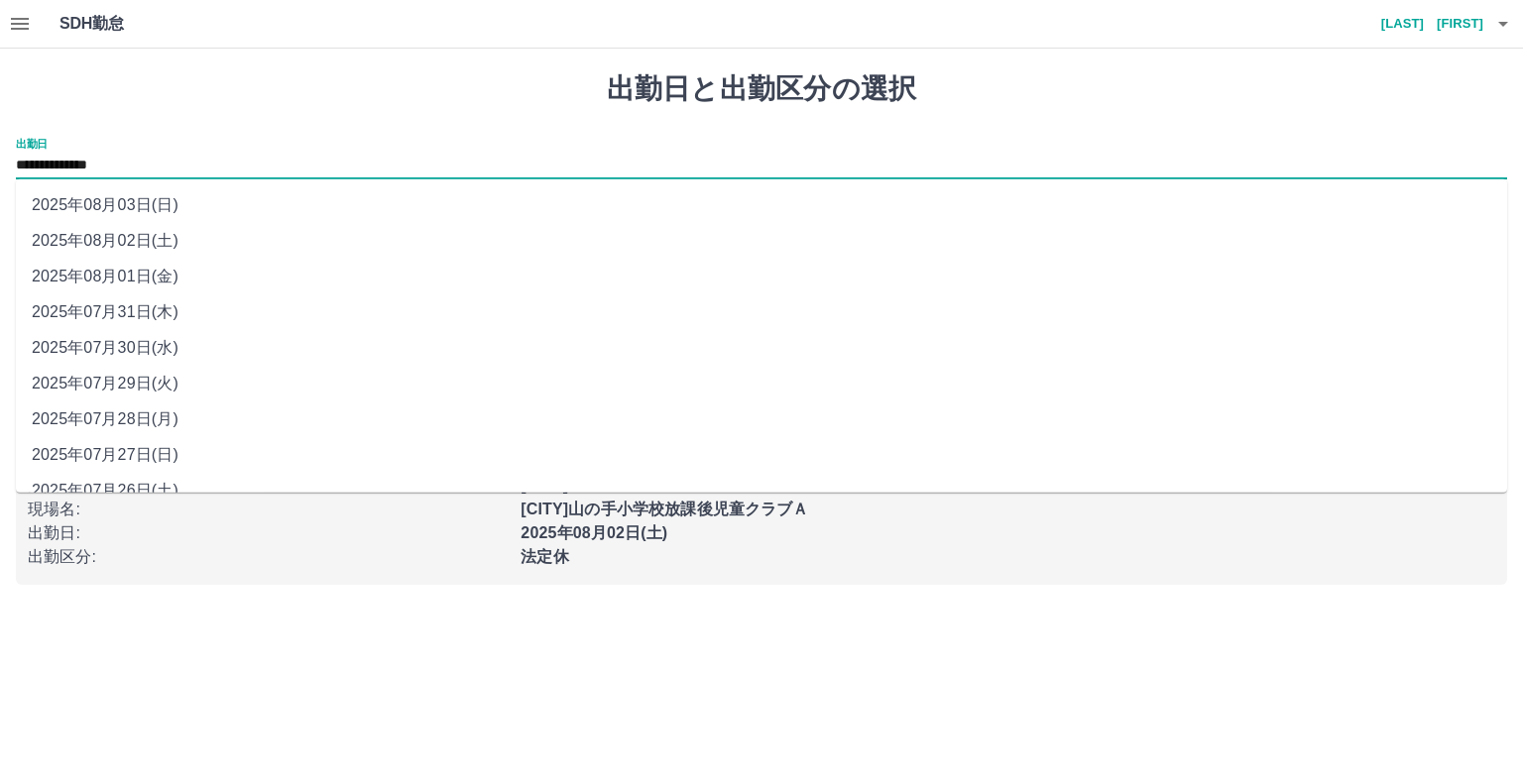click on "2025年08月03日(日)" at bounding box center [762, 205] 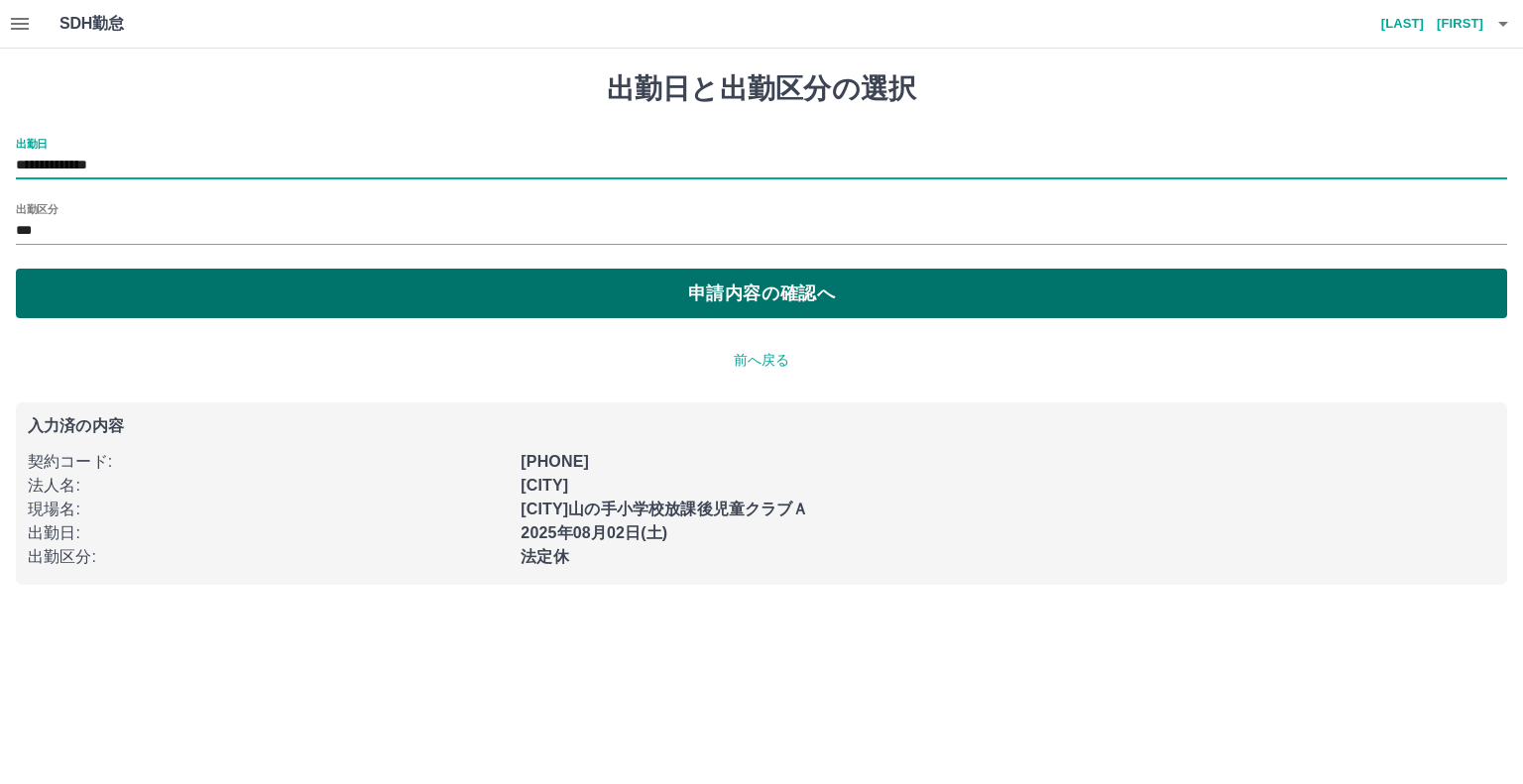 click on "申請内容の確認へ" at bounding box center [762, 293] 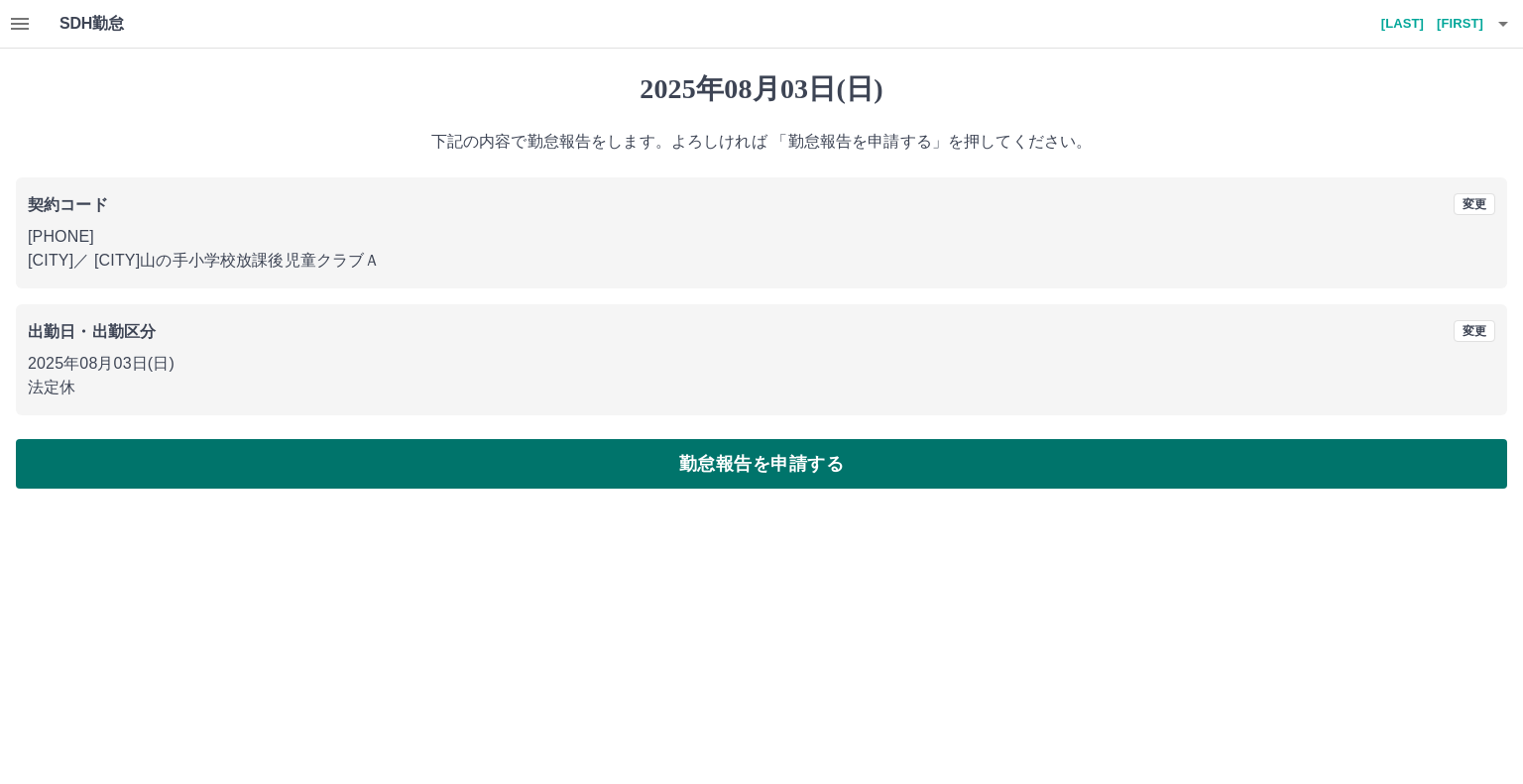 click on "勤怠報告を申請する" at bounding box center [762, 464] 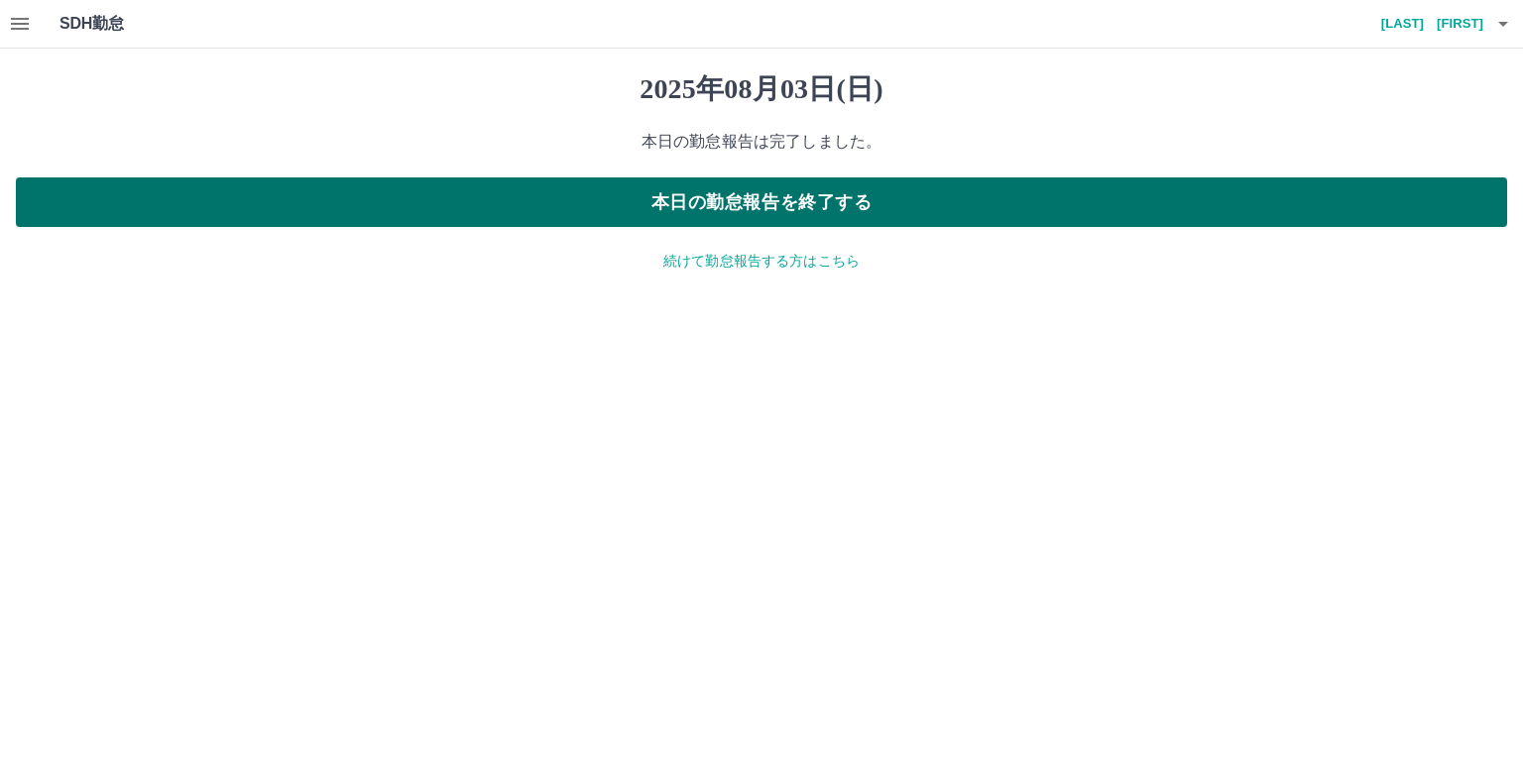 click on "本日の勤怠報告を終了する" at bounding box center [762, 202] 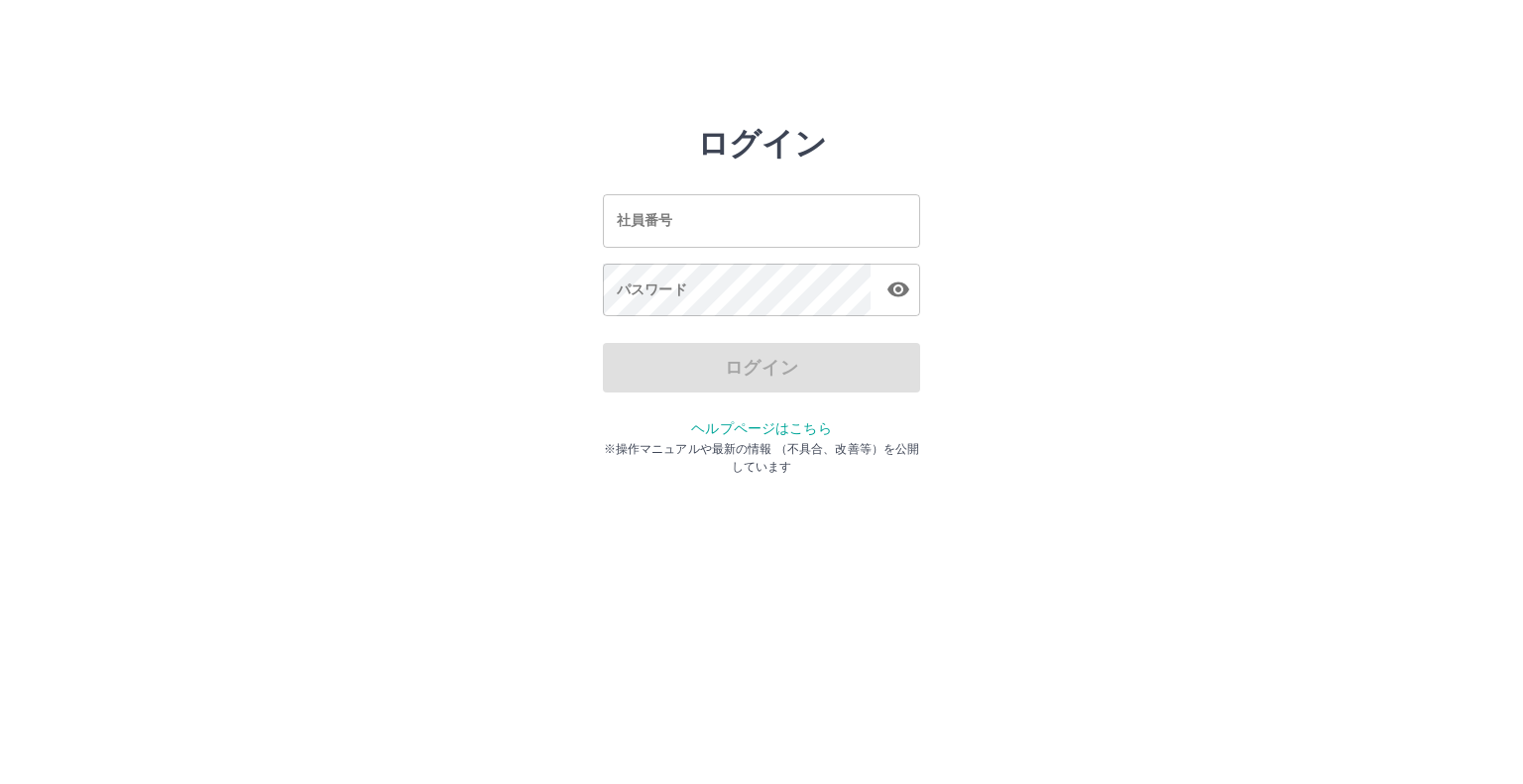 scroll, scrollTop: 0, scrollLeft: 0, axis: both 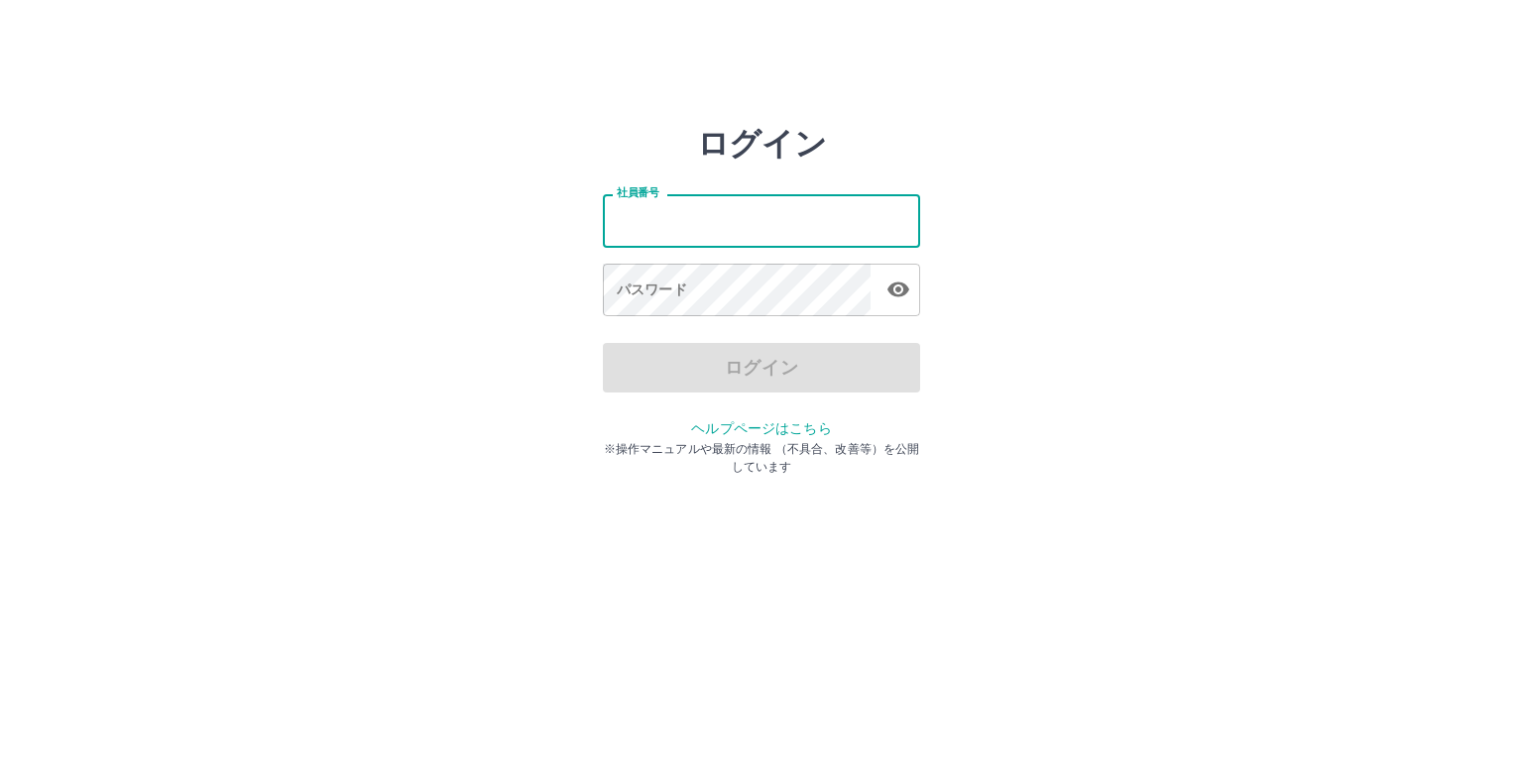 click on "社員番号" at bounding box center (762, 220) 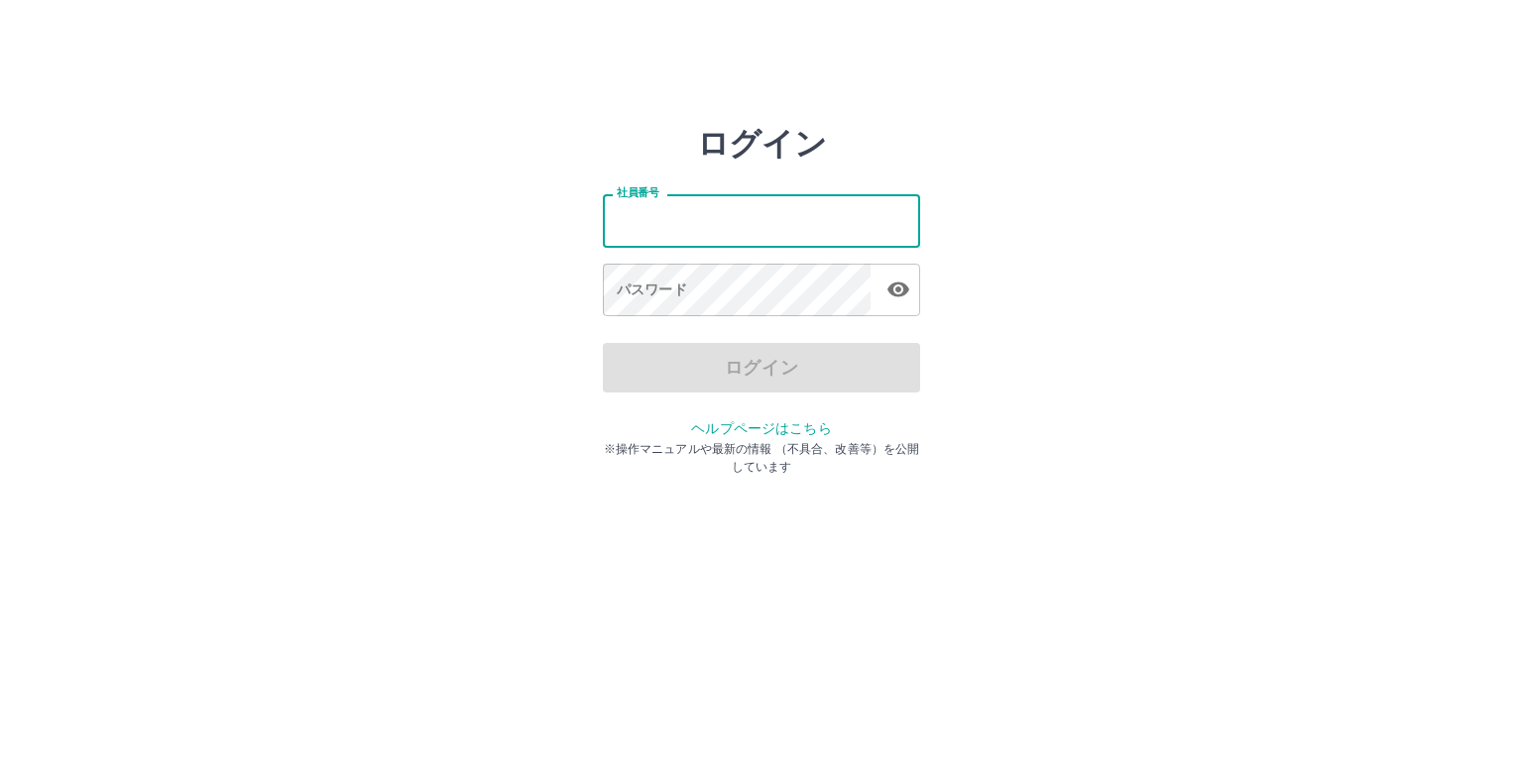 type on "*******" 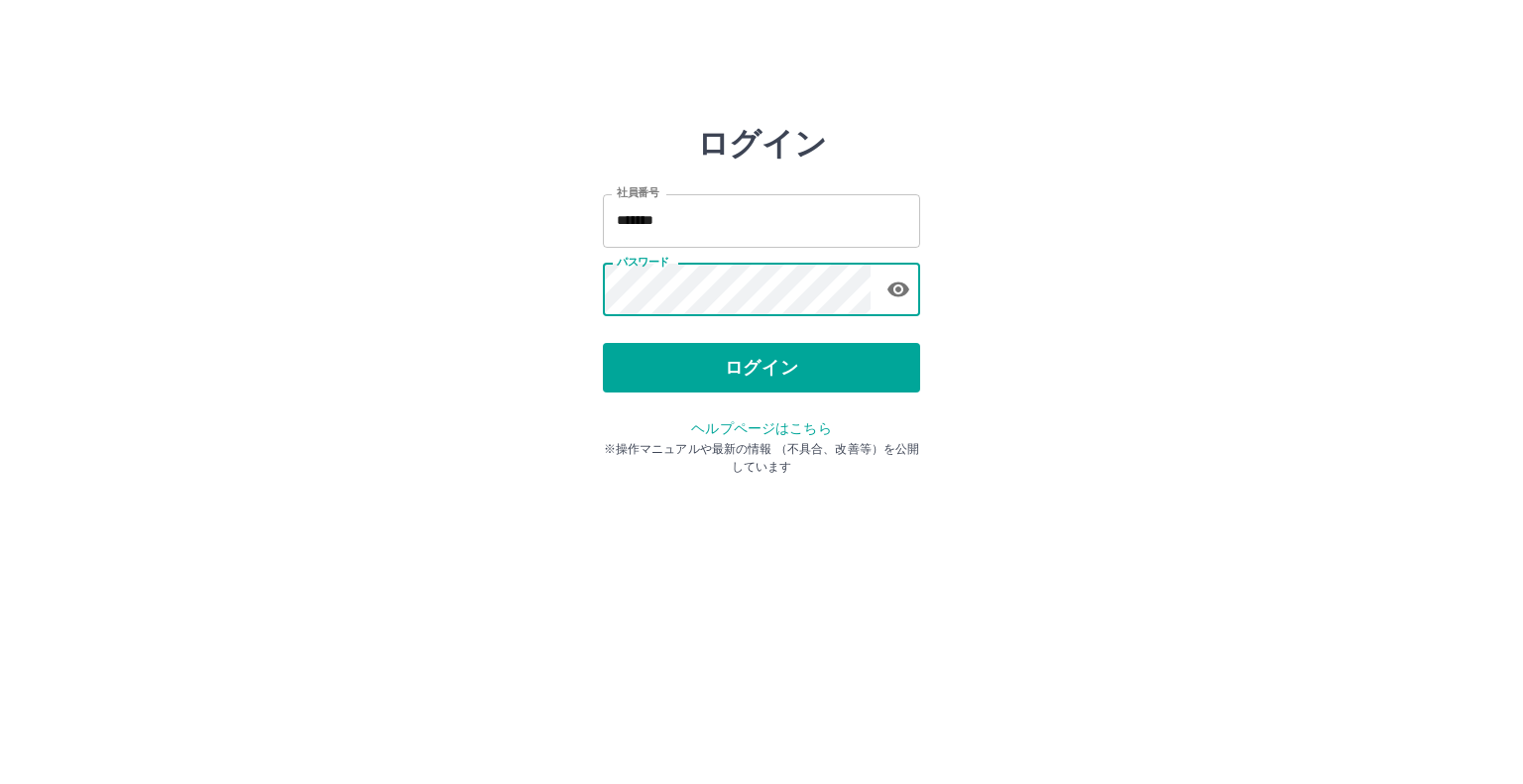 click on "ログイン" at bounding box center [762, 368] 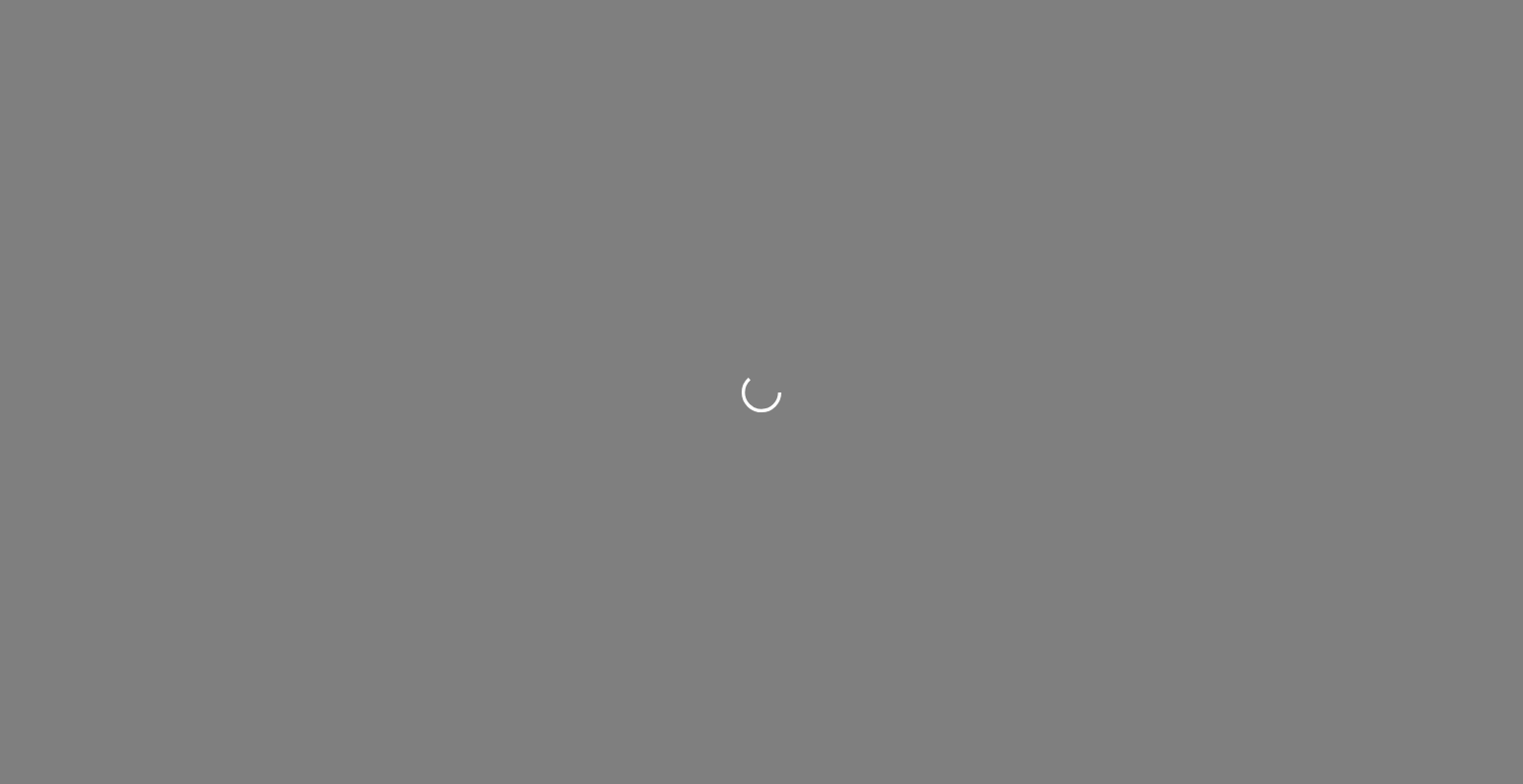 scroll, scrollTop: 0, scrollLeft: 0, axis: both 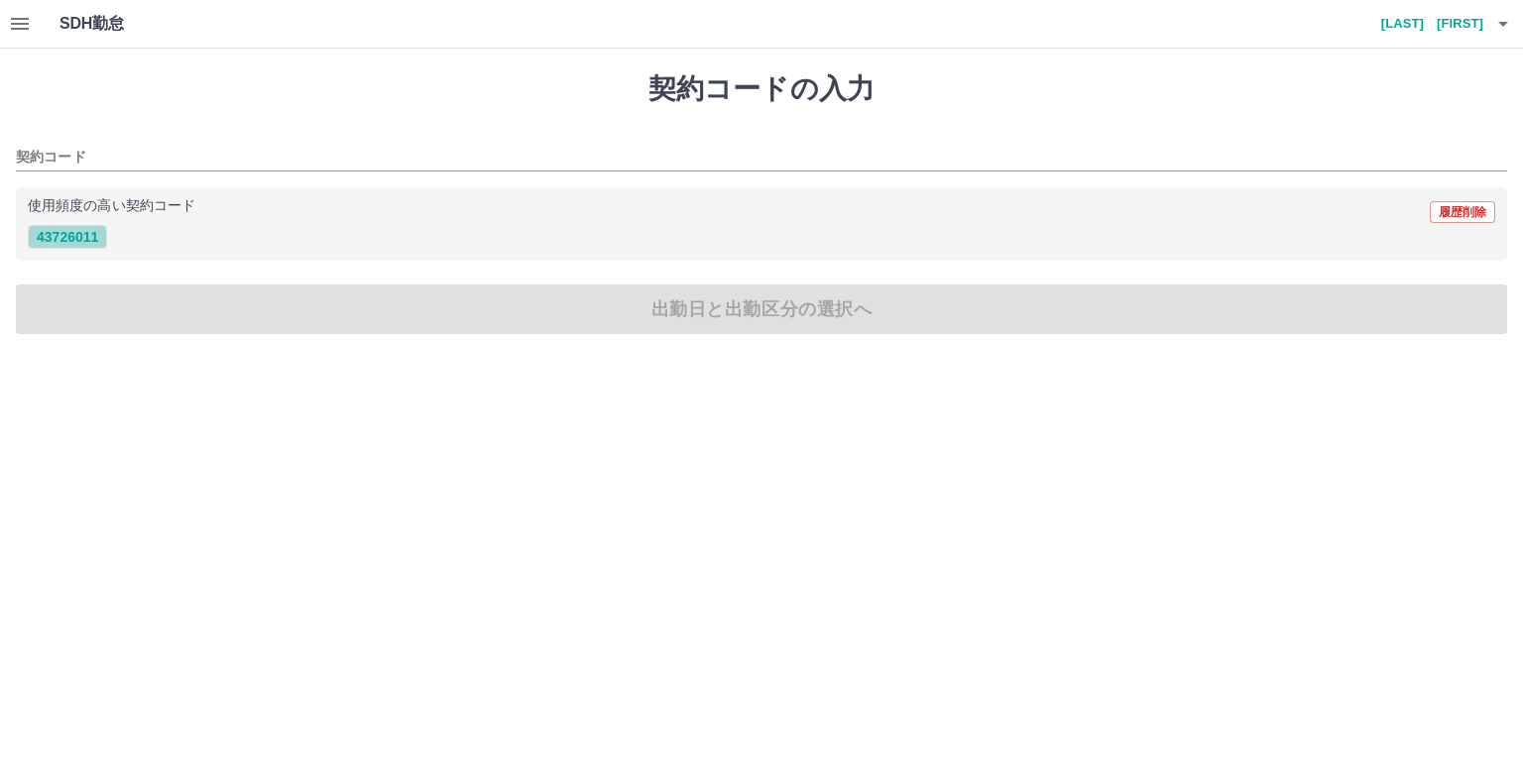 click on "43726011" at bounding box center (67, 237) 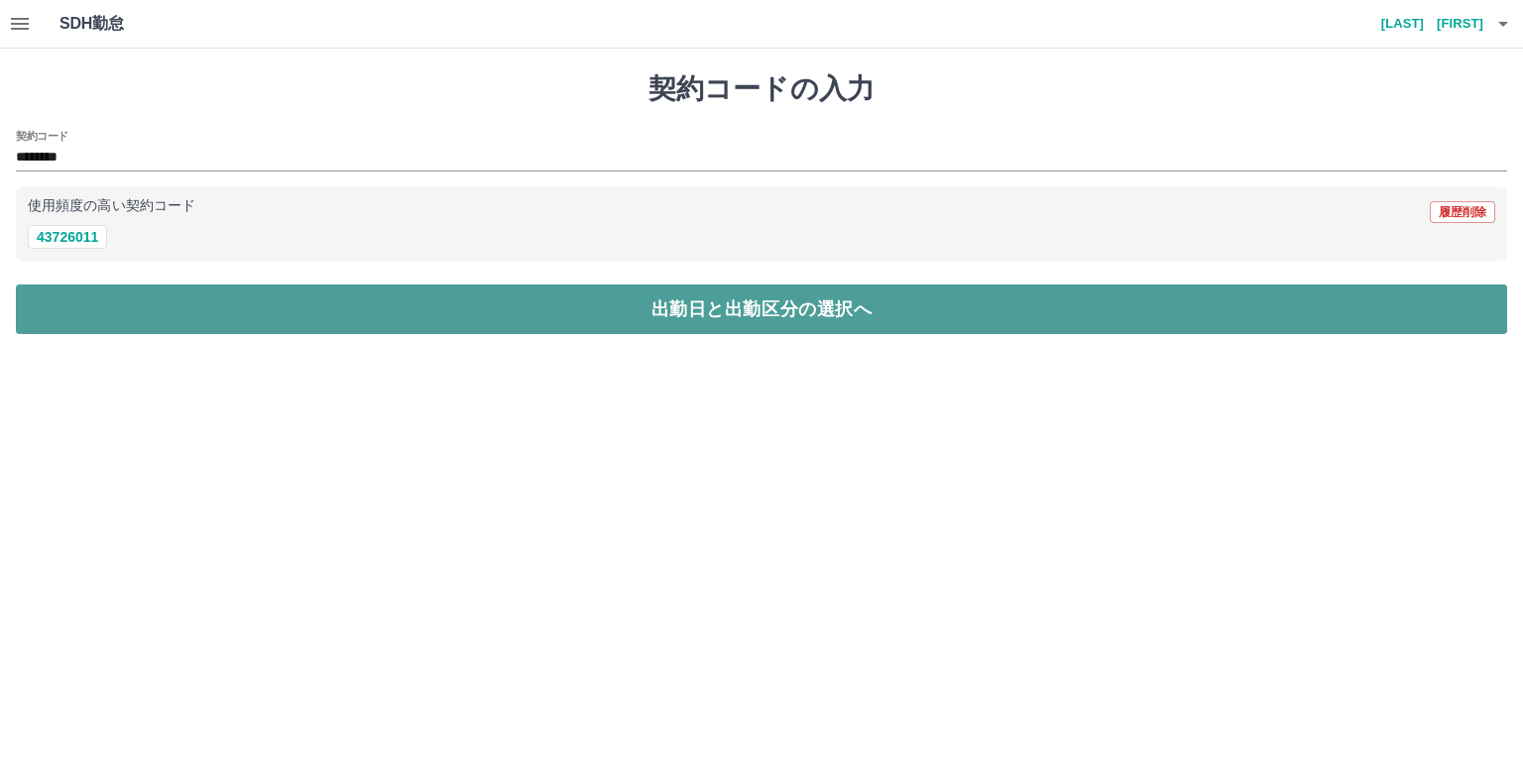 click on "出勤日と出勤区分の選択へ" at bounding box center [762, 309] 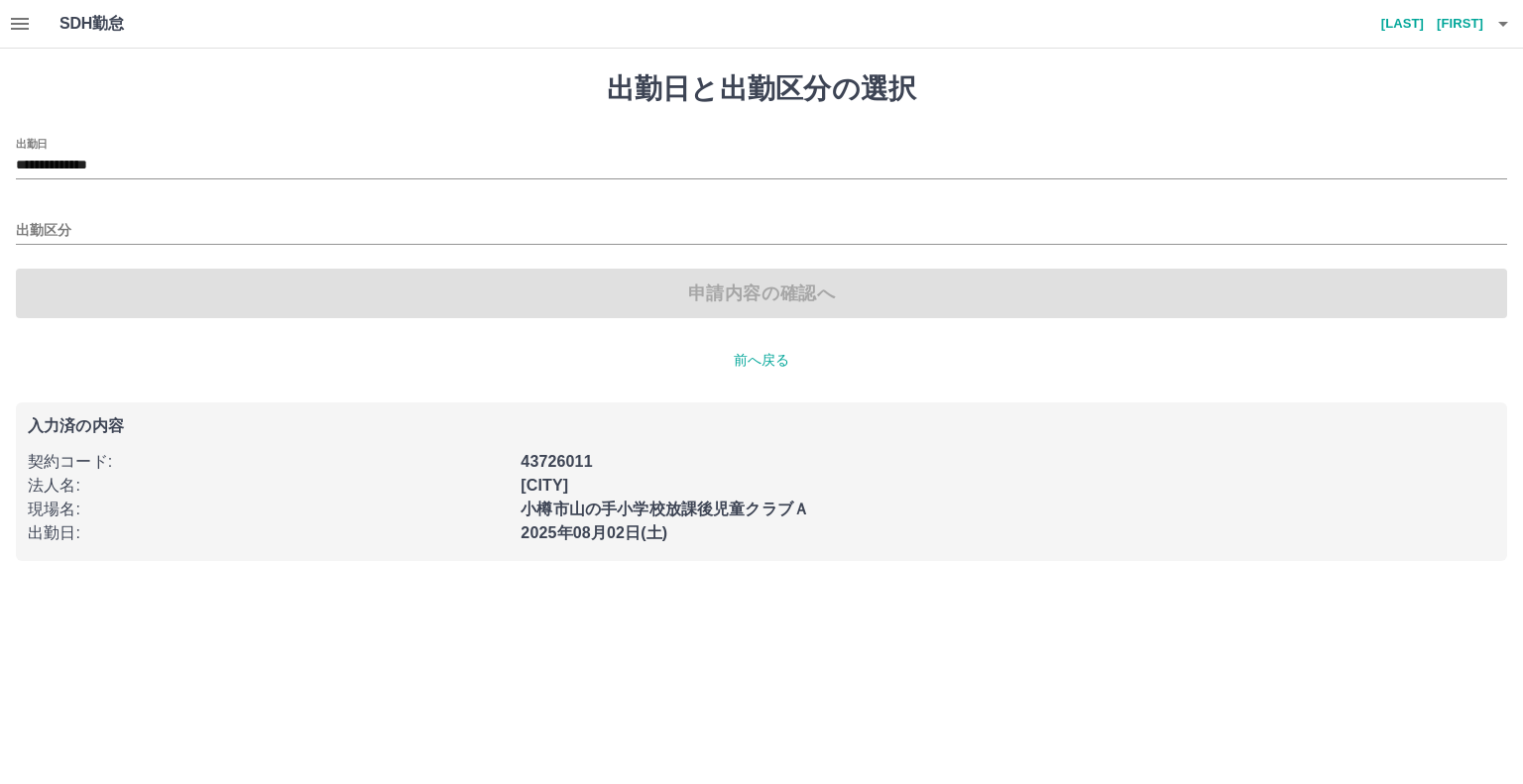 click on "出勤区分" at bounding box center [762, 224] 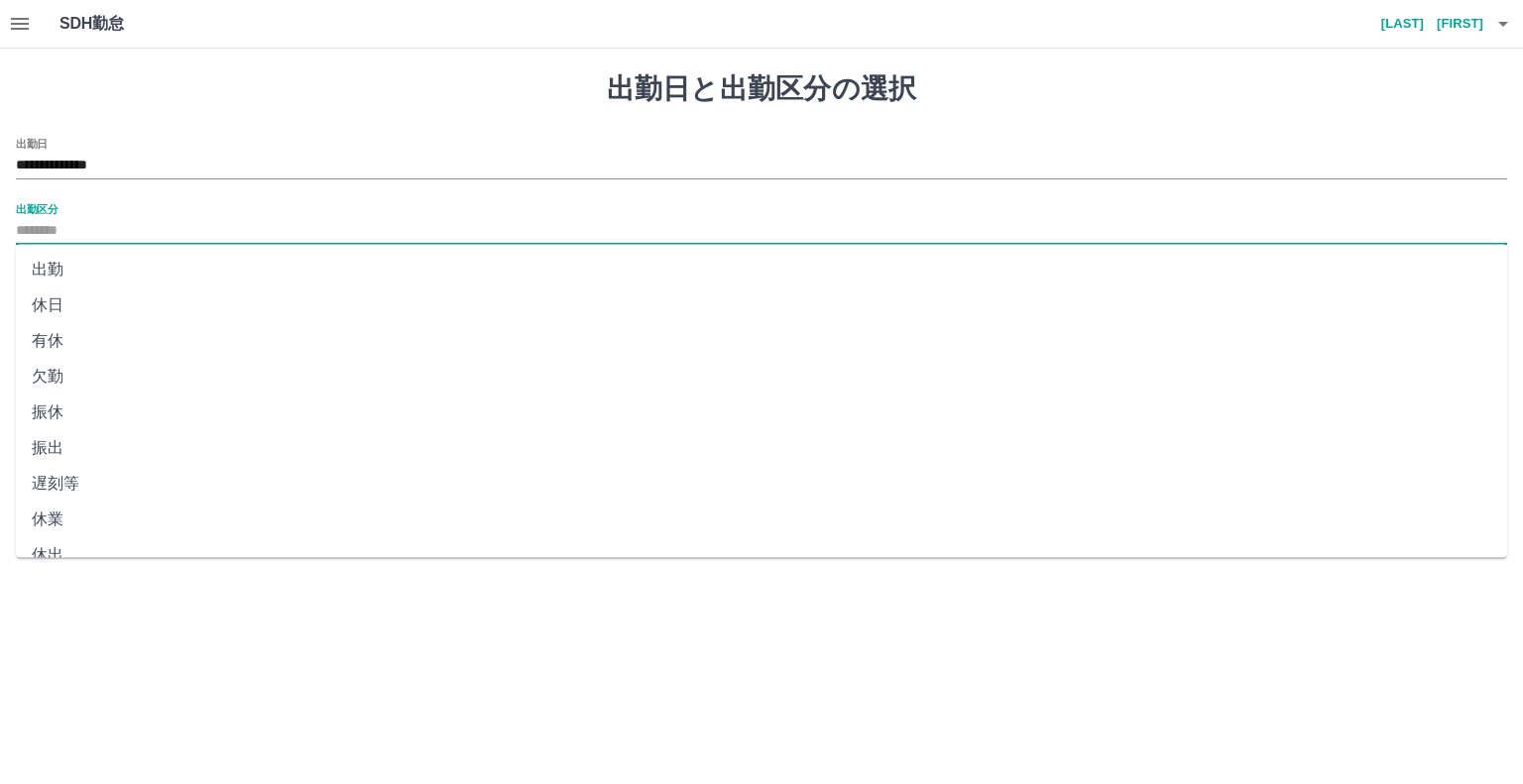 click on "出勤区分" at bounding box center (762, 231) 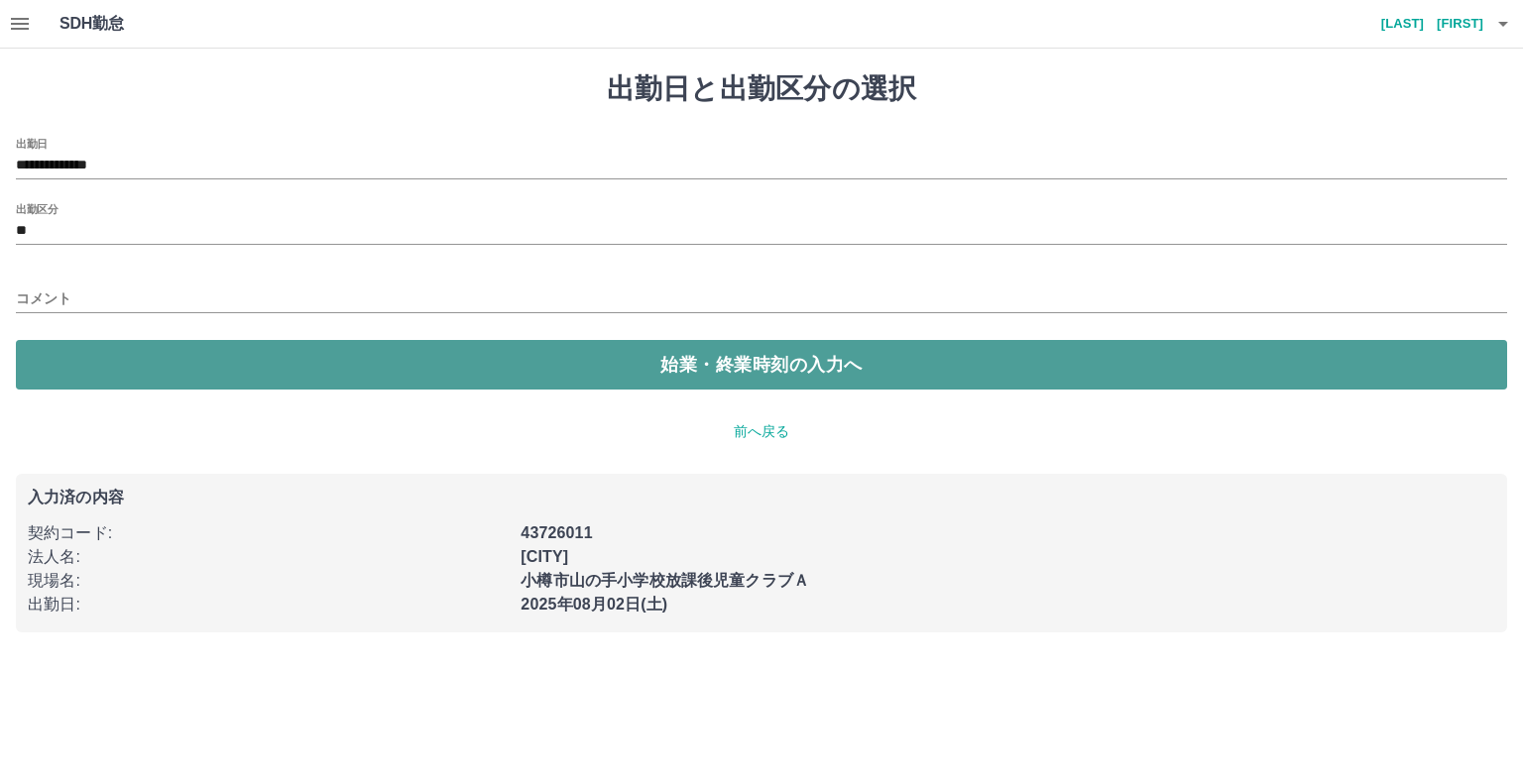 click on "始業・終業時刻の入力へ" at bounding box center (762, 365) 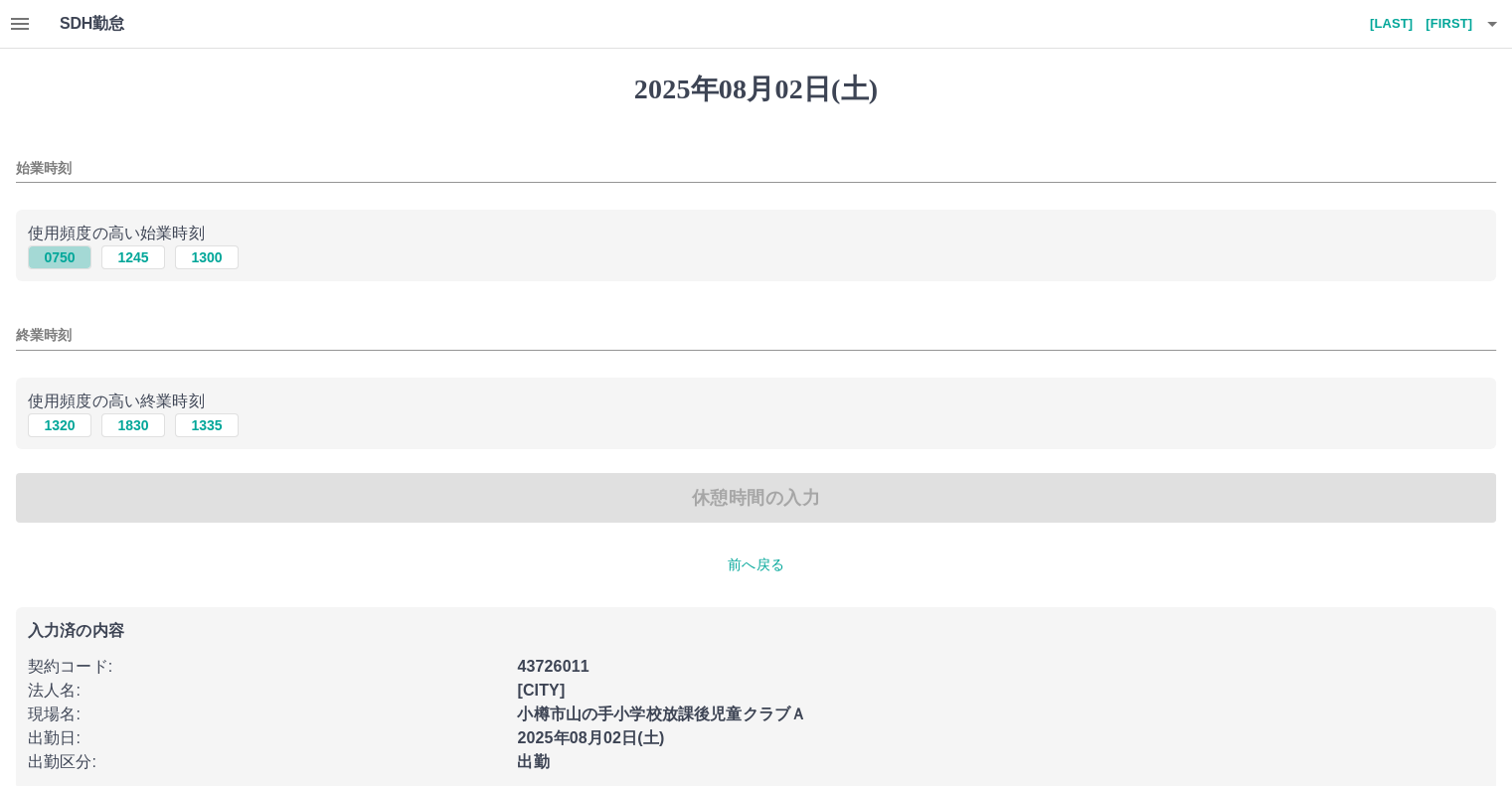 click on "0750" at bounding box center (60, 257) 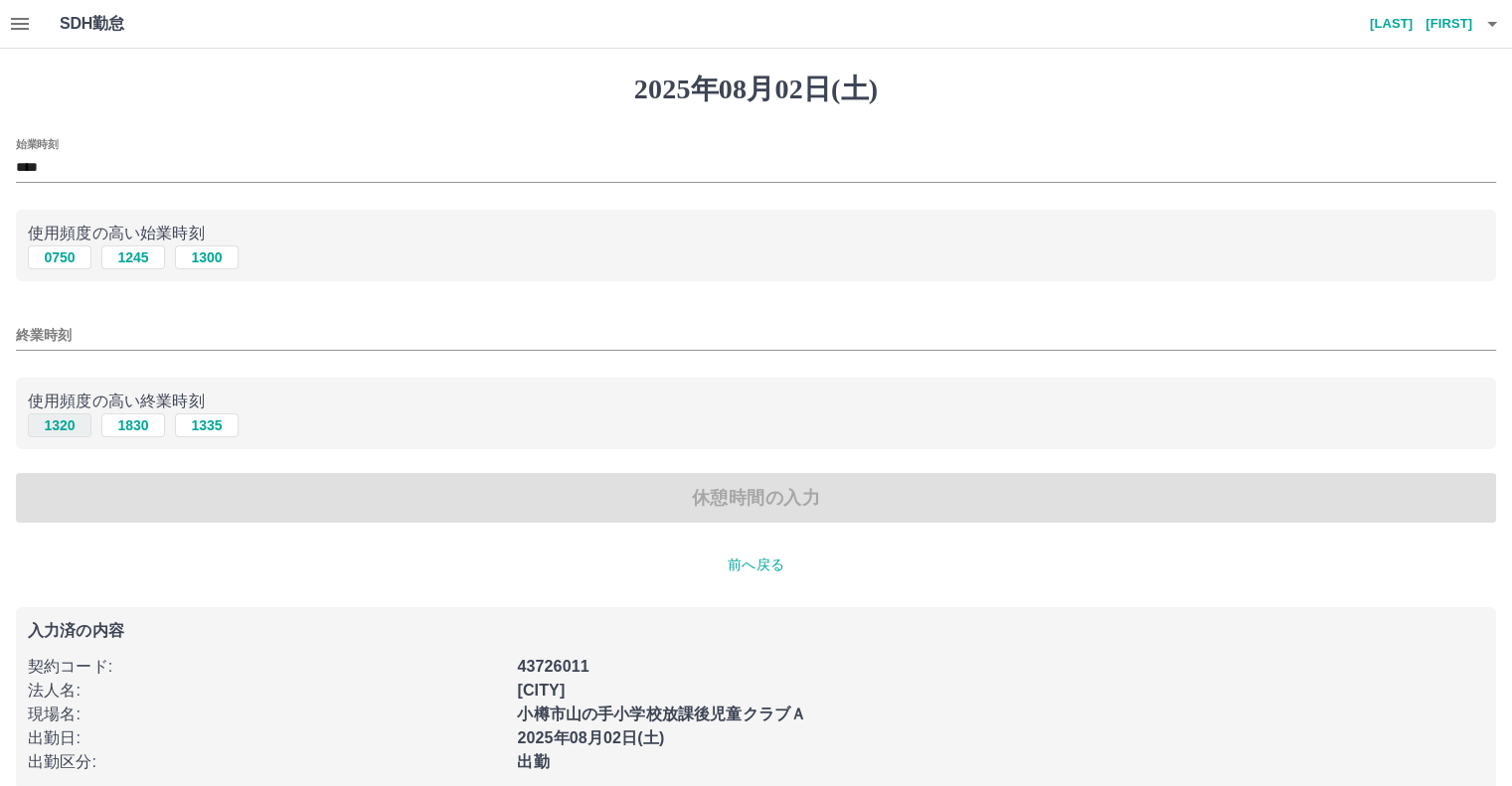 click on "1320" at bounding box center (60, 425) 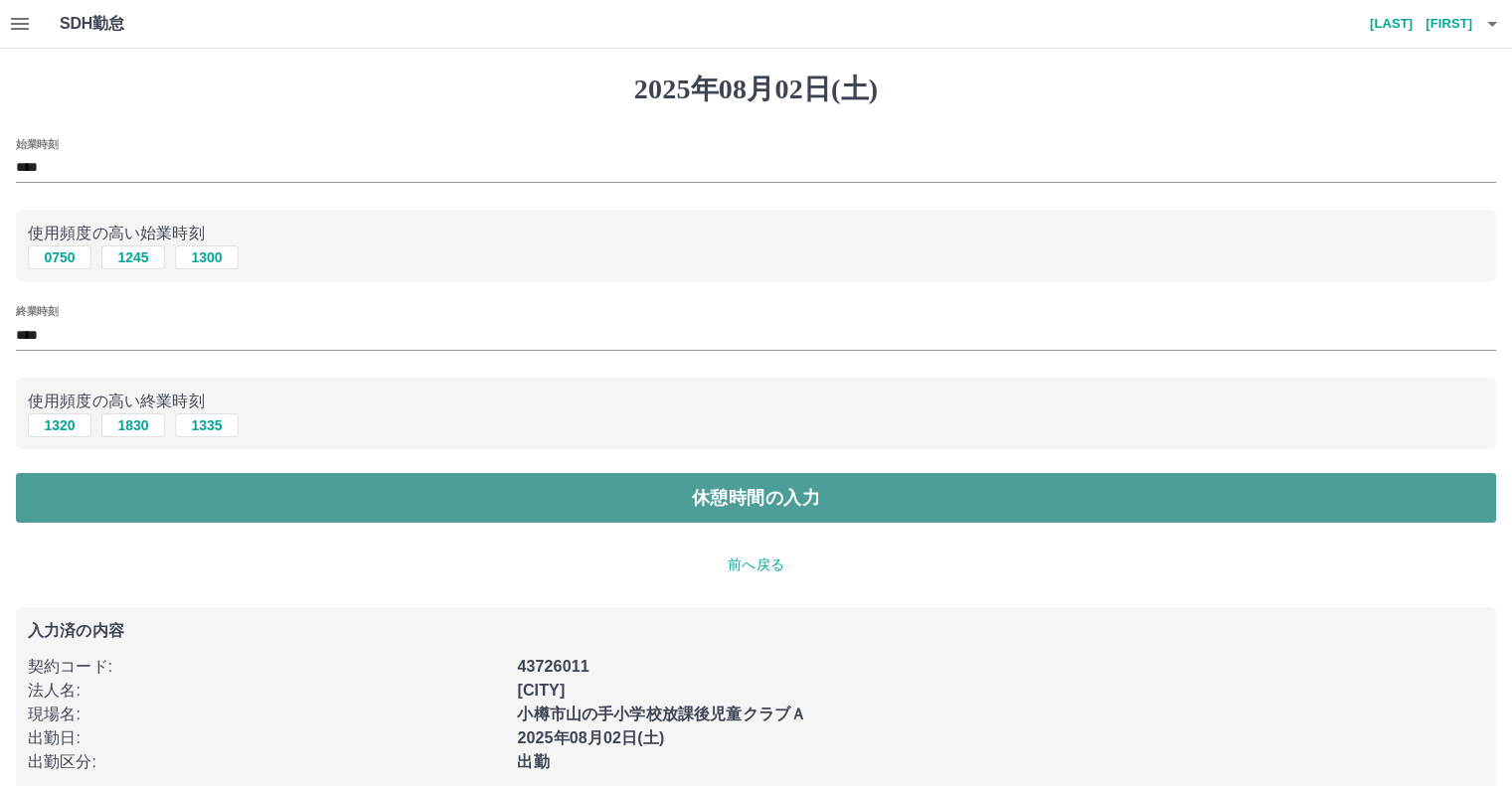 click on "休憩時間の入力" at bounding box center [756, 498] 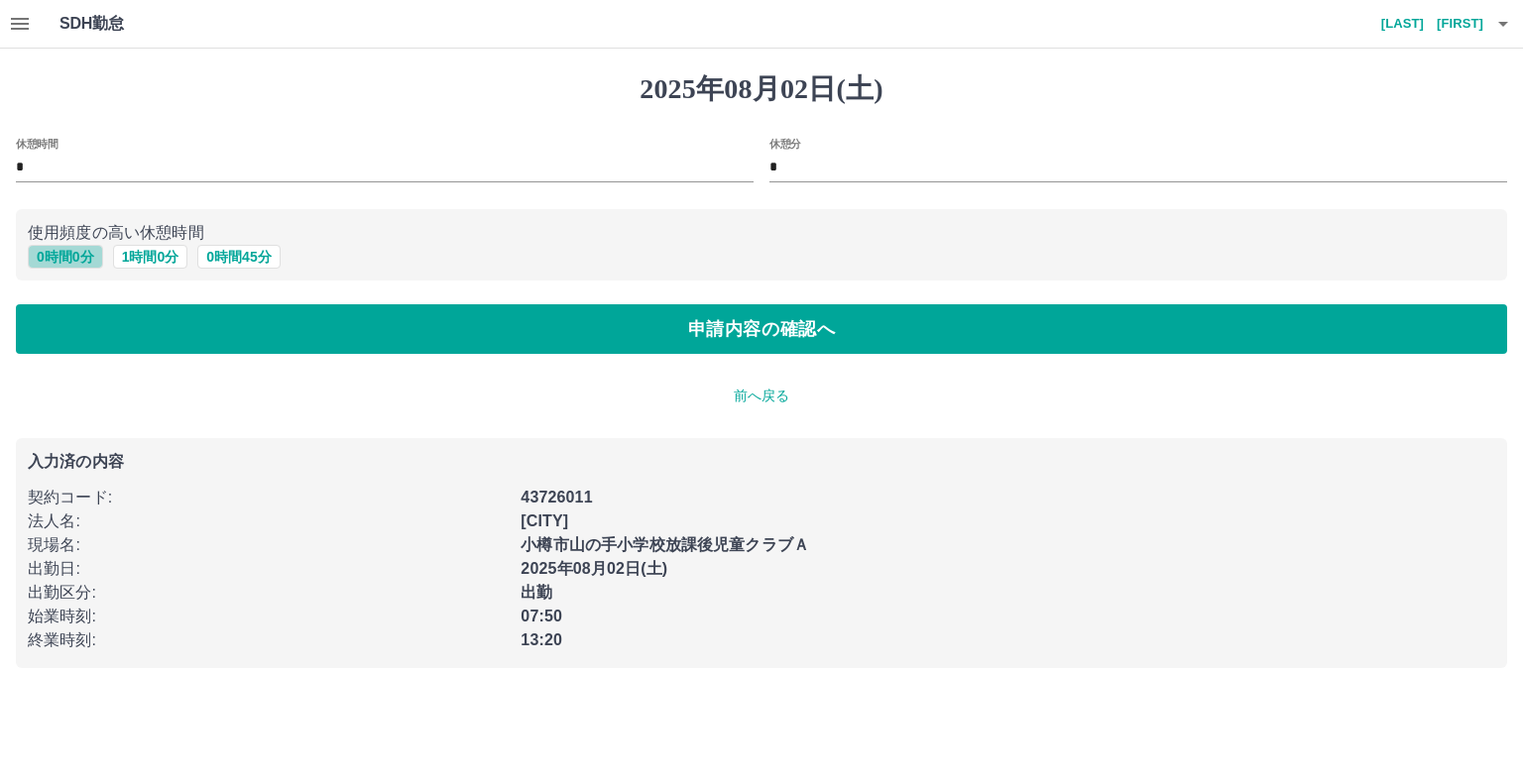 click on "0 時間 0 分" at bounding box center [65, 257] 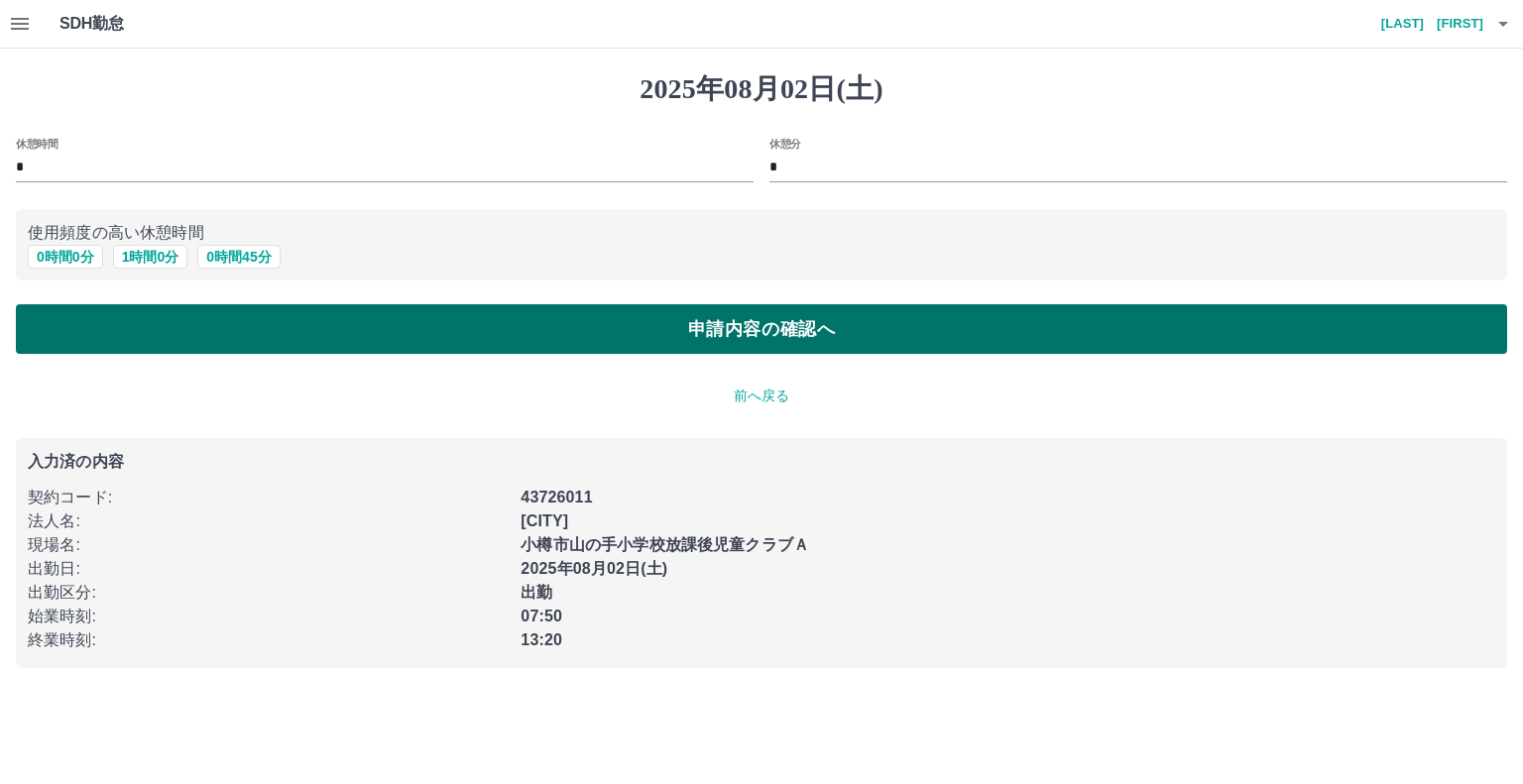 click on "申請内容の確認へ" at bounding box center (762, 329) 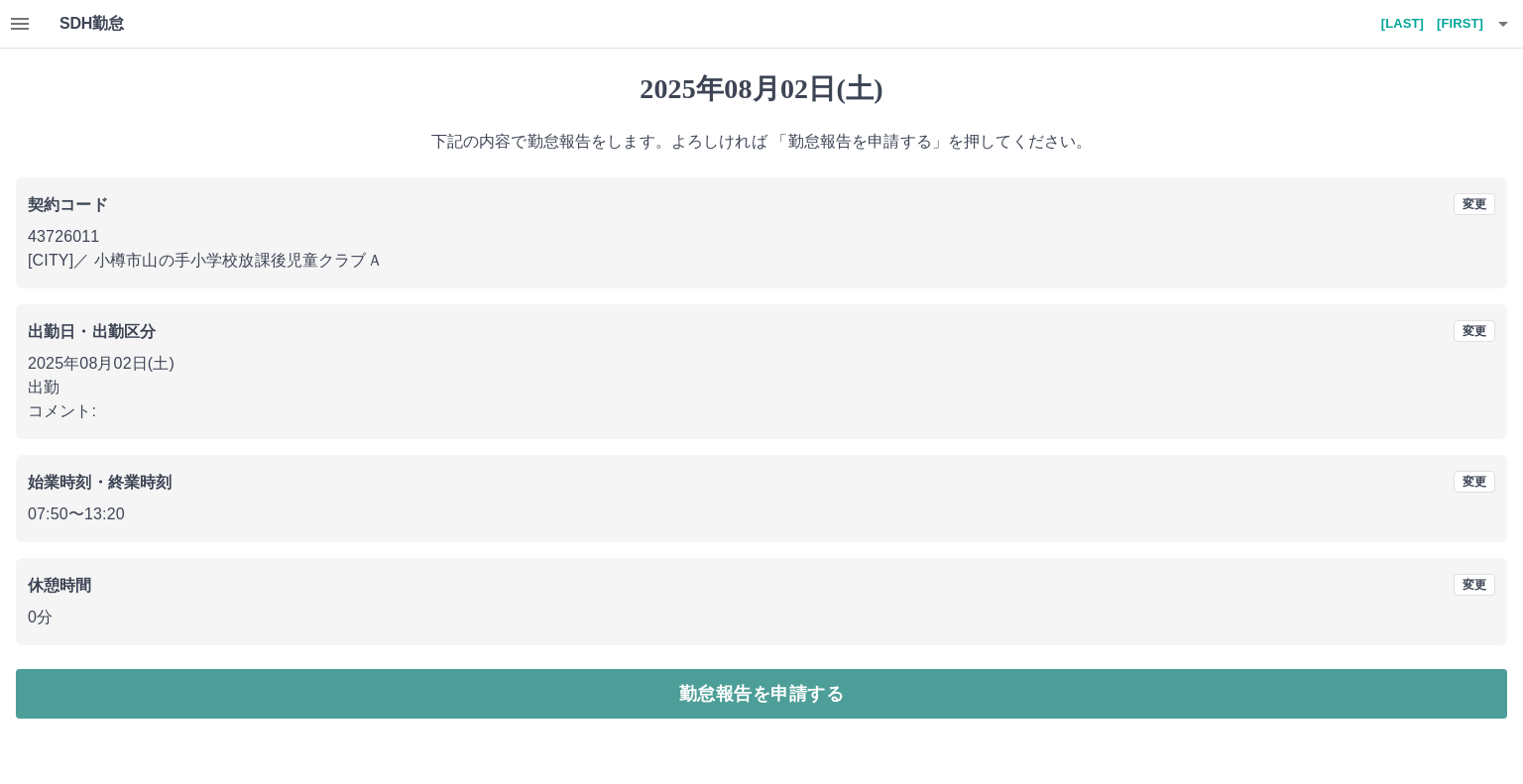 click on "勤怠報告を申請する" at bounding box center (762, 694) 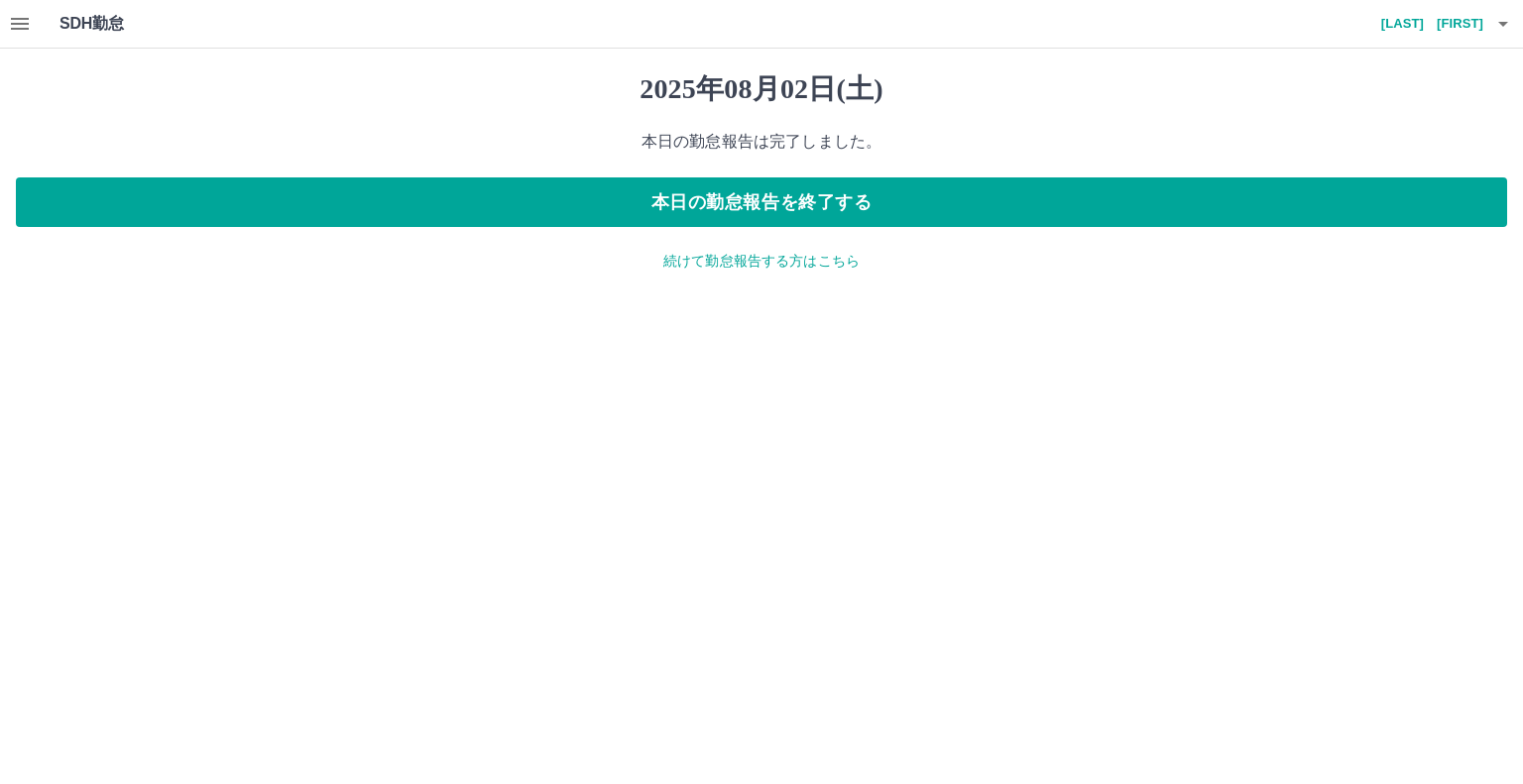 click on "続けて勤怠報告する方はこちら" at bounding box center [762, 261] 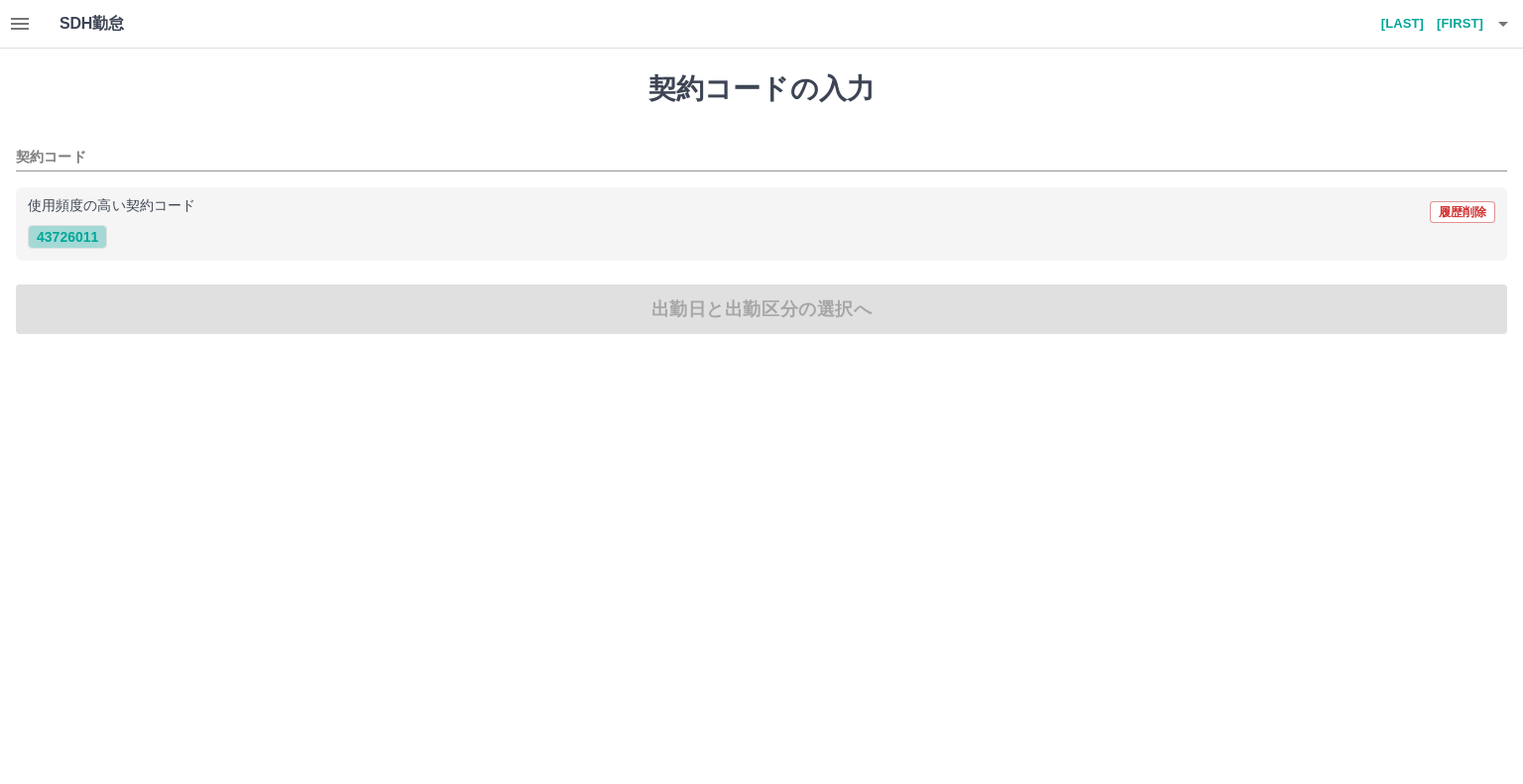 click on "43726011" at bounding box center (67, 237) 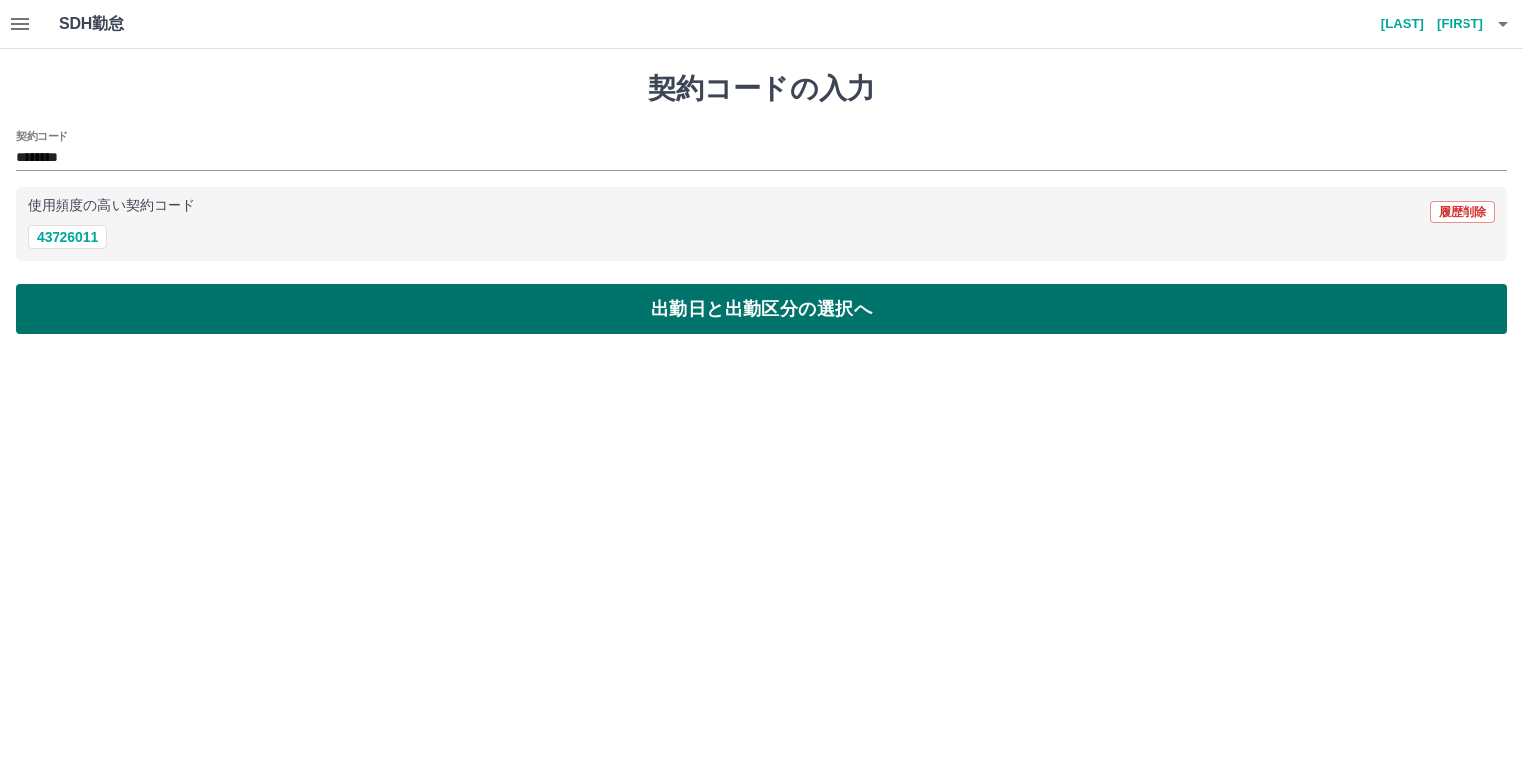 click on "出勤日と出勤区分の選択へ" at bounding box center (762, 309) 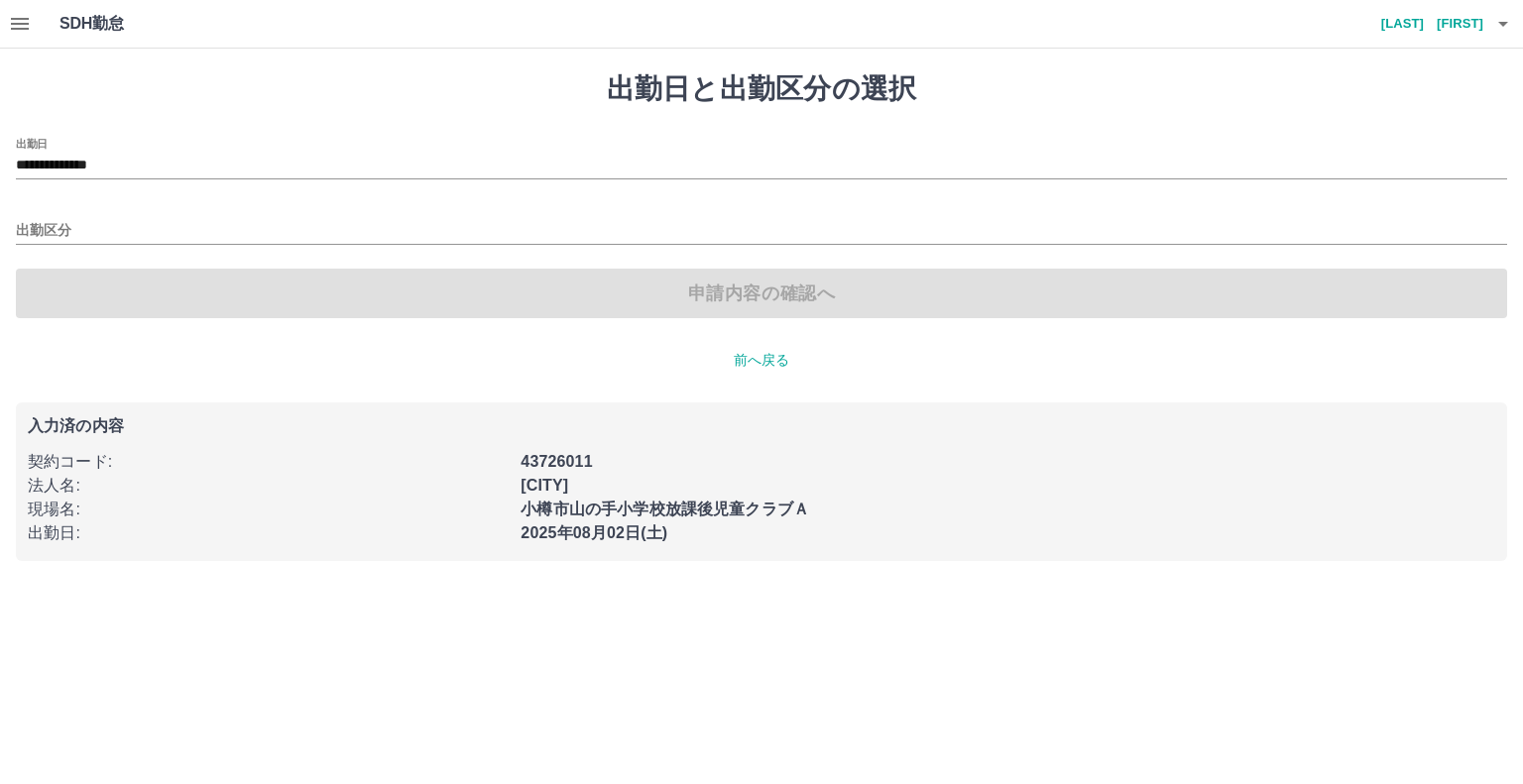 click on "**********" at bounding box center [762, 159] 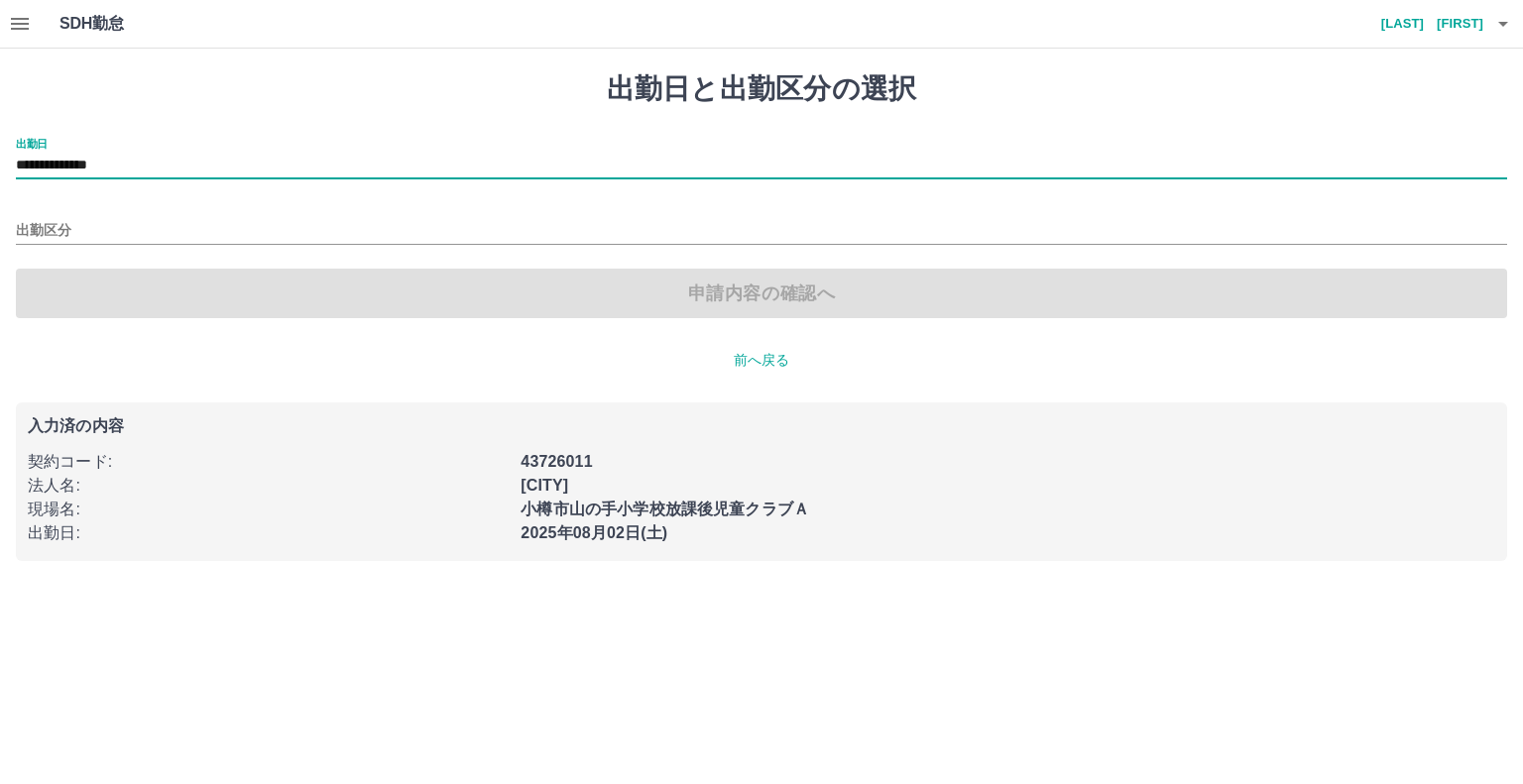 click on "**********" at bounding box center [762, 159] 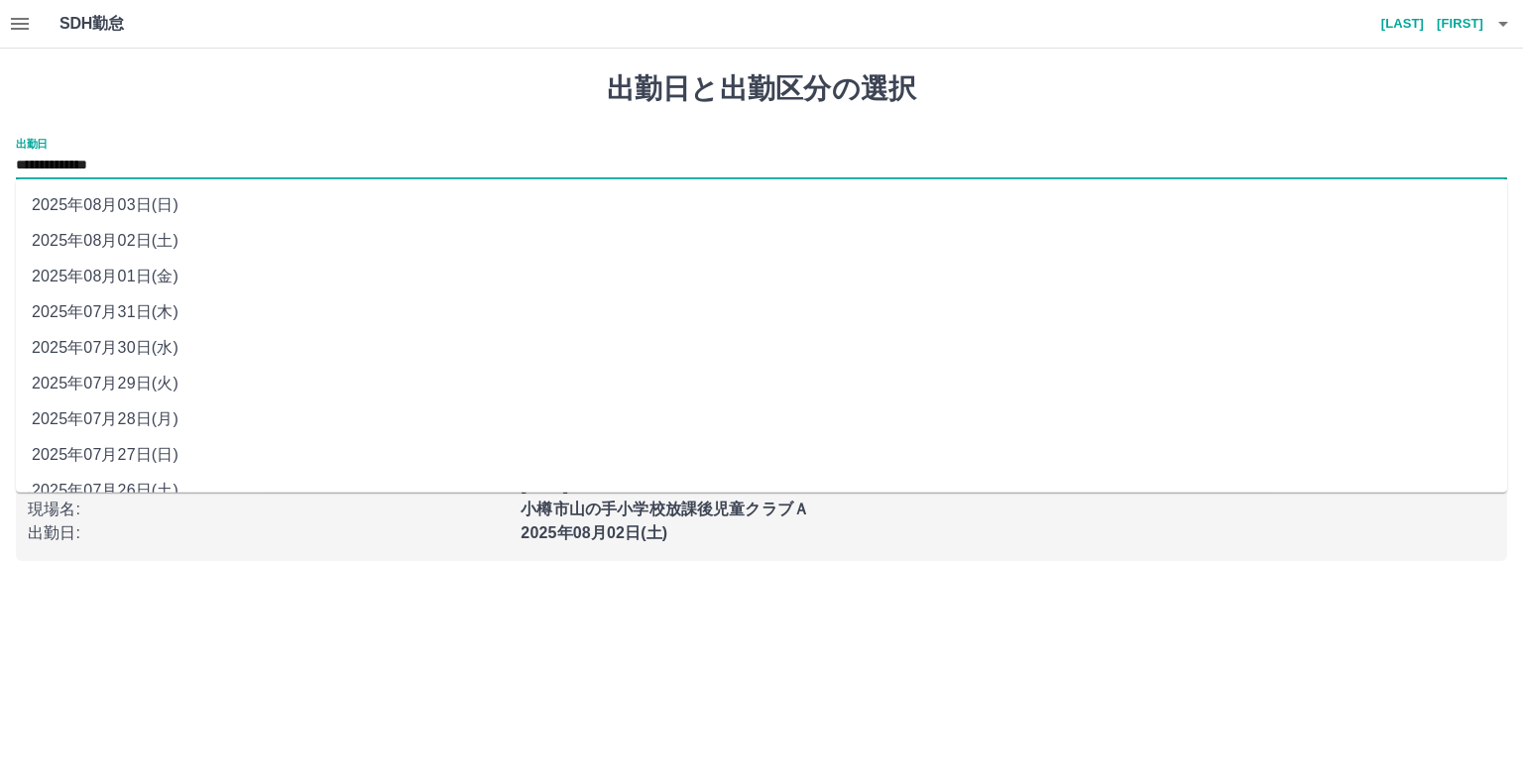 click on "2025年08月03日(日)" at bounding box center [762, 205] 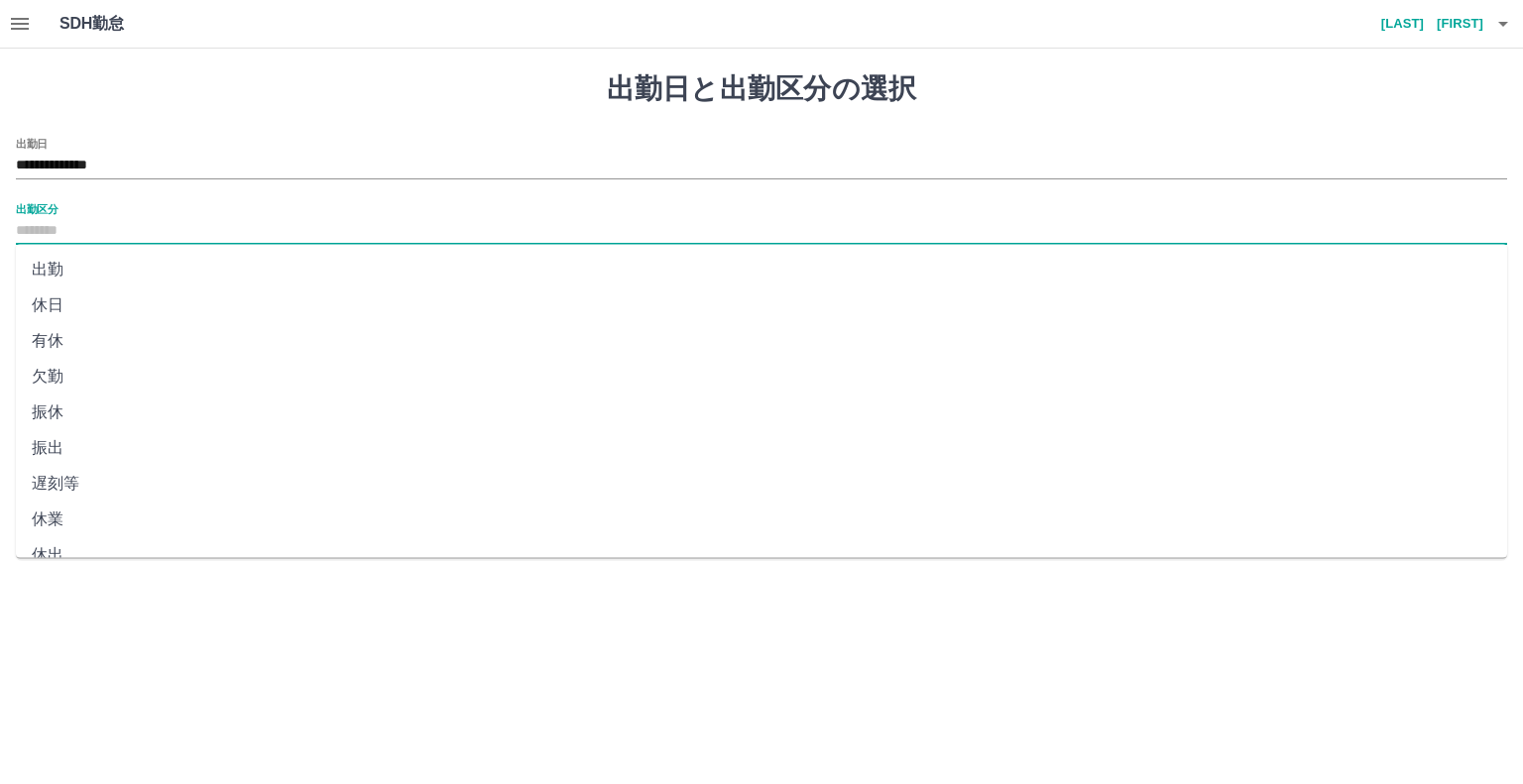 click on "出勤区分" at bounding box center (762, 231) 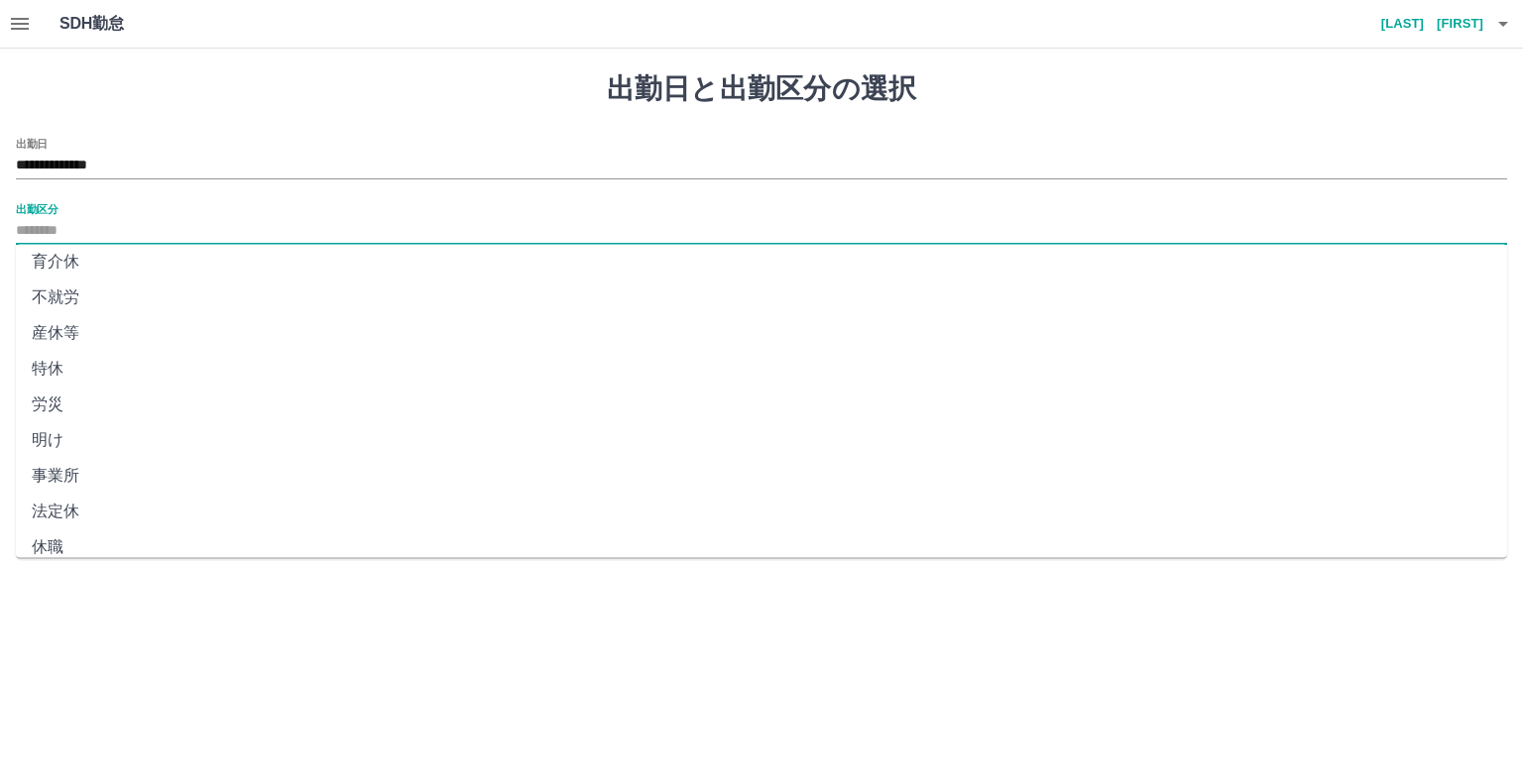 scroll, scrollTop: 344, scrollLeft: 0, axis: vertical 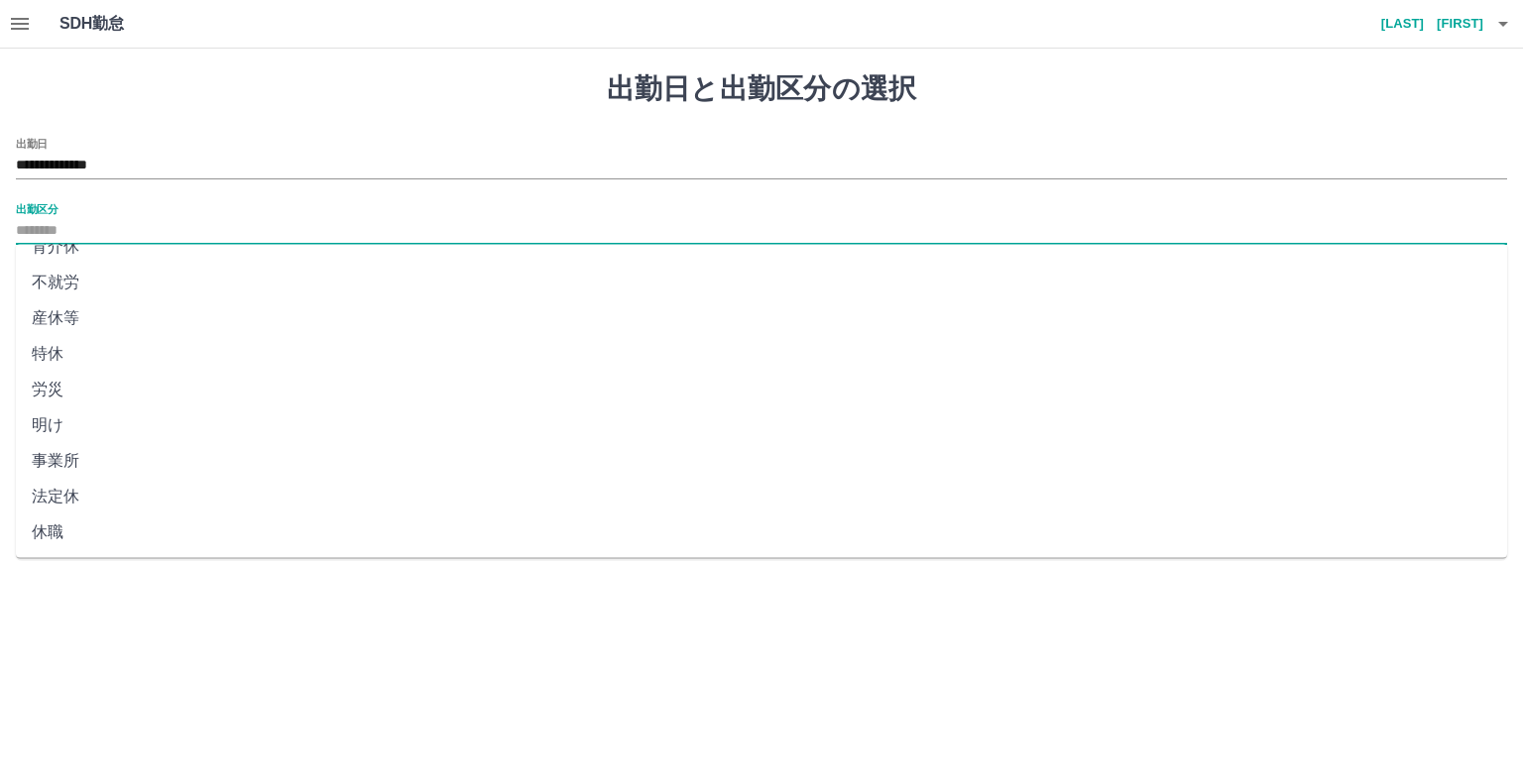 click on "法定休" at bounding box center (762, 497) 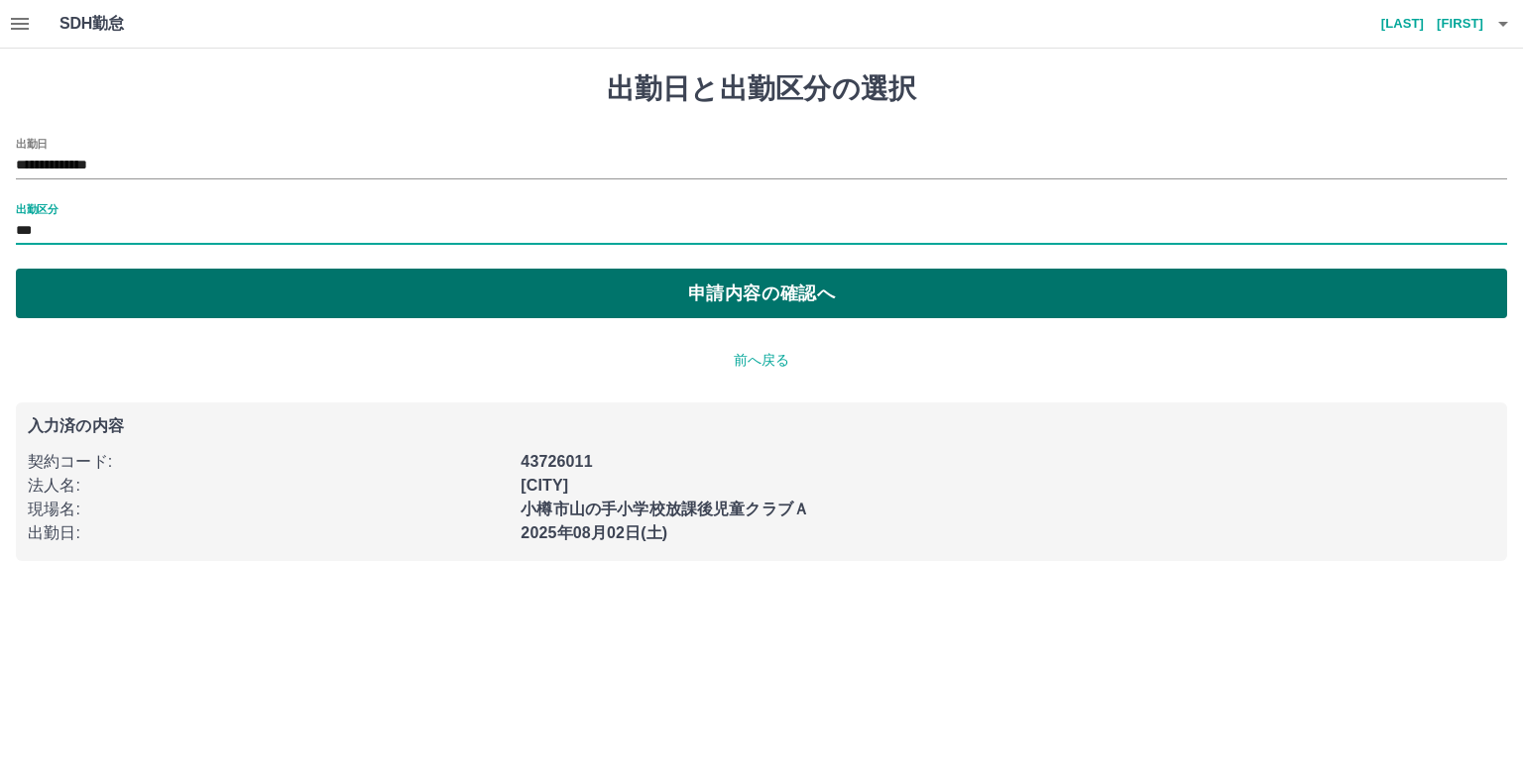 click on "申請内容の確認へ" at bounding box center [762, 293] 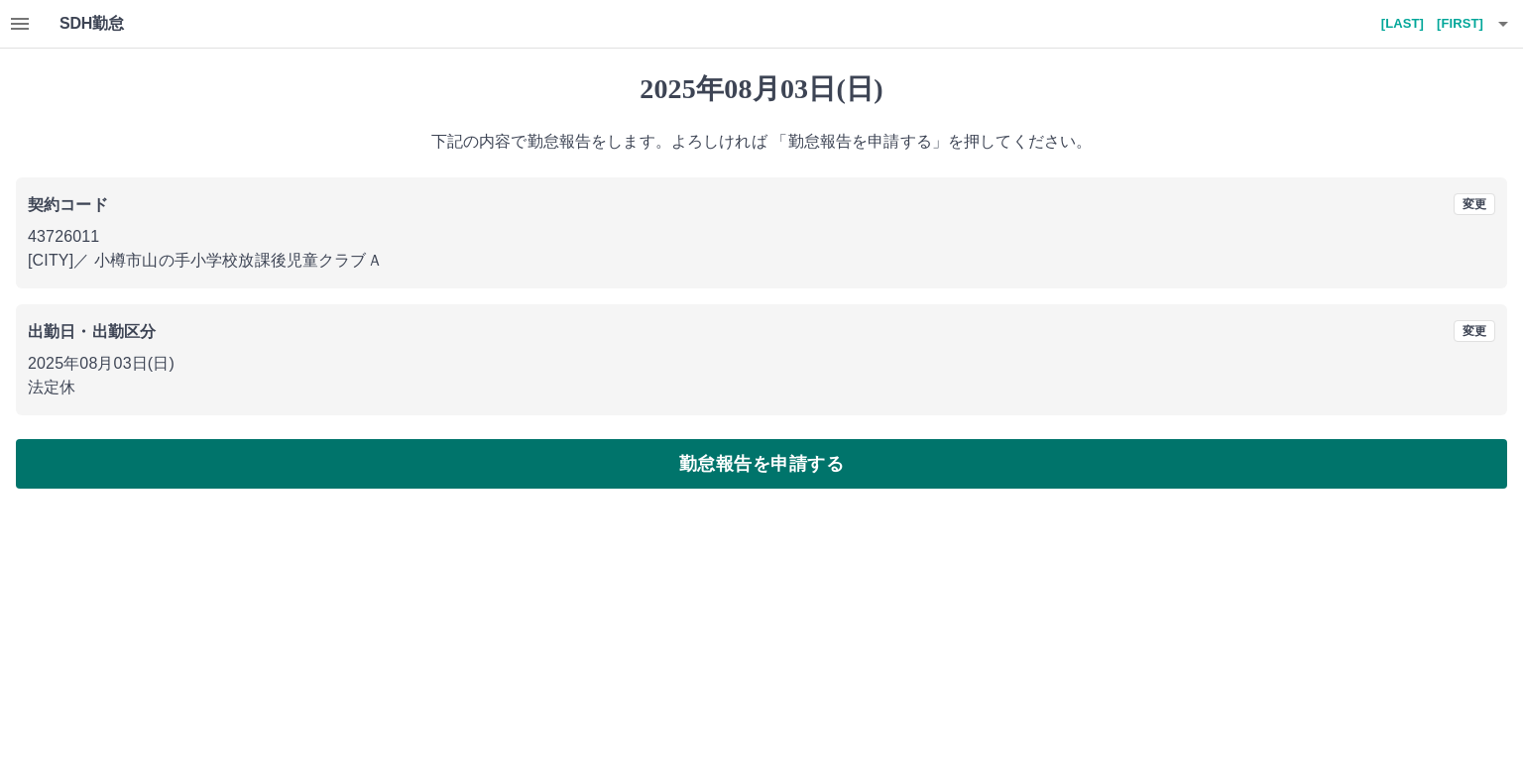 click on "勤怠報告を申請する" at bounding box center (762, 464) 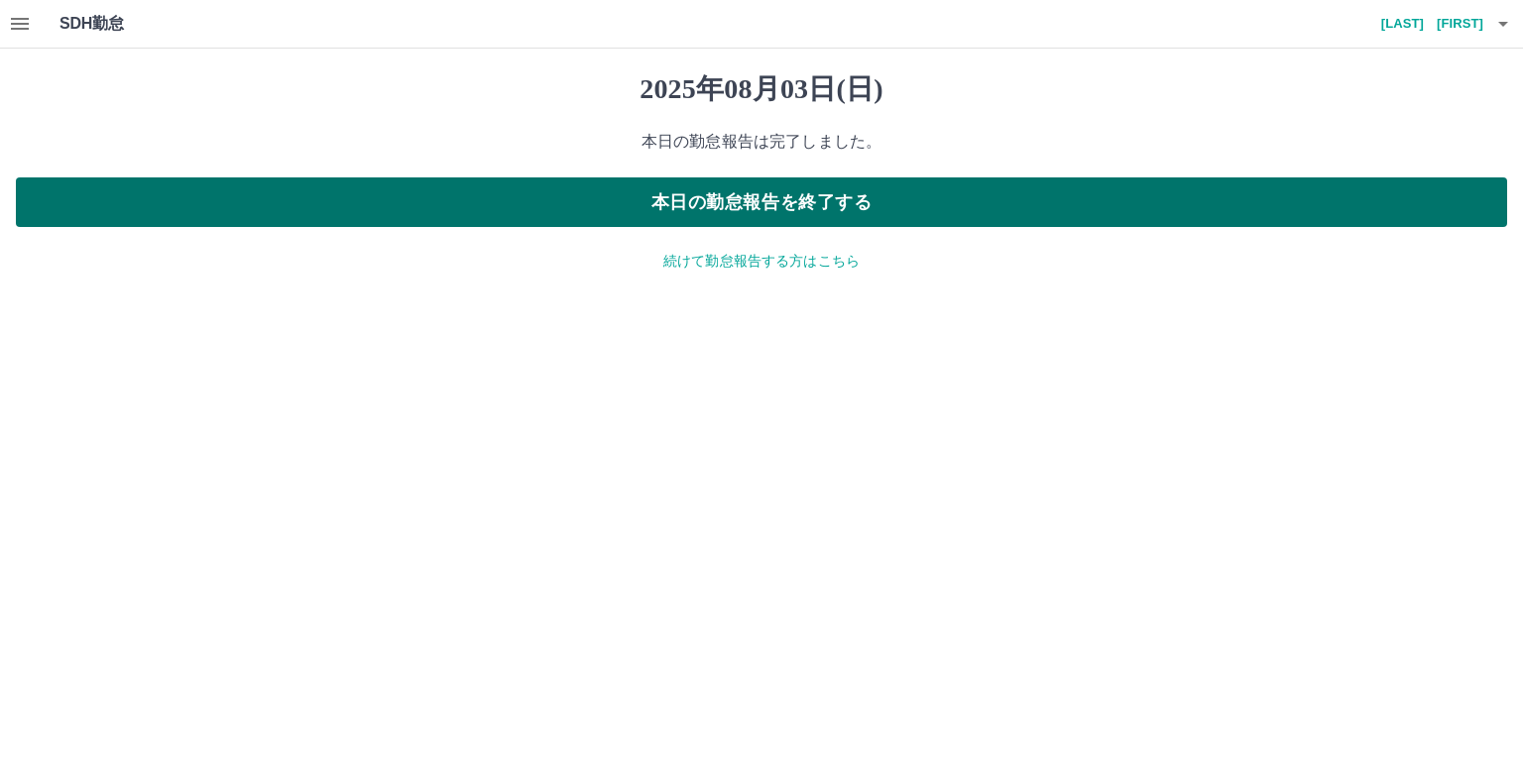 click on "本日の勤怠報告を終了する" at bounding box center [762, 202] 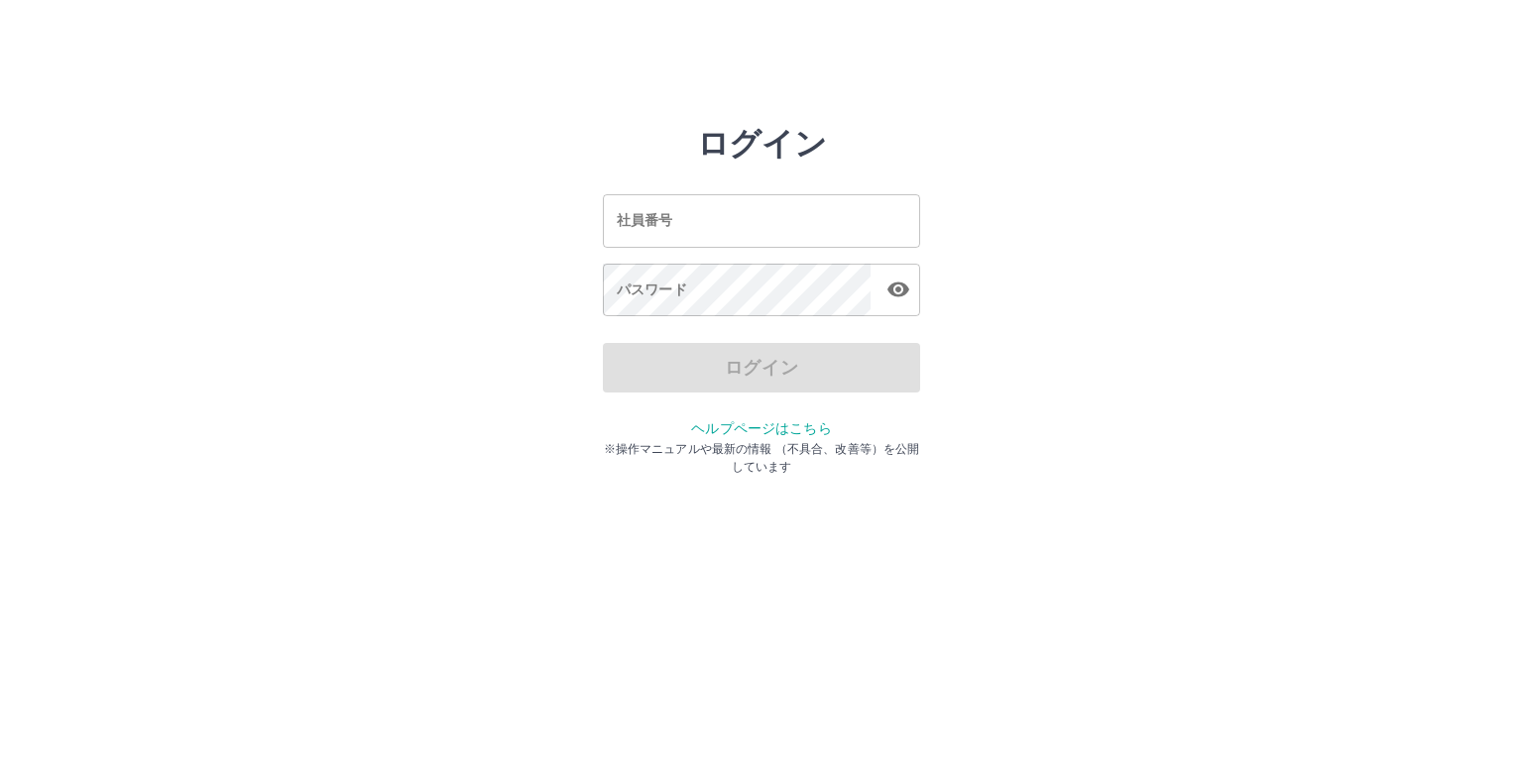 scroll, scrollTop: 0, scrollLeft: 0, axis: both 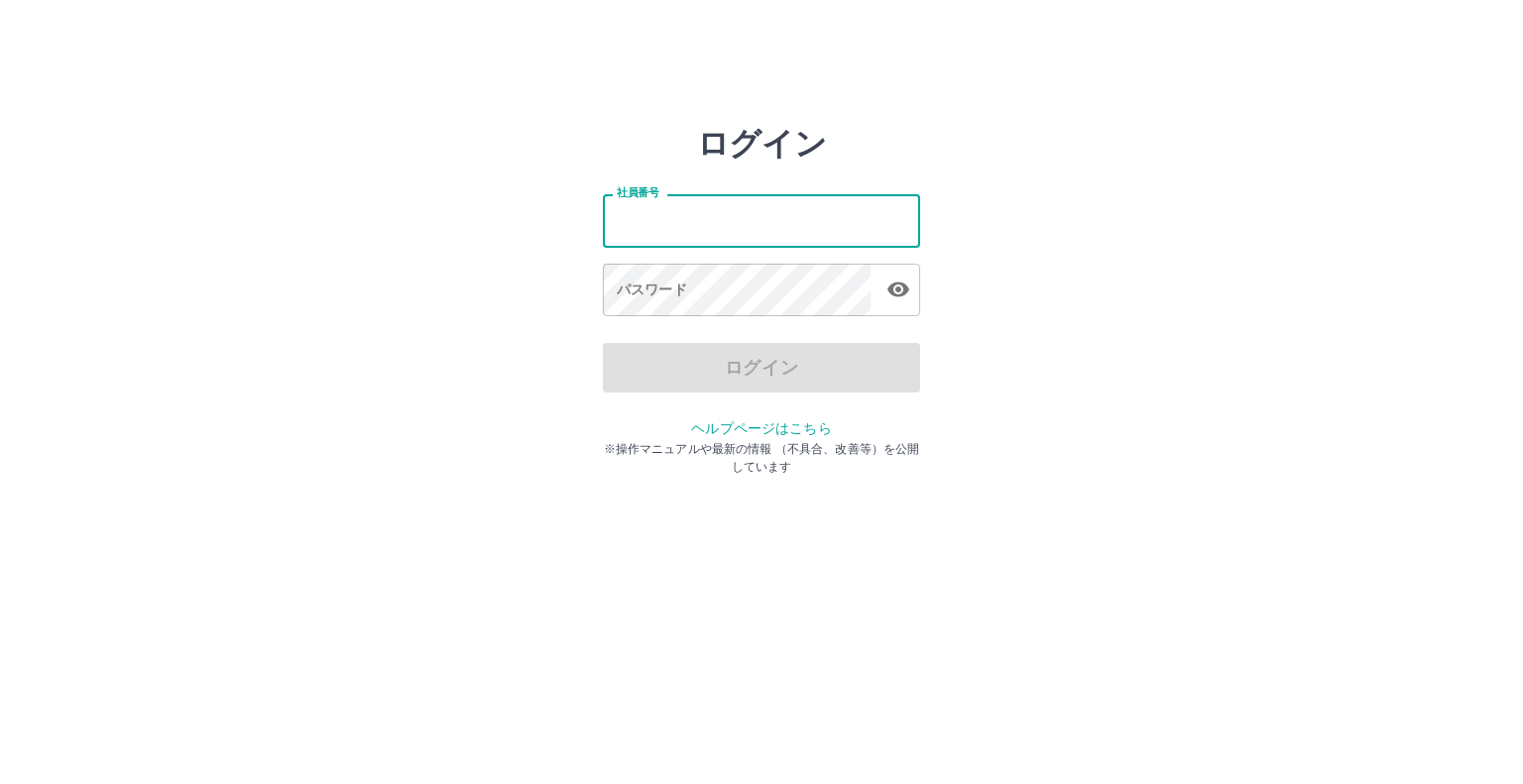 click on "社員番号" at bounding box center (762, 220) 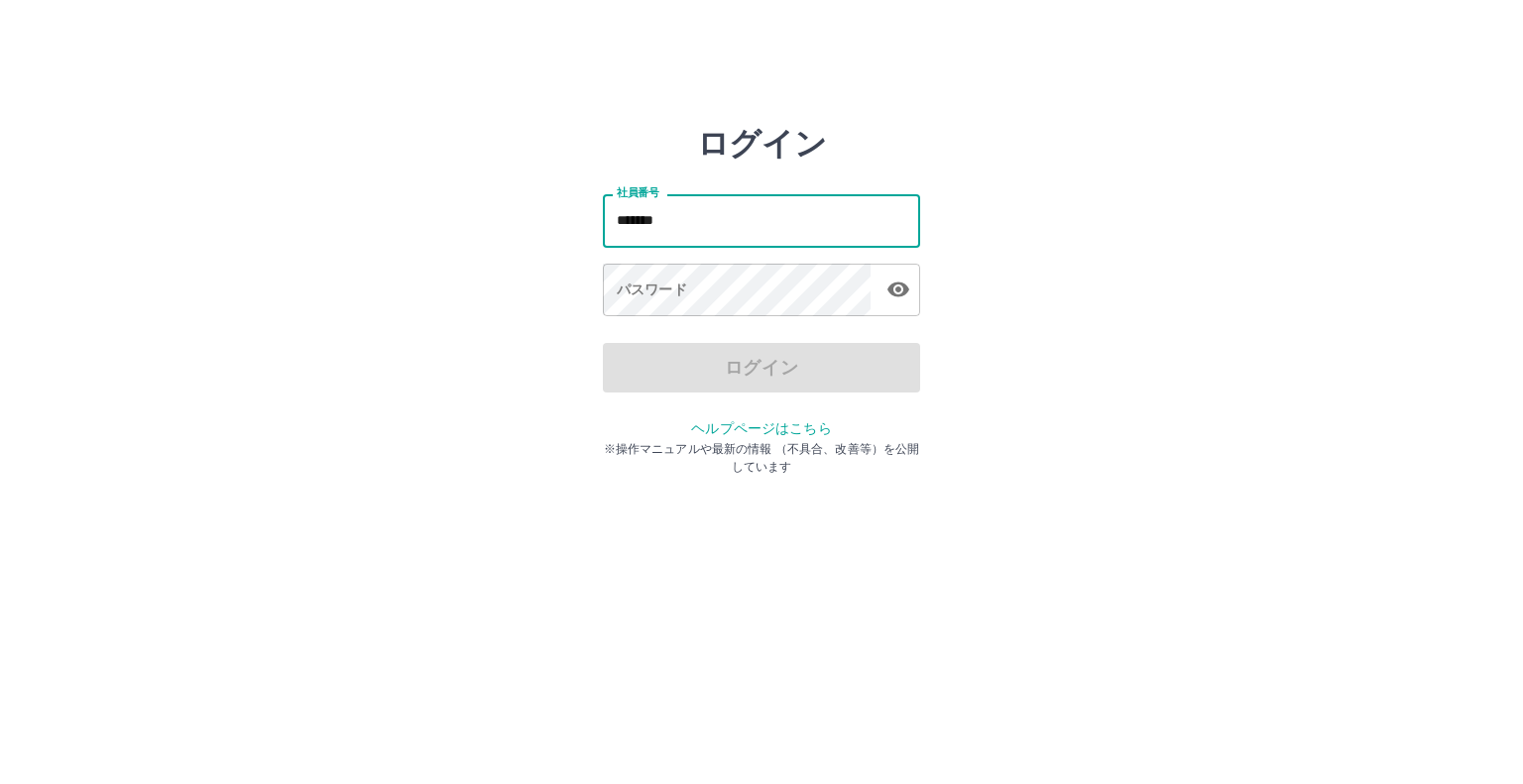 type on "*******" 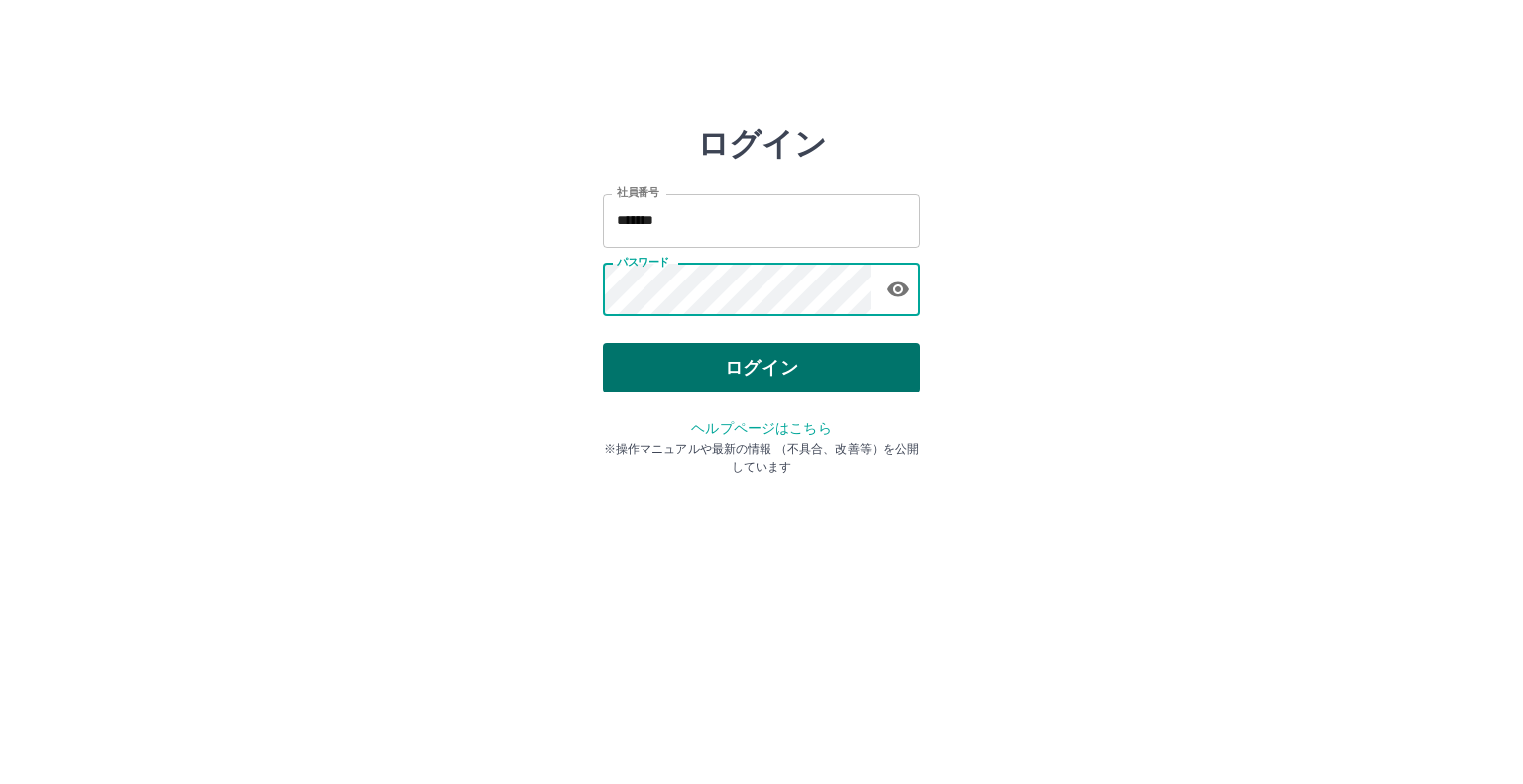 click on "ログイン" at bounding box center (762, 368) 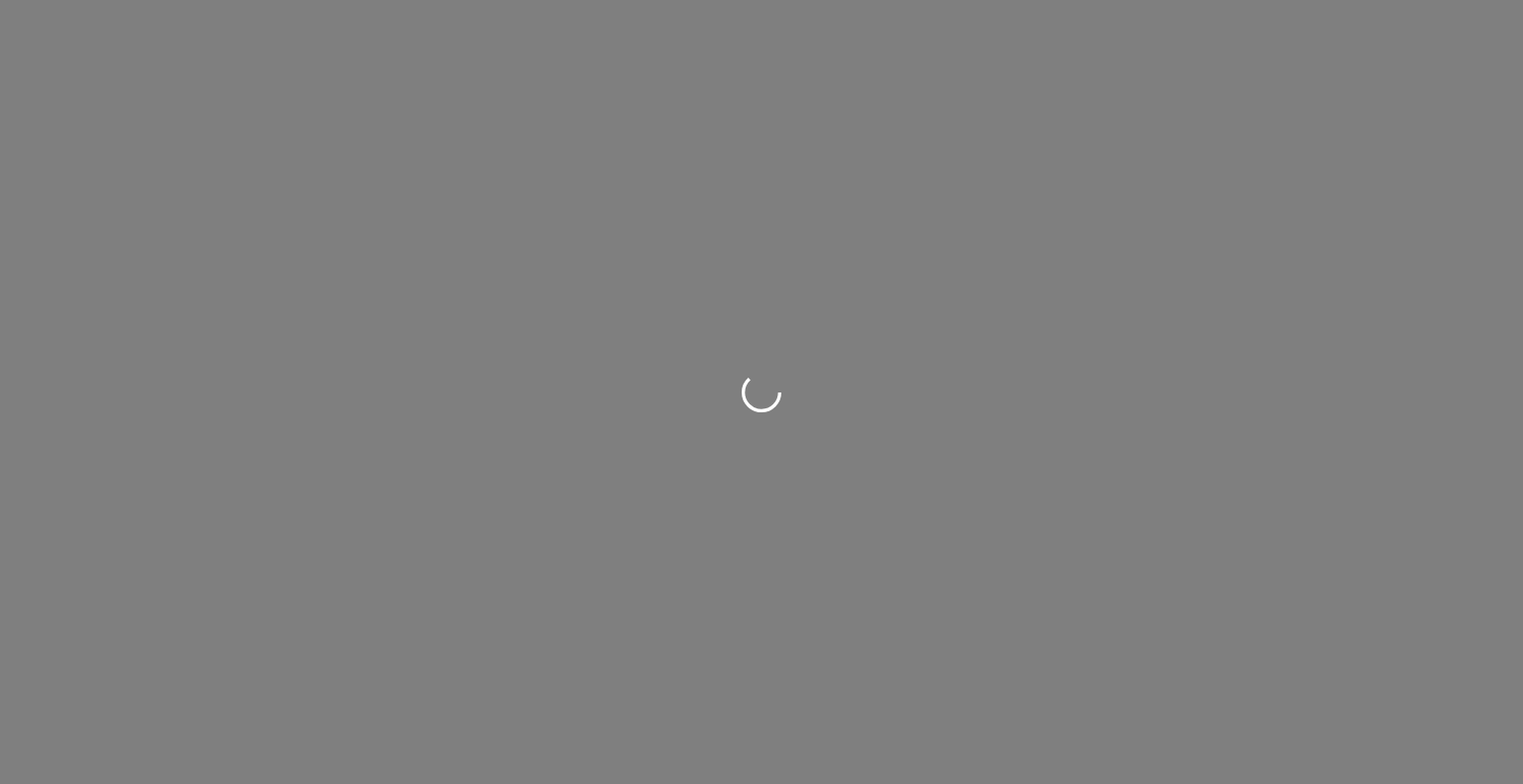 scroll, scrollTop: 0, scrollLeft: 0, axis: both 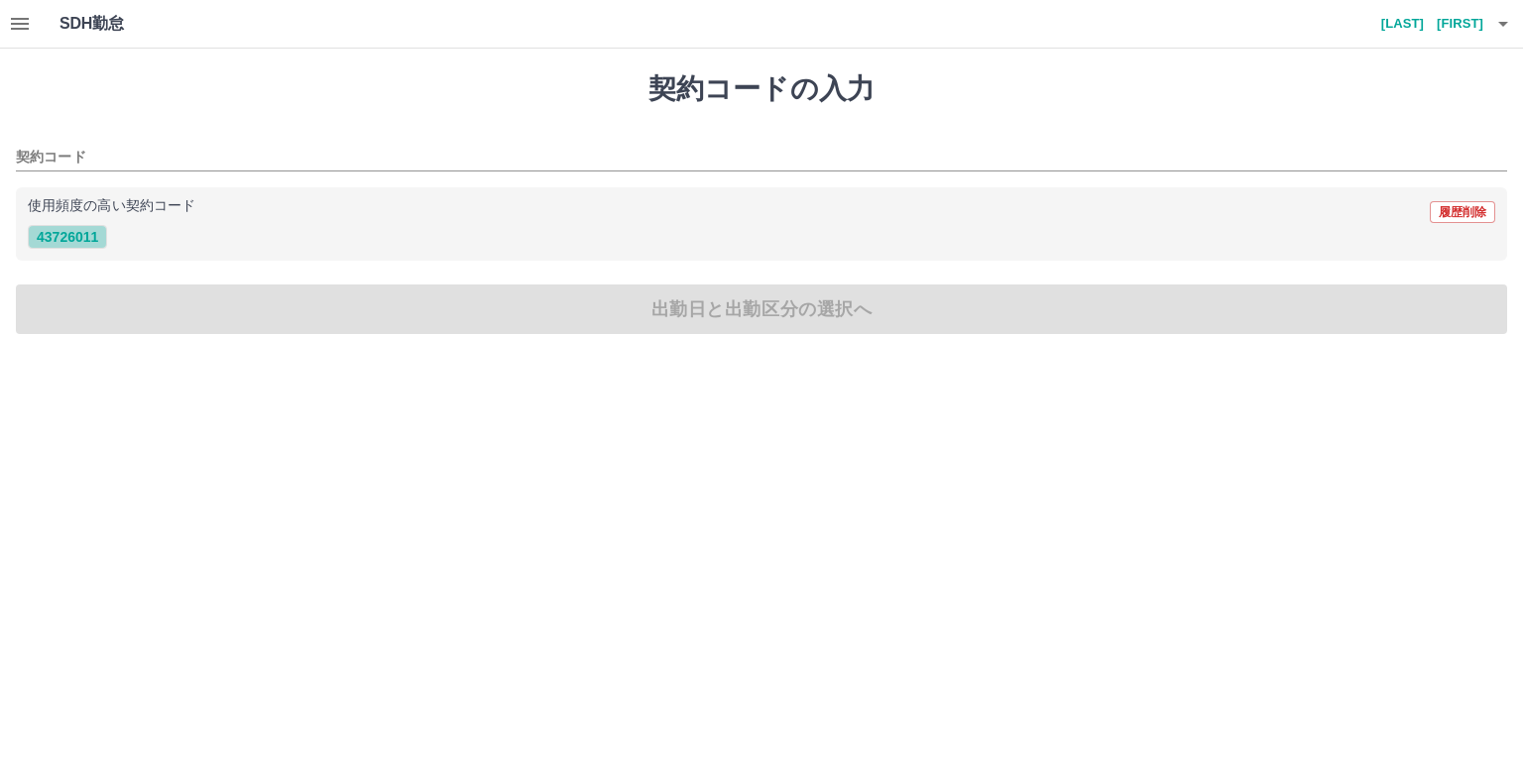 click on "43726011" at bounding box center [67, 237] 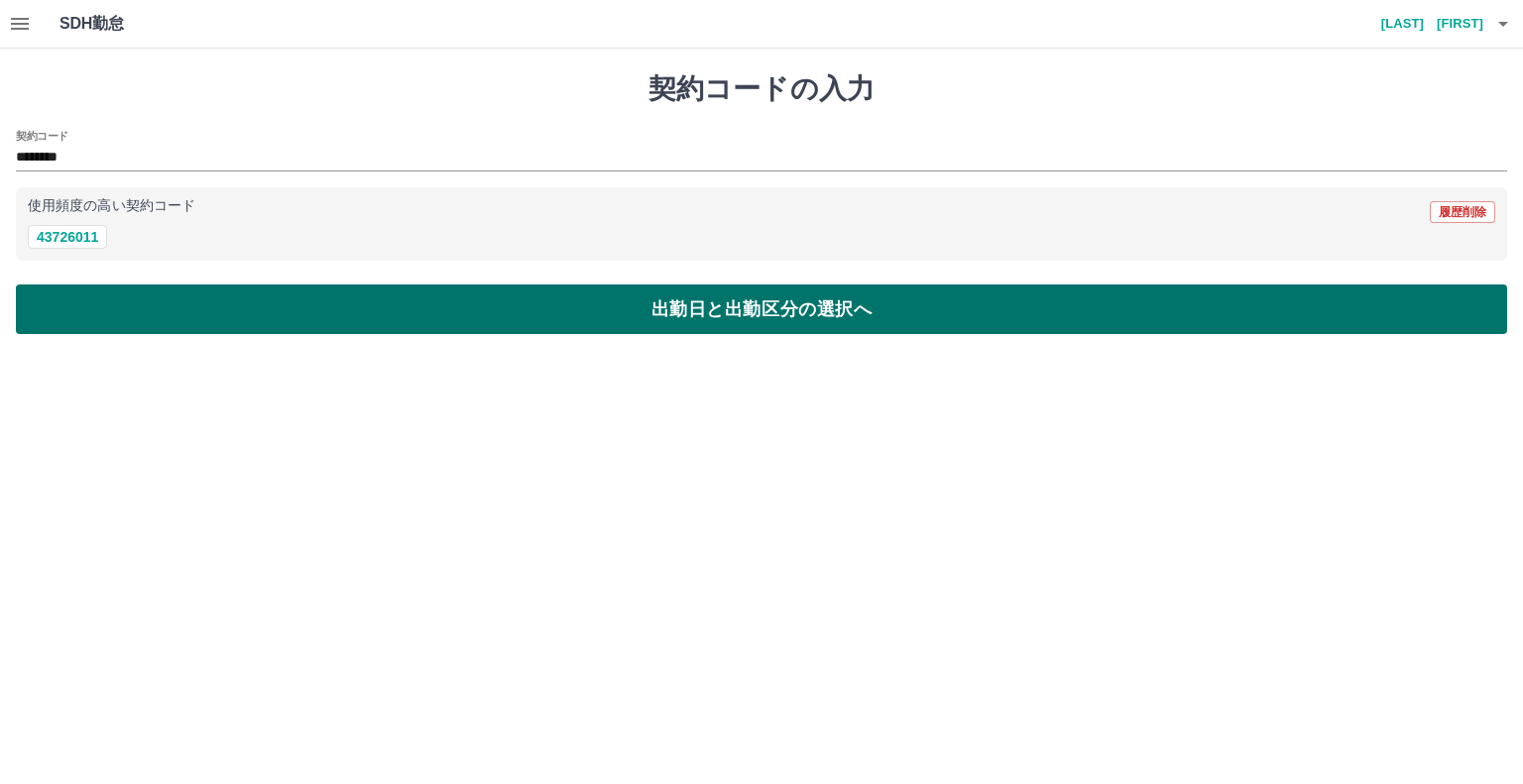 click on "出勤日と出勤区分の選択へ" at bounding box center (762, 309) 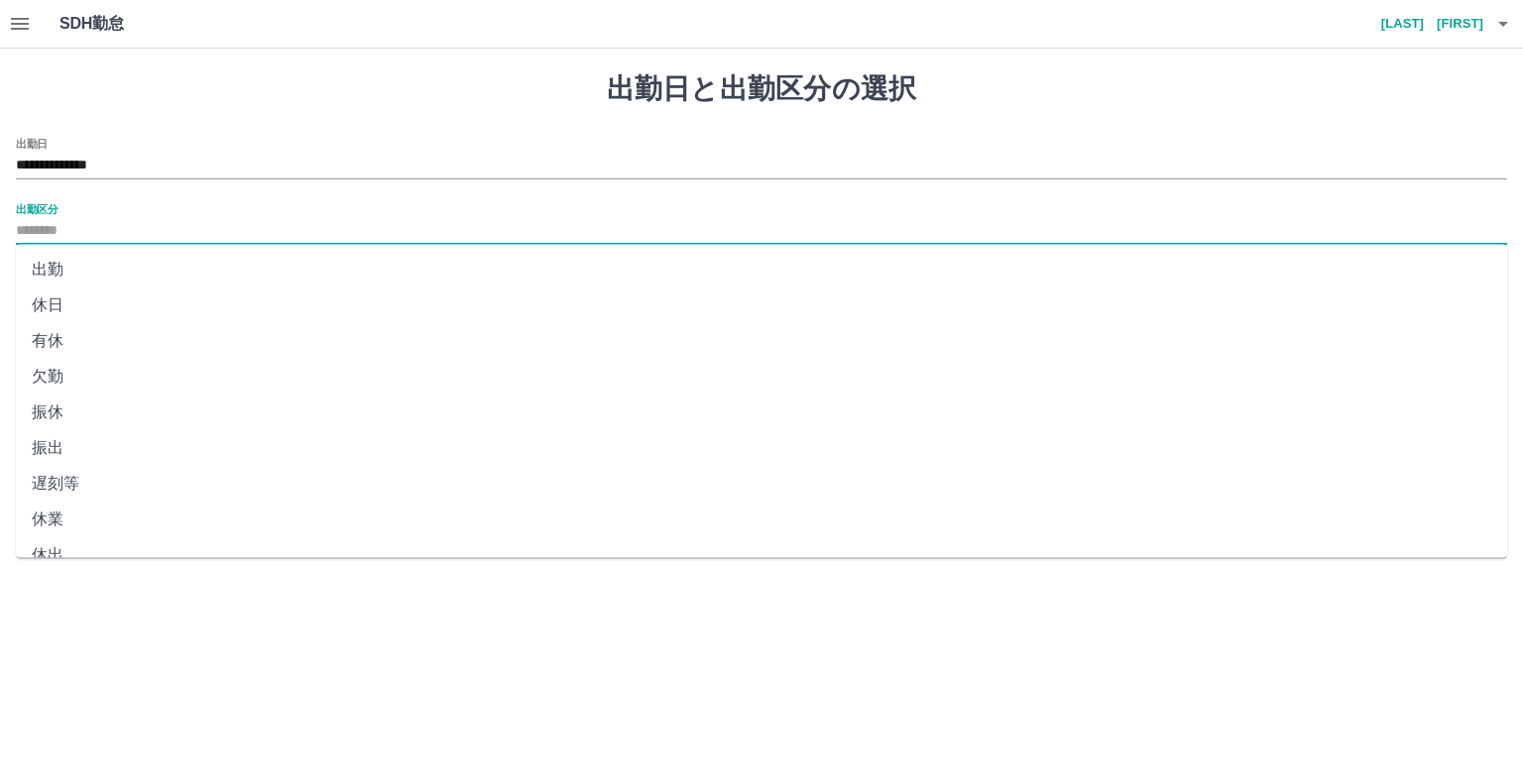 click on "出勤区分" at bounding box center (762, 231) 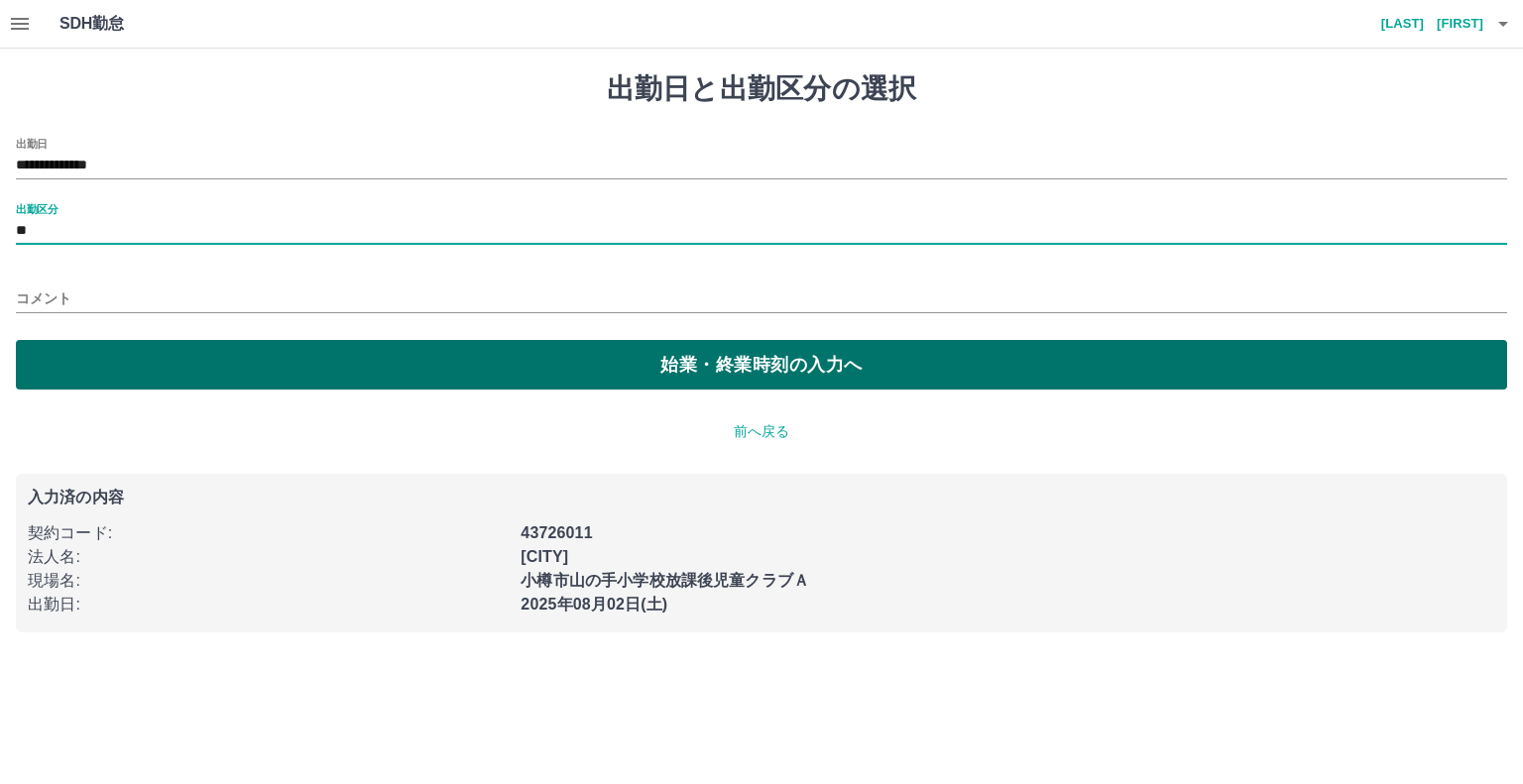 click on "始業・終業時刻の入力へ" at bounding box center (762, 365) 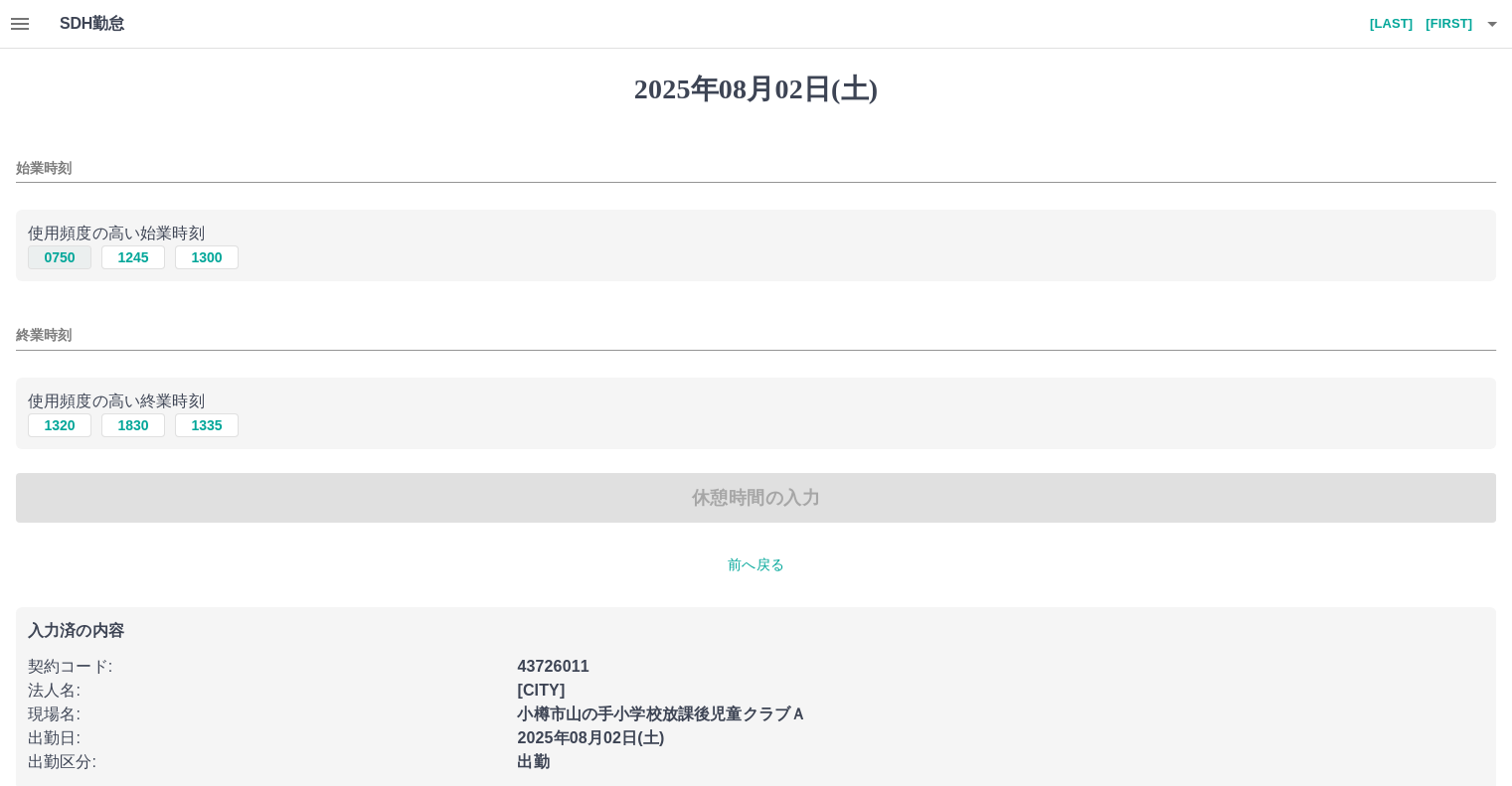 click on "0750" at bounding box center (60, 257) 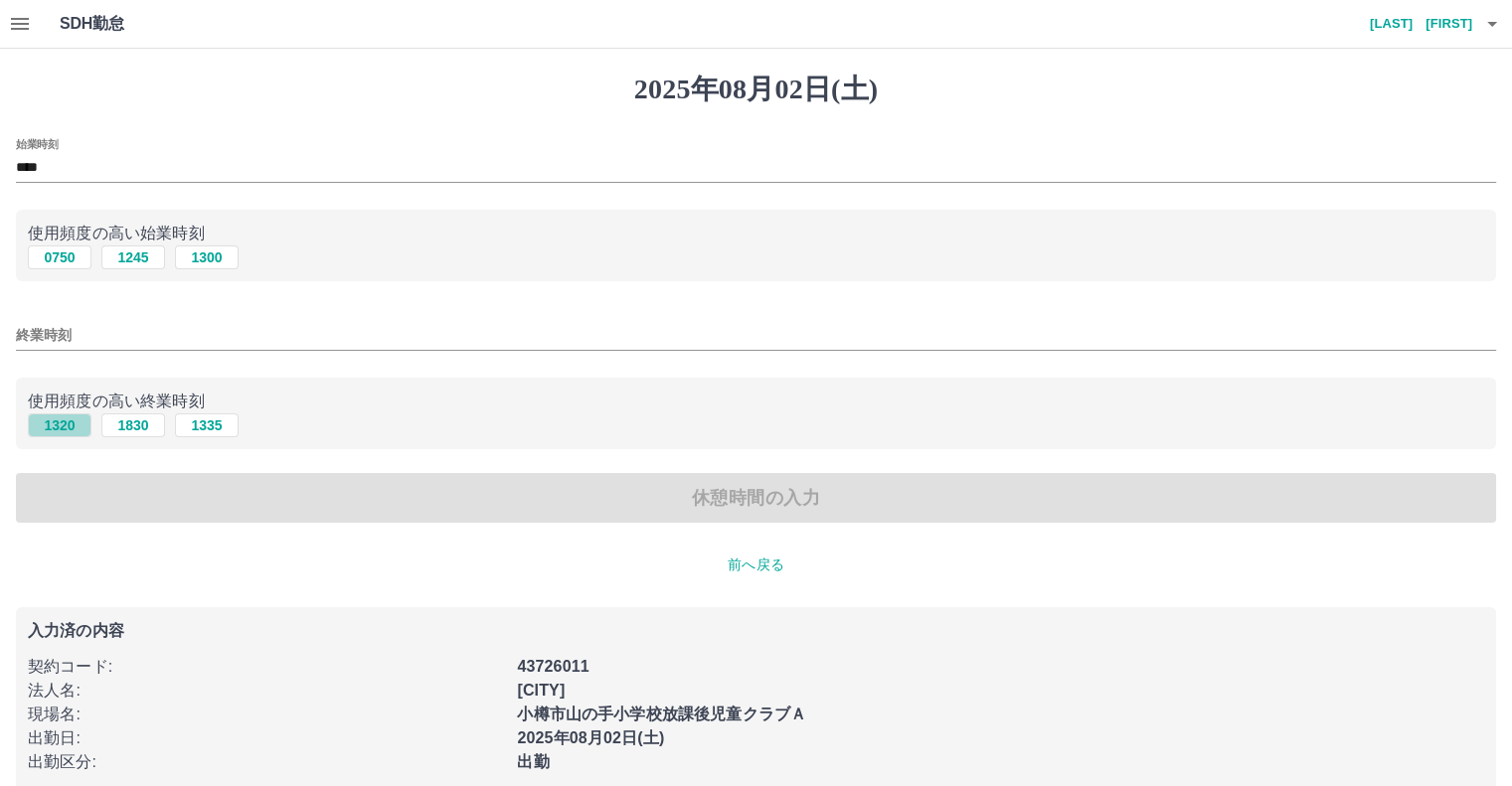 click on "1320" at bounding box center (60, 425) 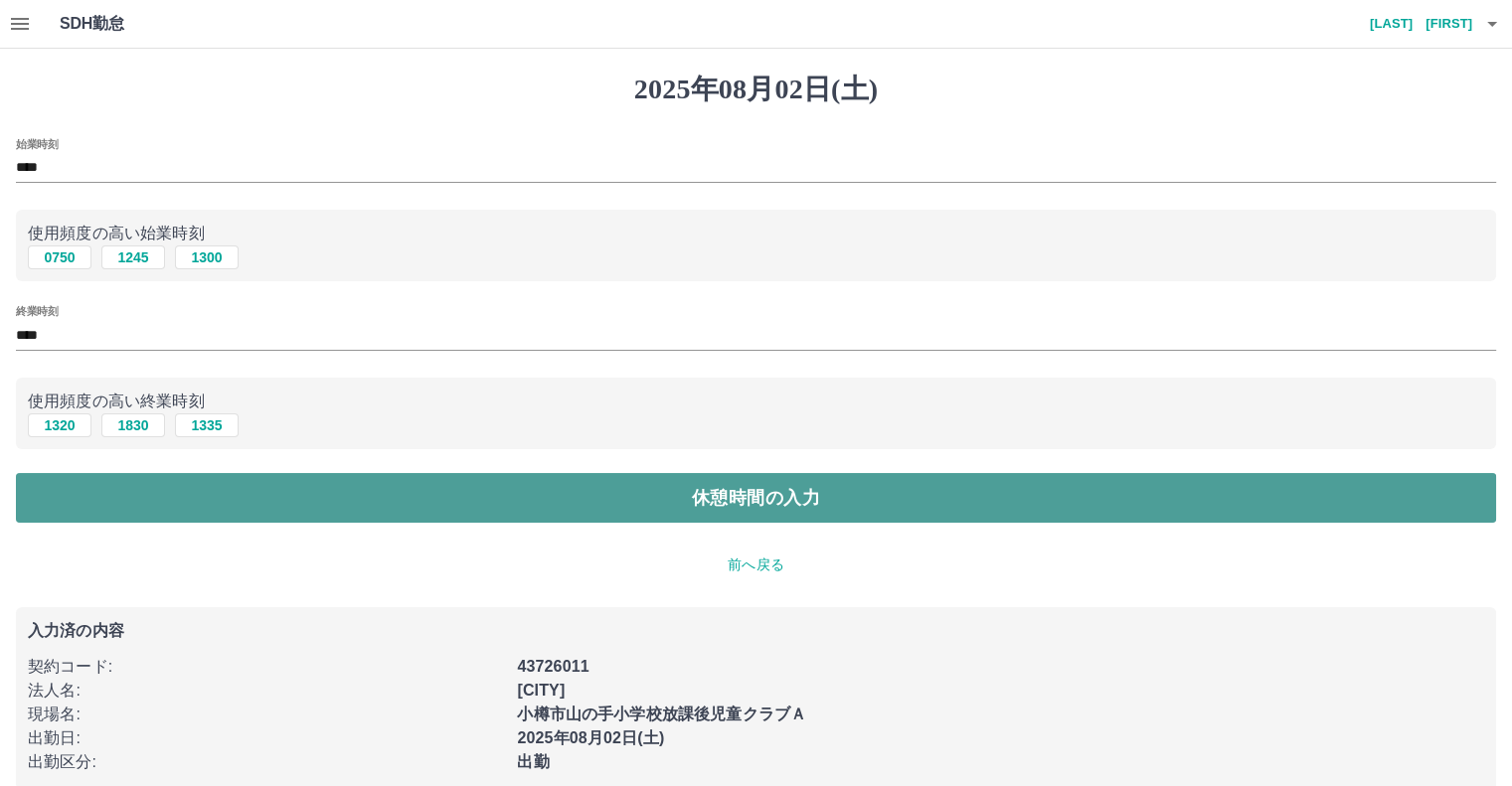 click on "休憩時間の入力" at bounding box center (756, 498) 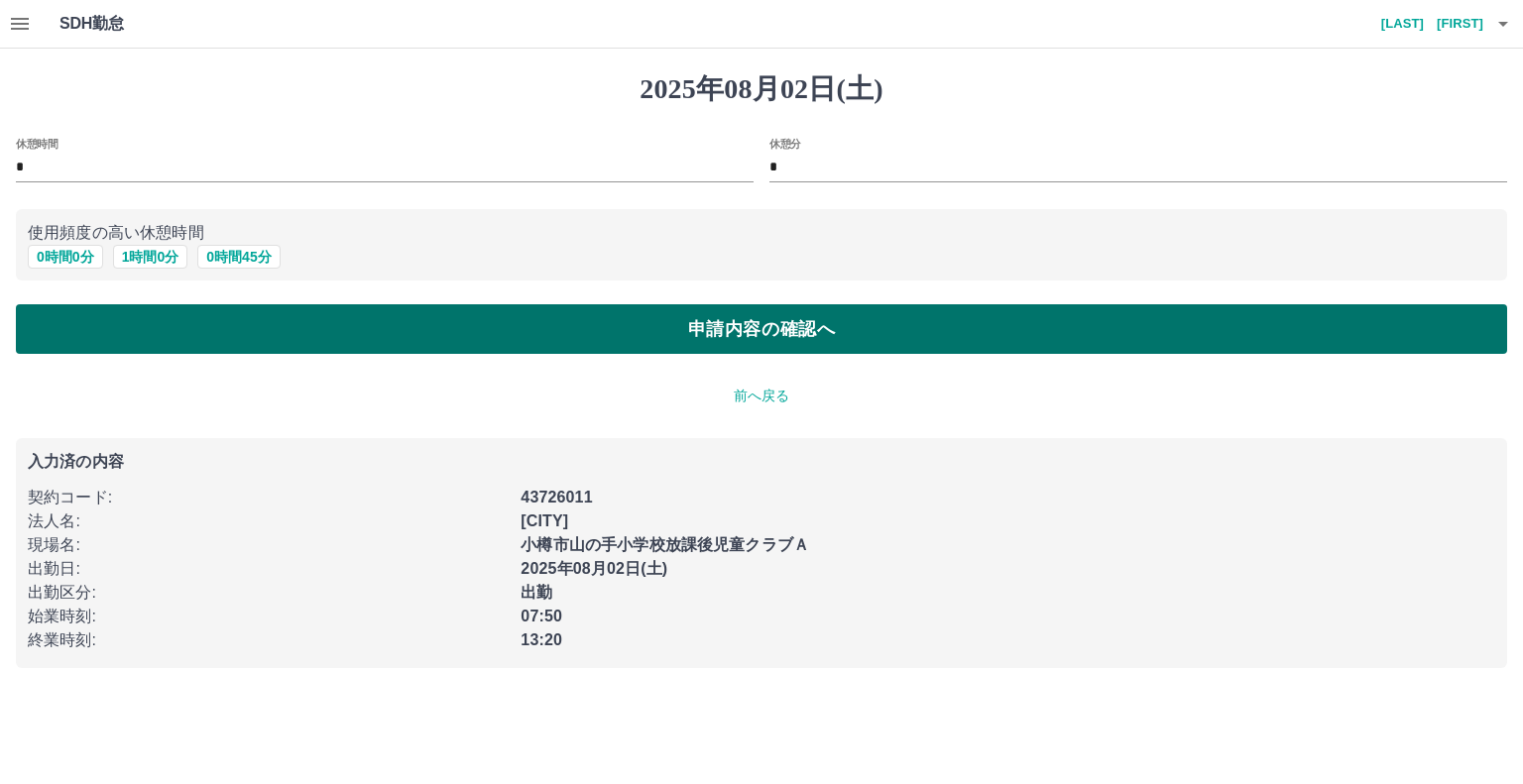 click on "申請内容の確認へ" at bounding box center [762, 329] 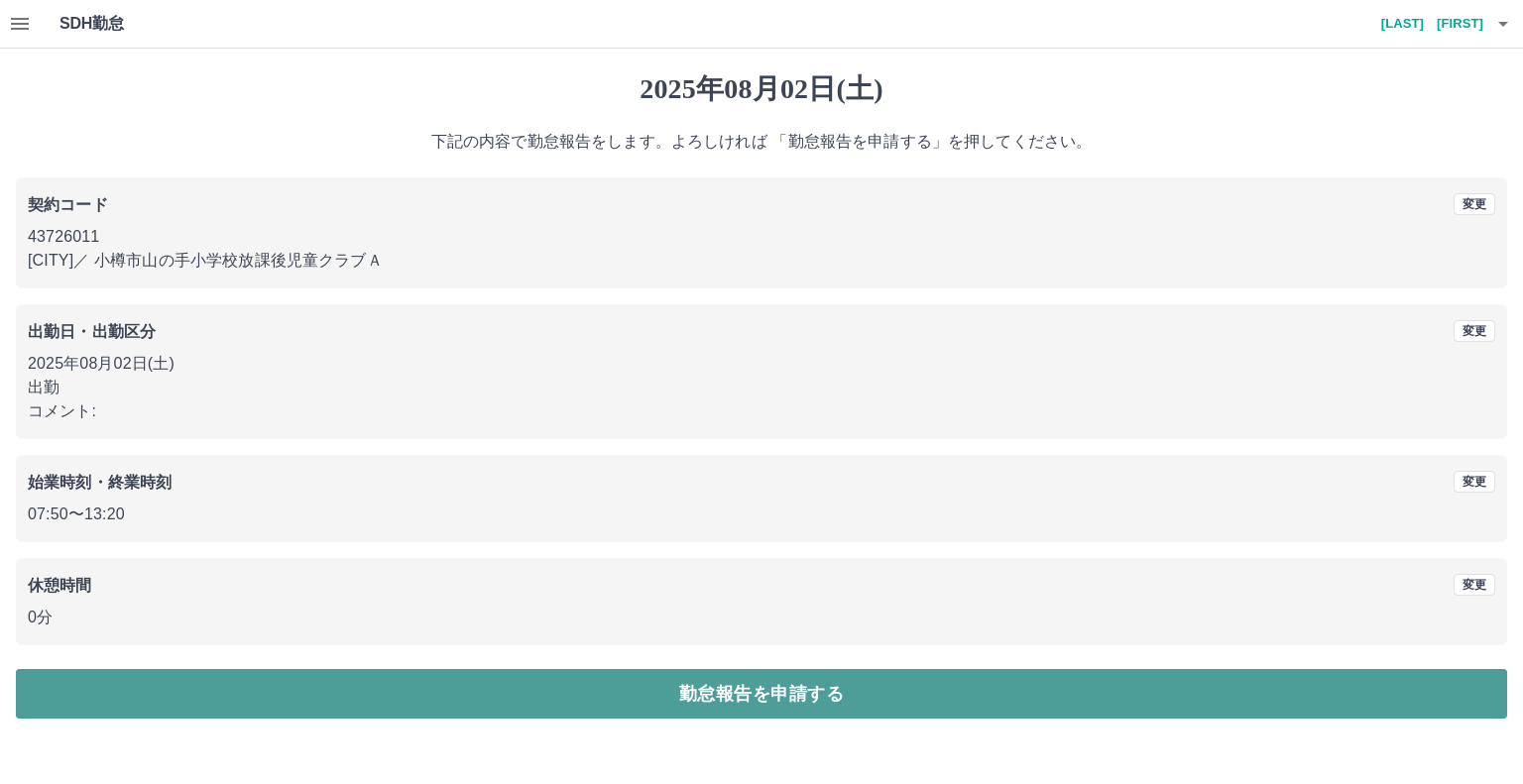 click on "勤怠報告を申請する" at bounding box center (762, 694) 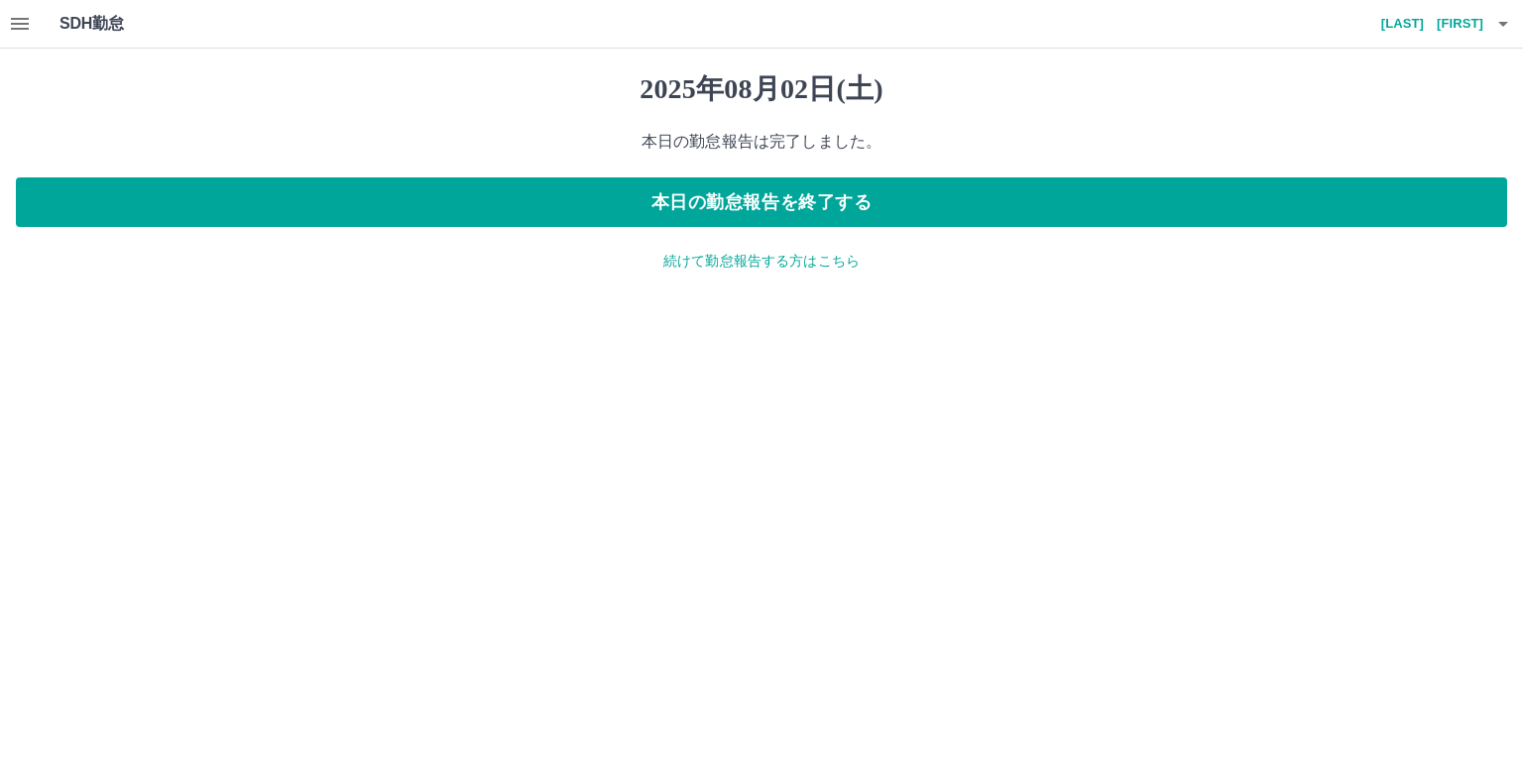 click on "続けて勤怠報告する方はこちら" at bounding box center [762, 261] 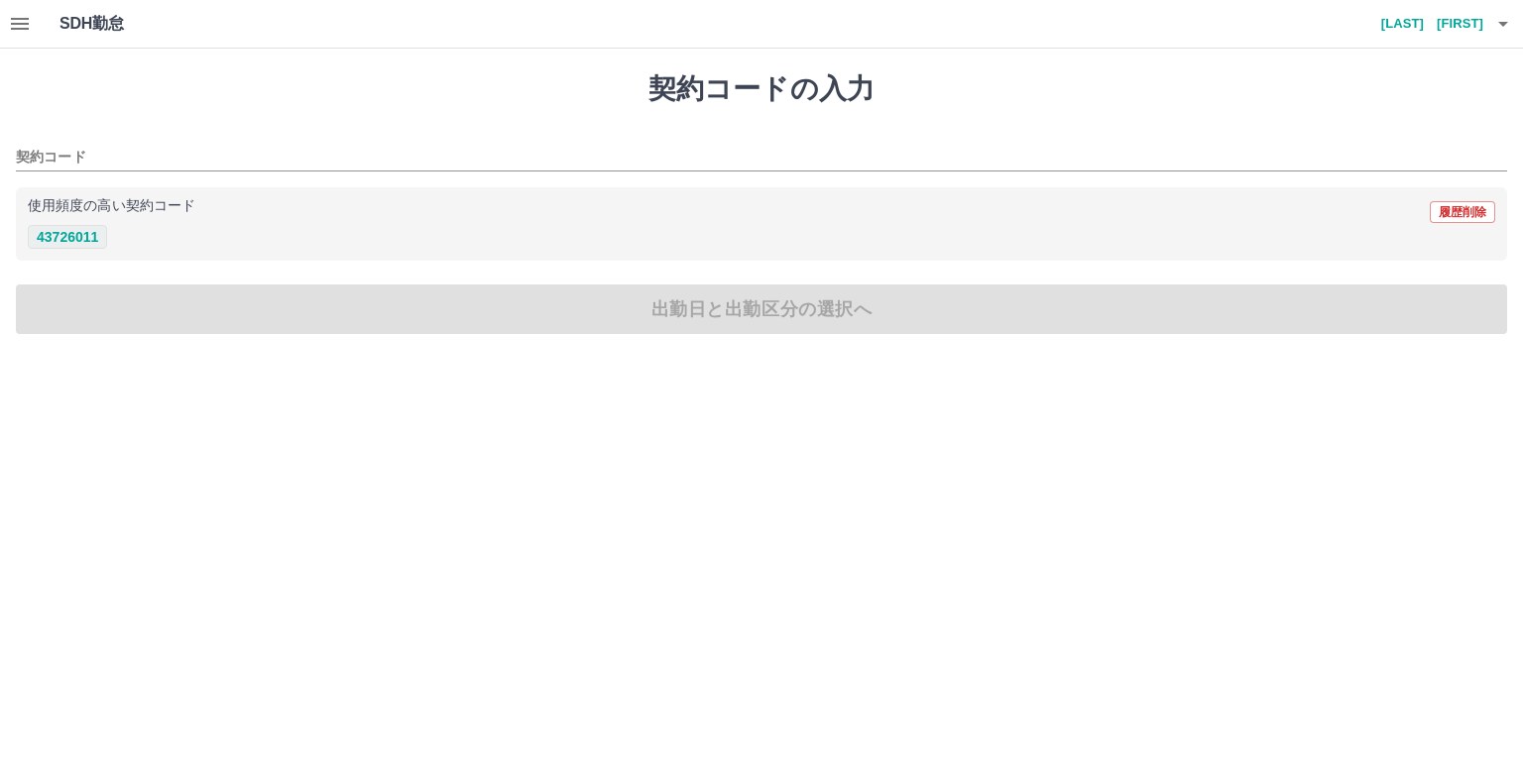 click on "43726011" at bounding box center [67, 237] 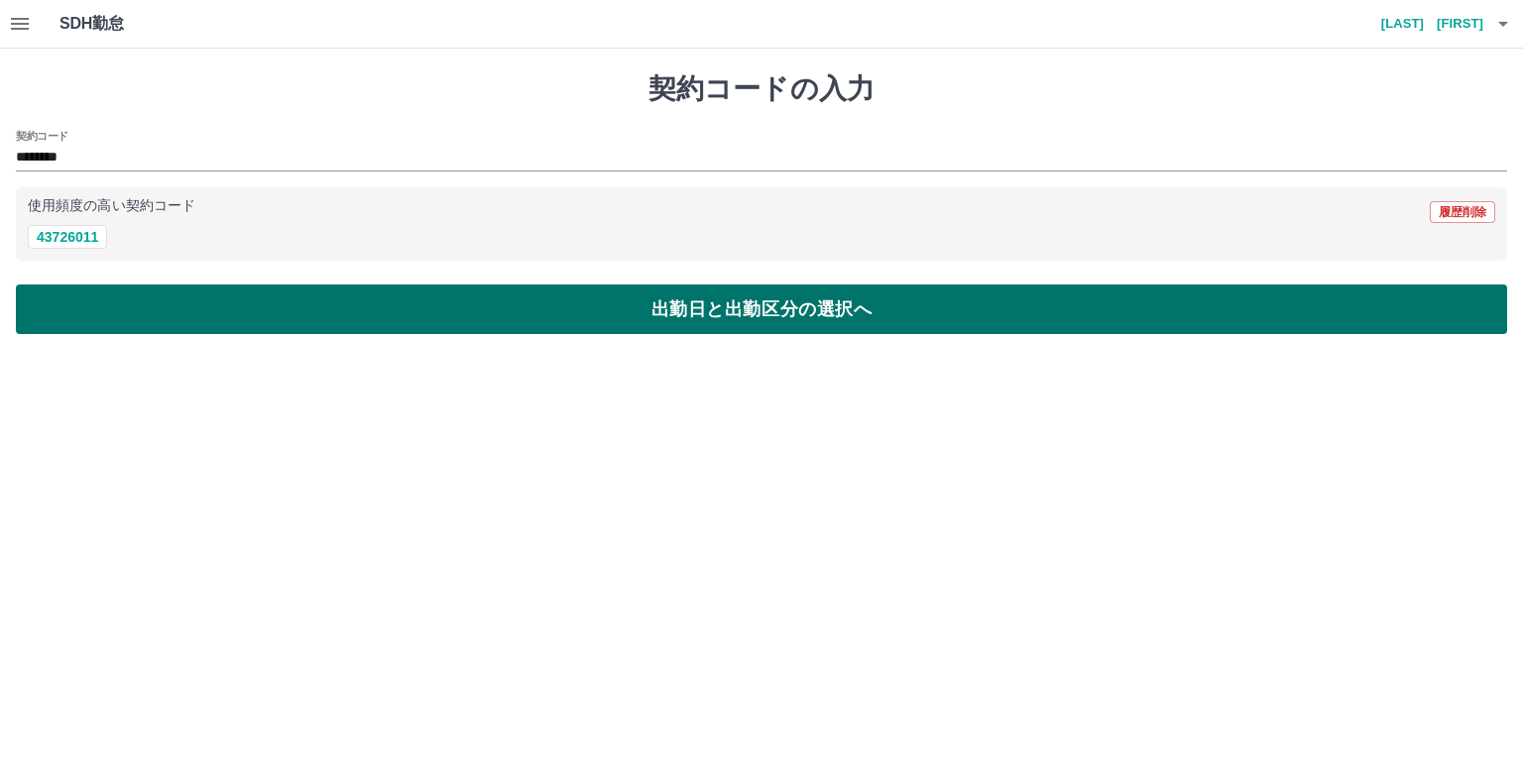click on "出勤日と出勤区分の選択へ" at bounding box center [762, 309] 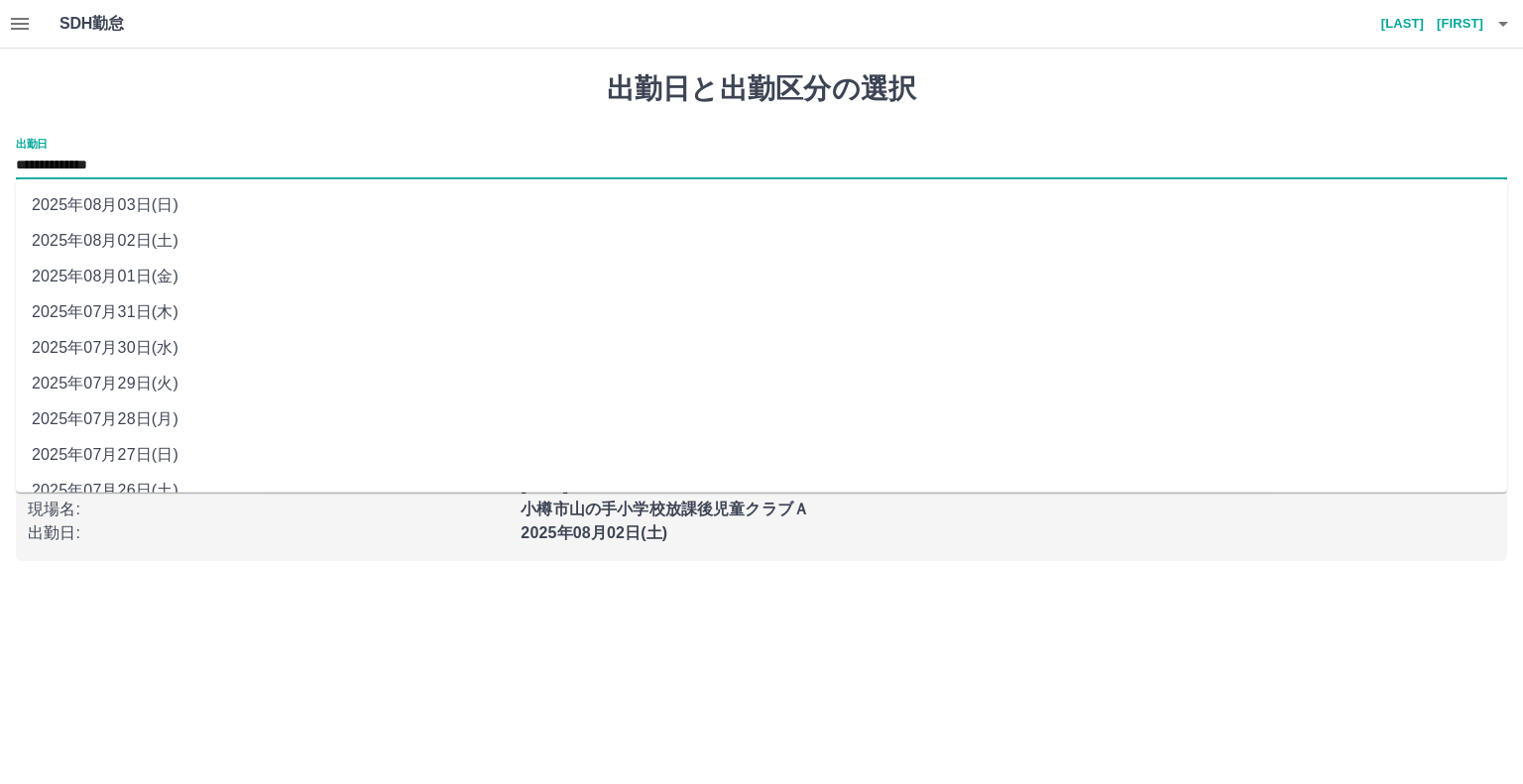 click on "**********" at bounding box center [762, 166] 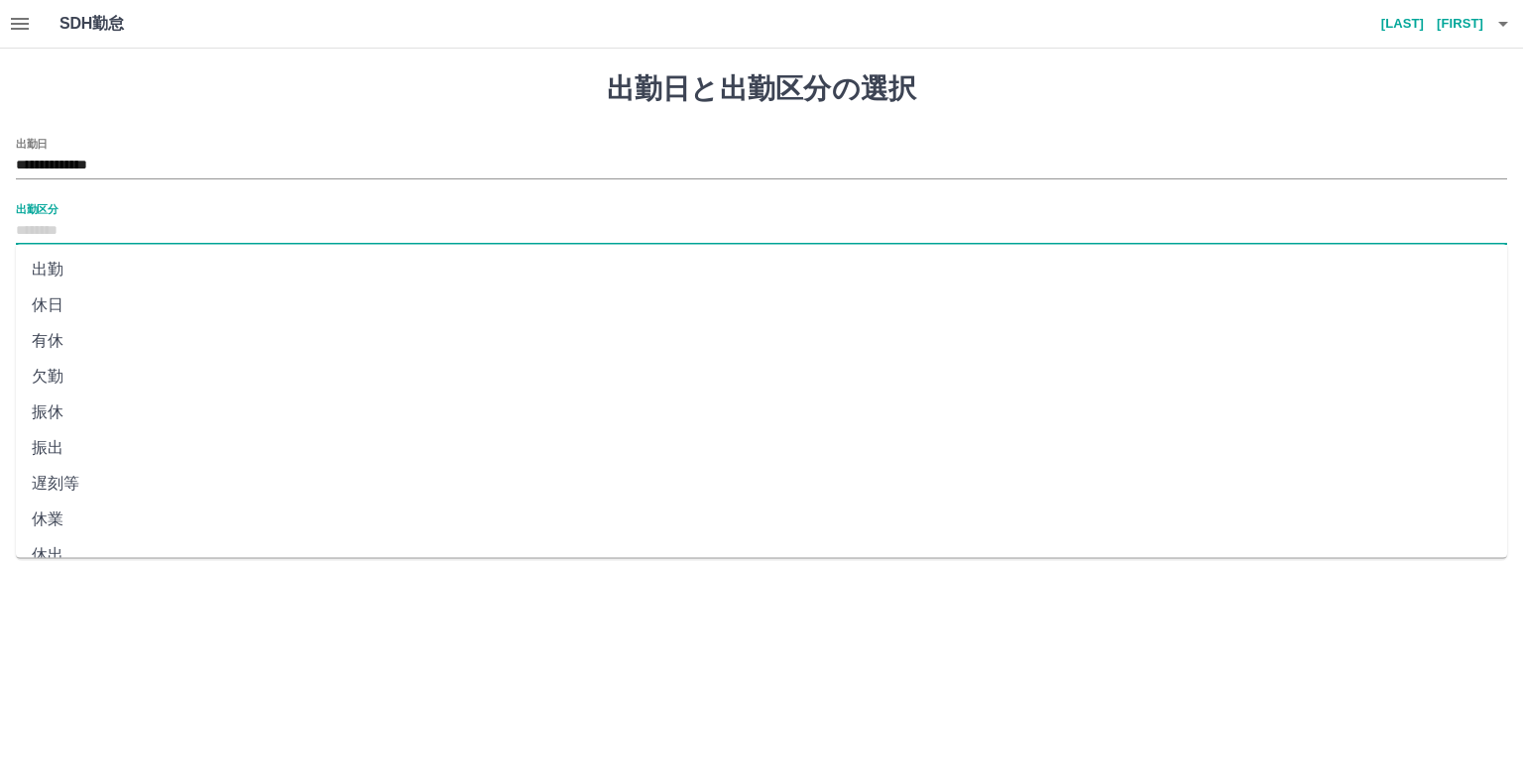 click on "出勤区分" at bounding box center (762, 231) 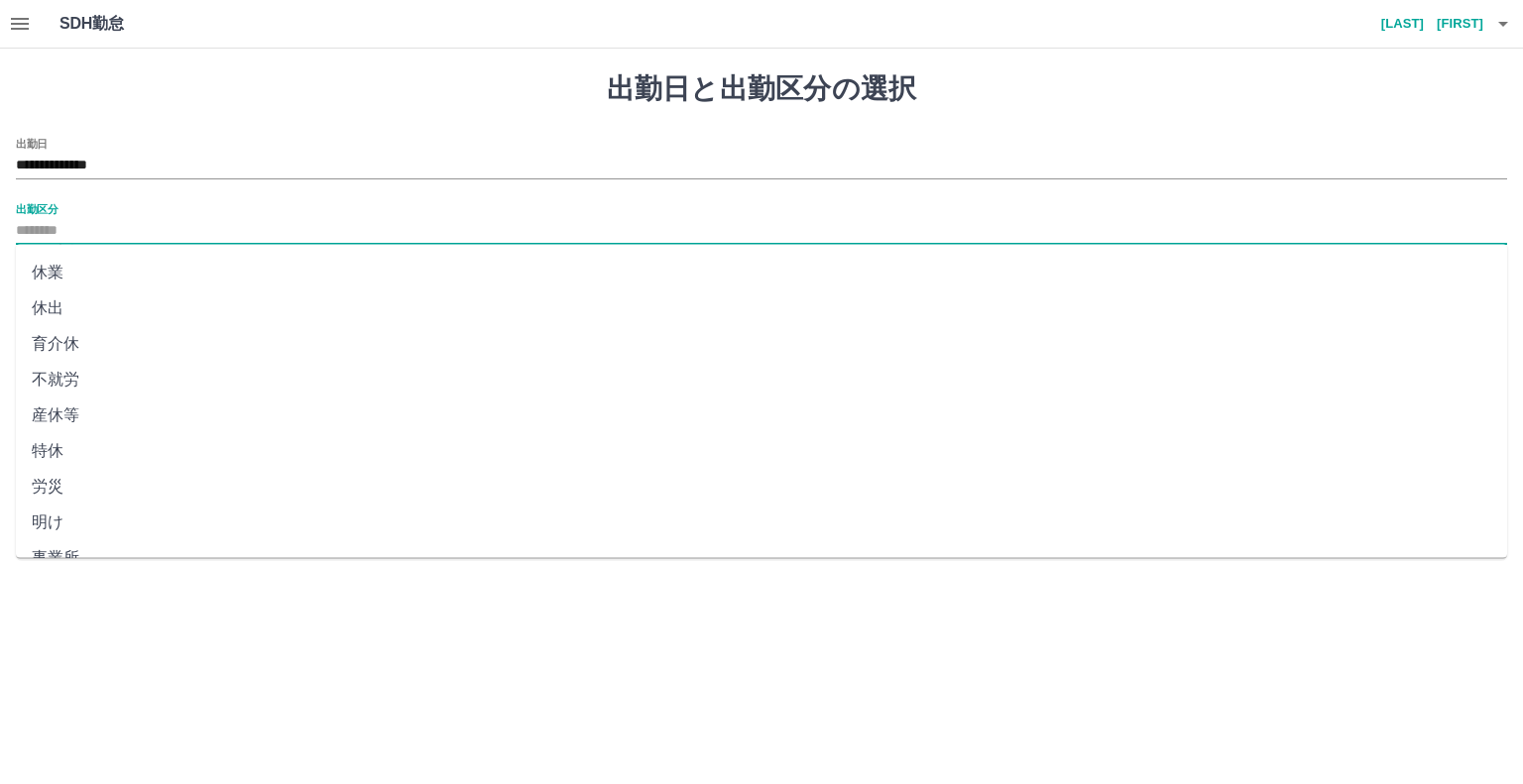 scroll, scrollTop: 344, scrollLeft: 0, axis: vertical 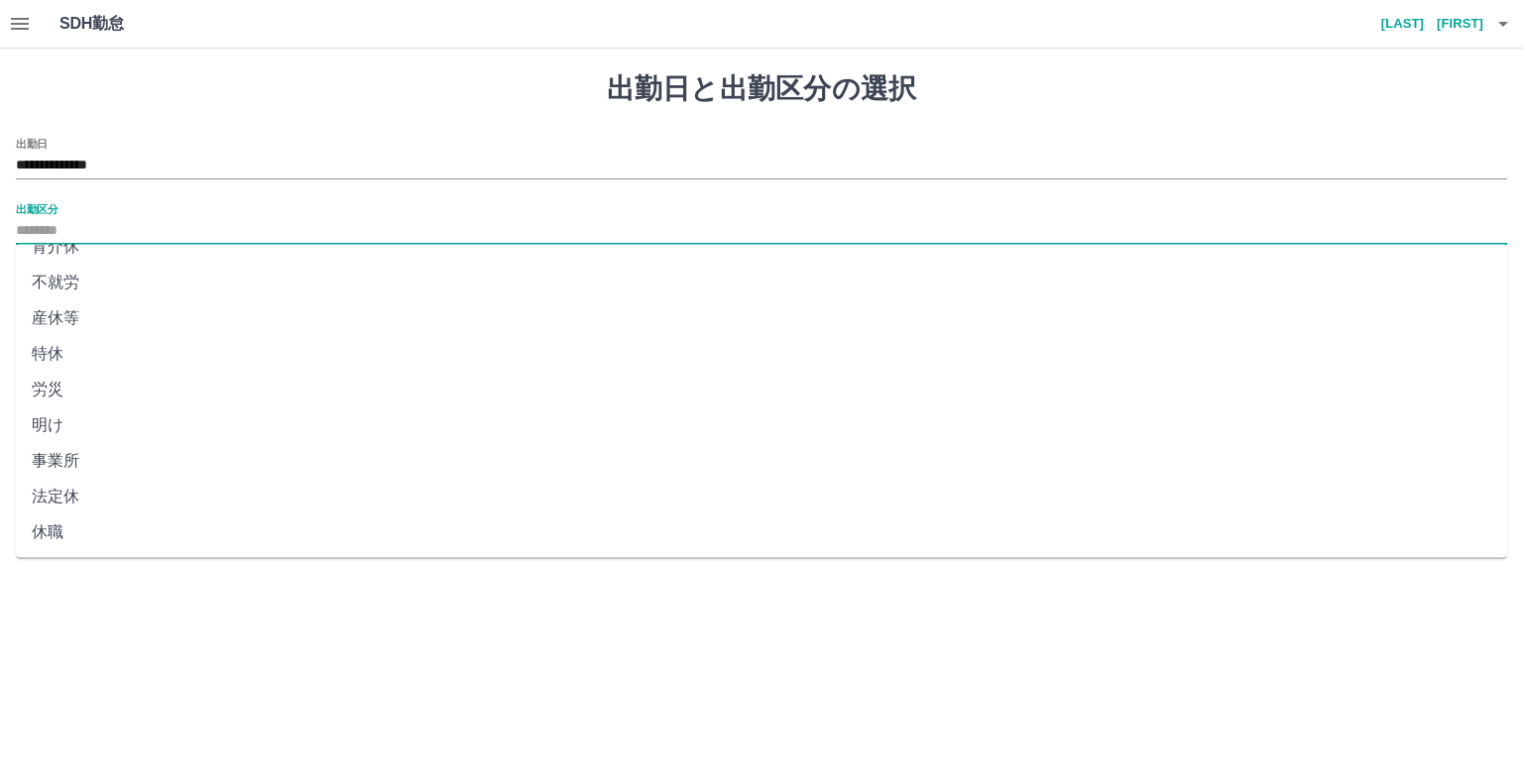 click on "法定休" at bounding box center (762, 497) 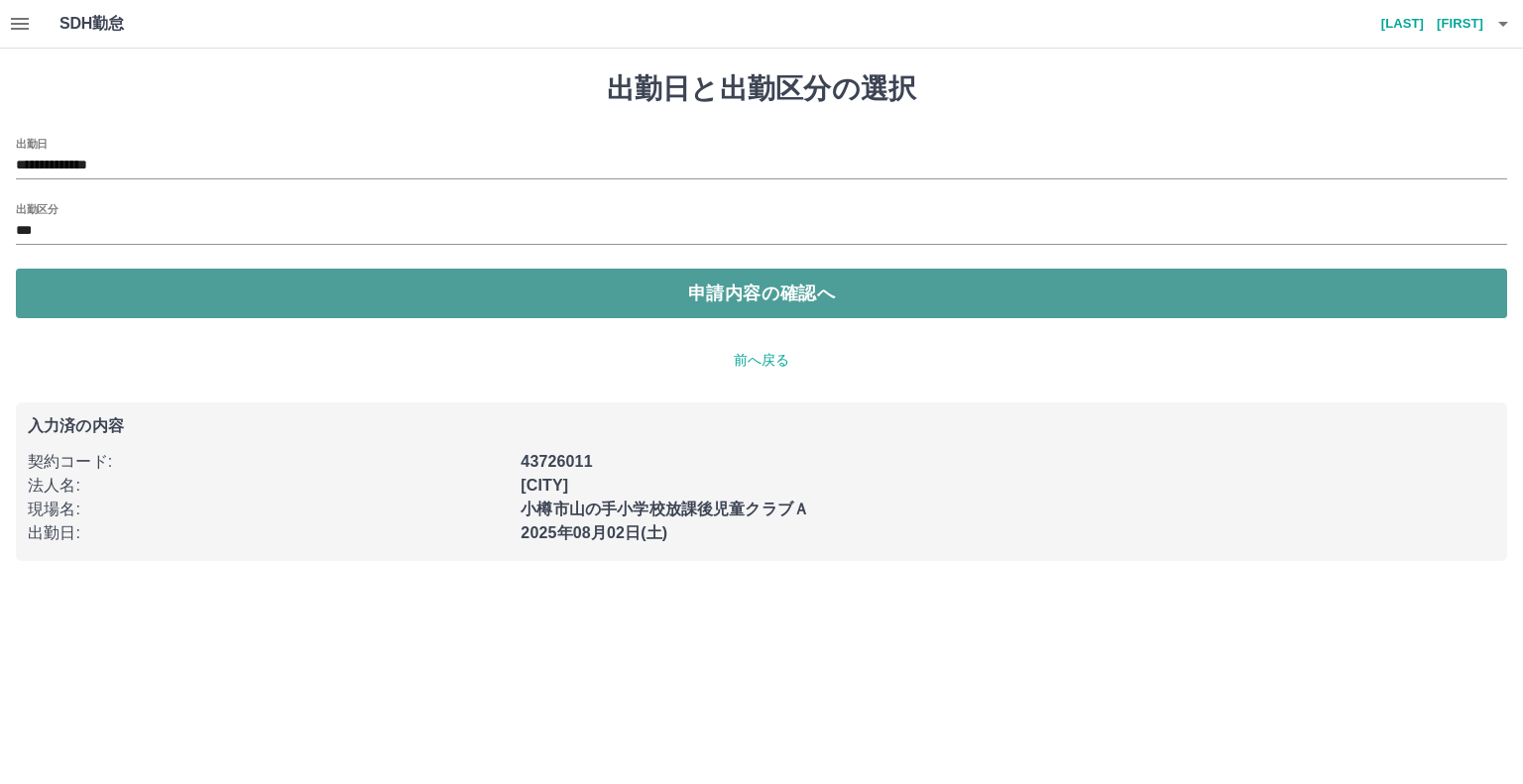 click on "申請内容の確認へ" at bounding box center (762, 293) 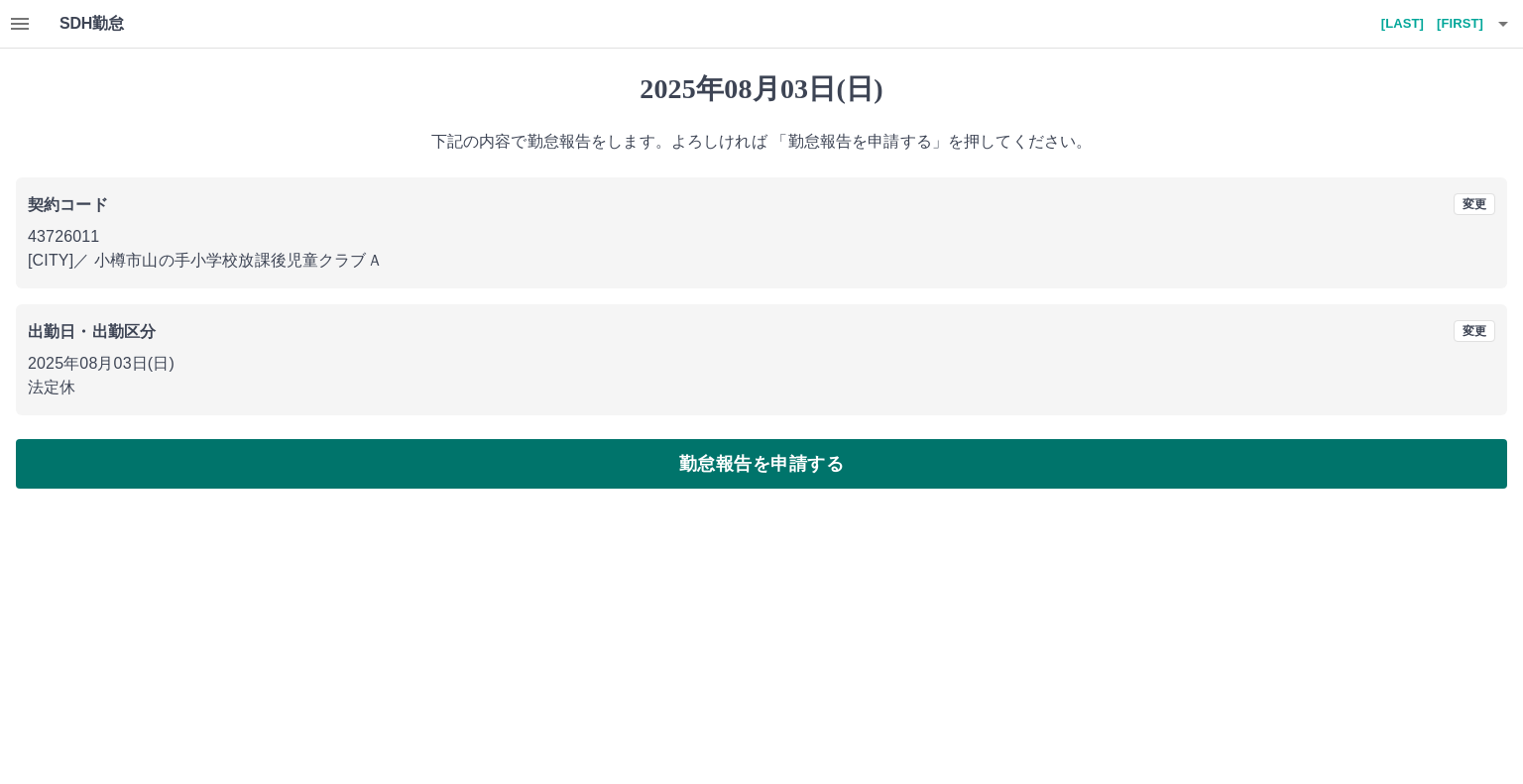 click on "勤怠報告を申請する" at bounding box center [762, 464] 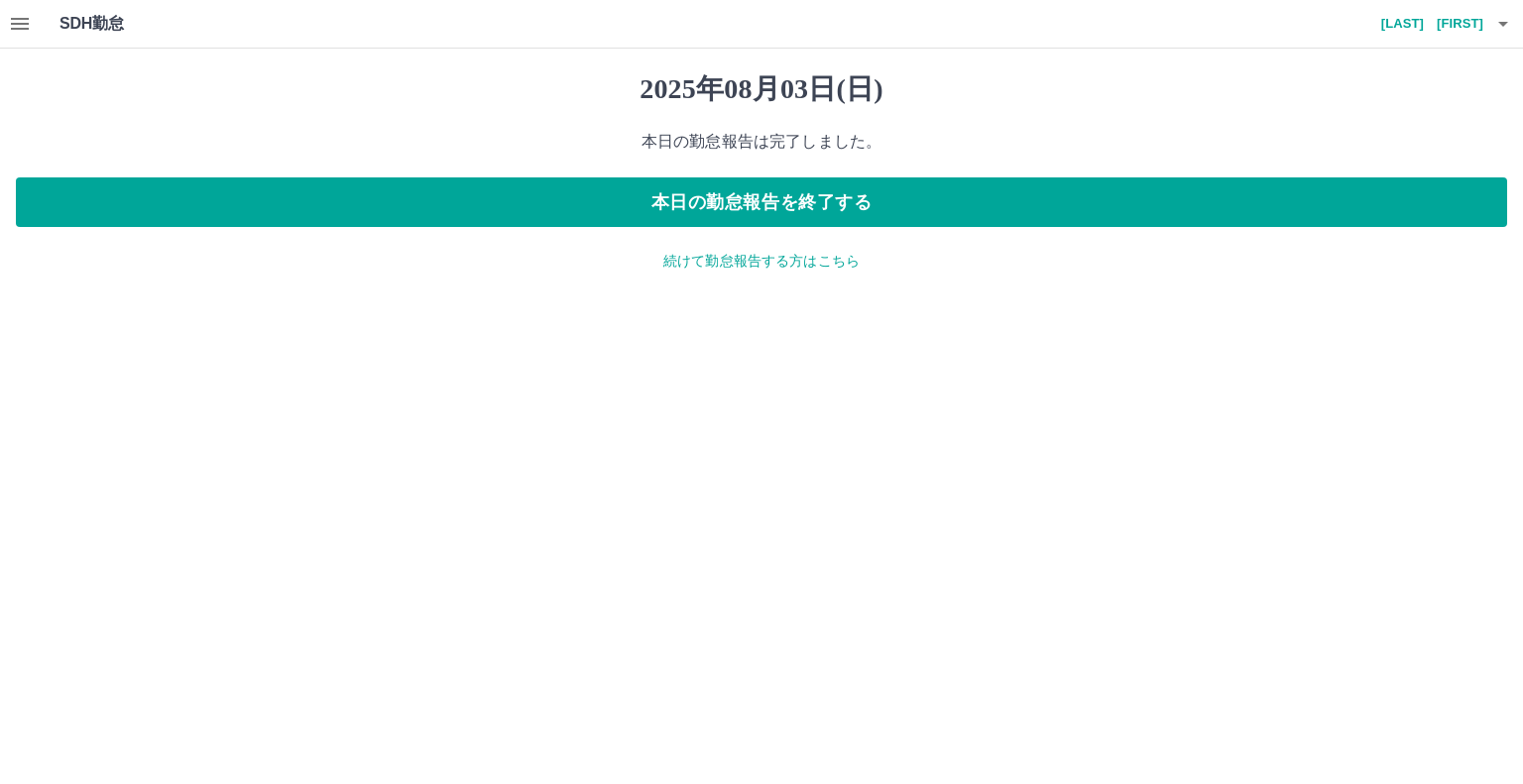 click 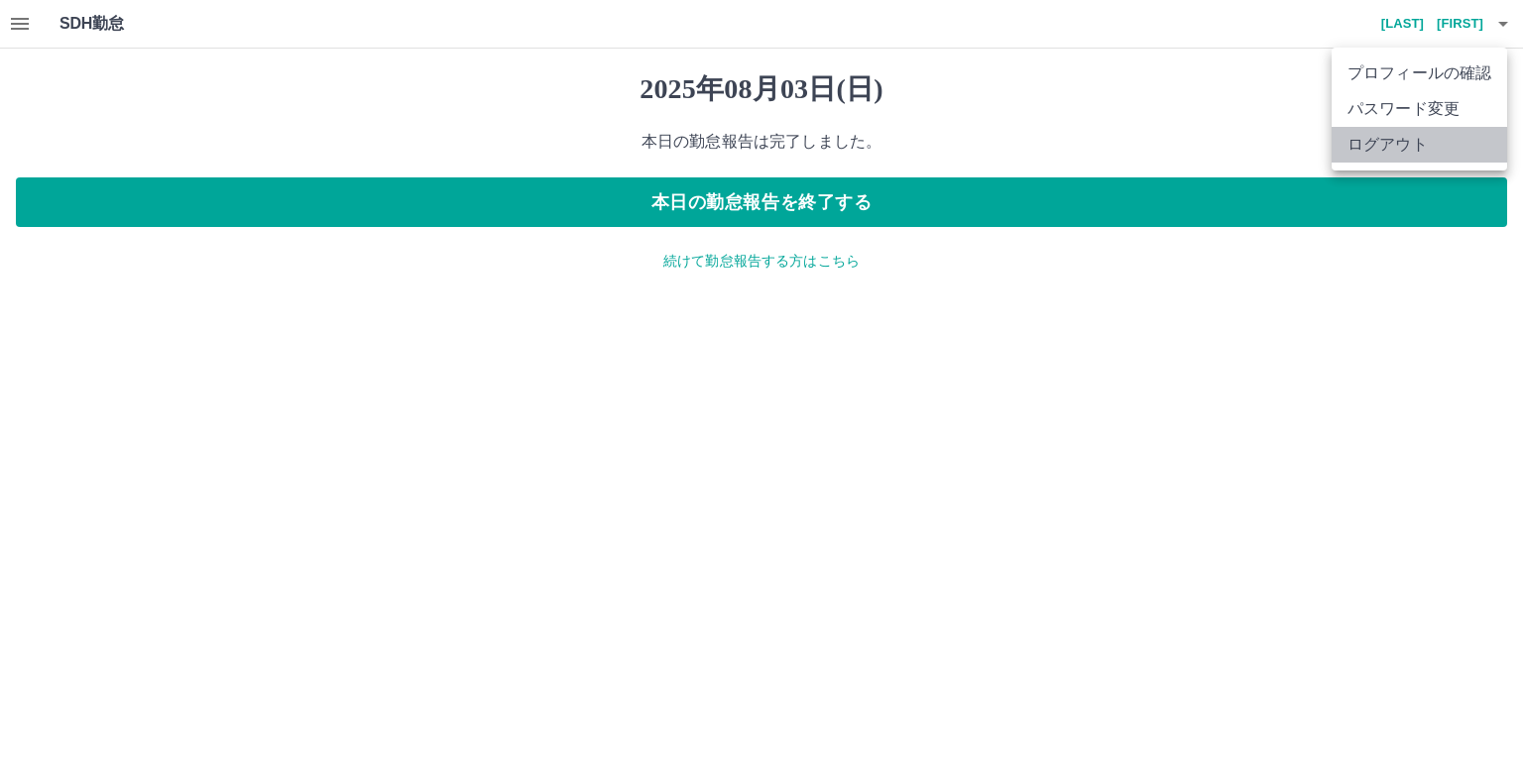 click on "ログアウト" at bounding box center [1419, 145] 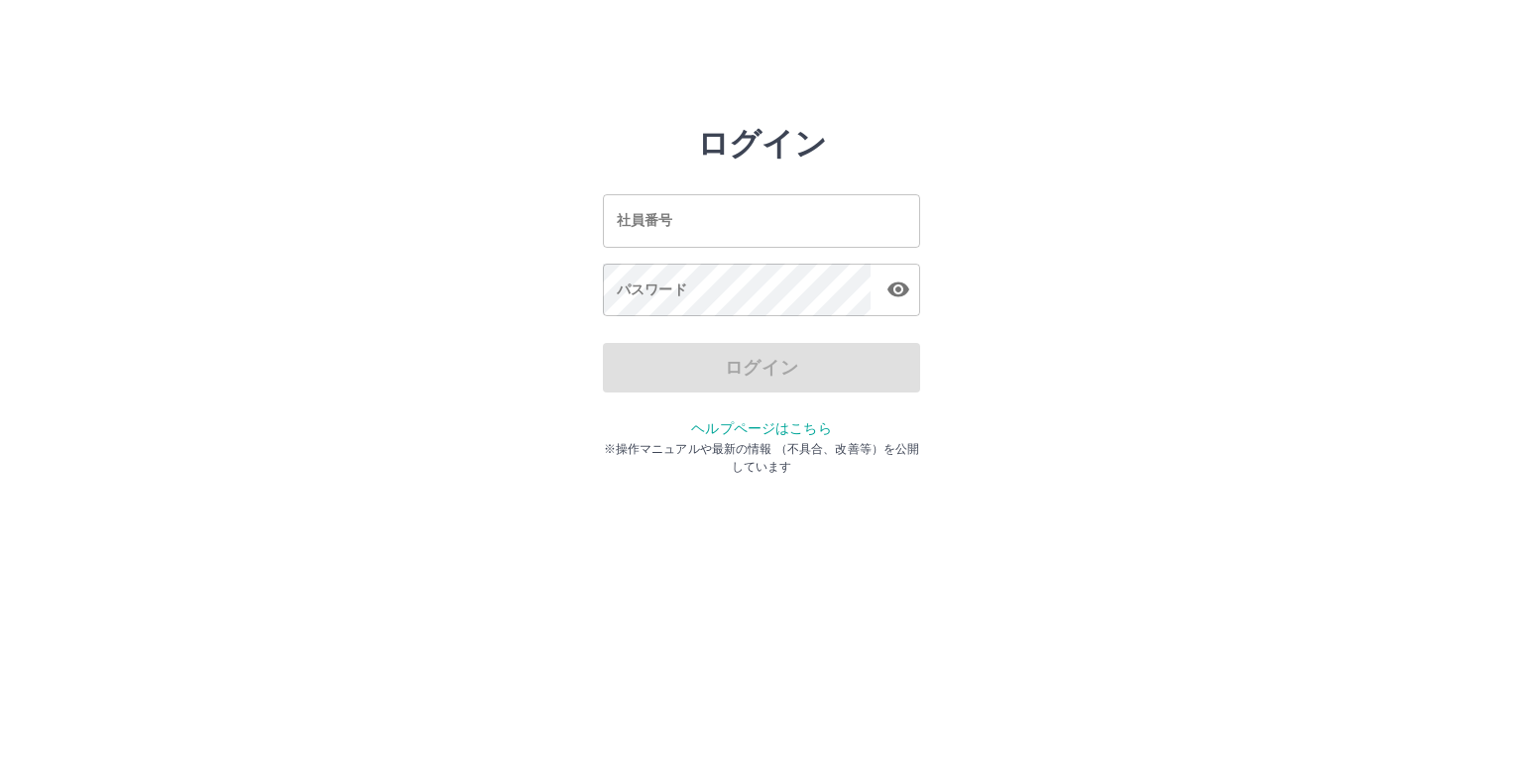 scroll, scrollTop: 0, scrollLeft: 0, axis: both 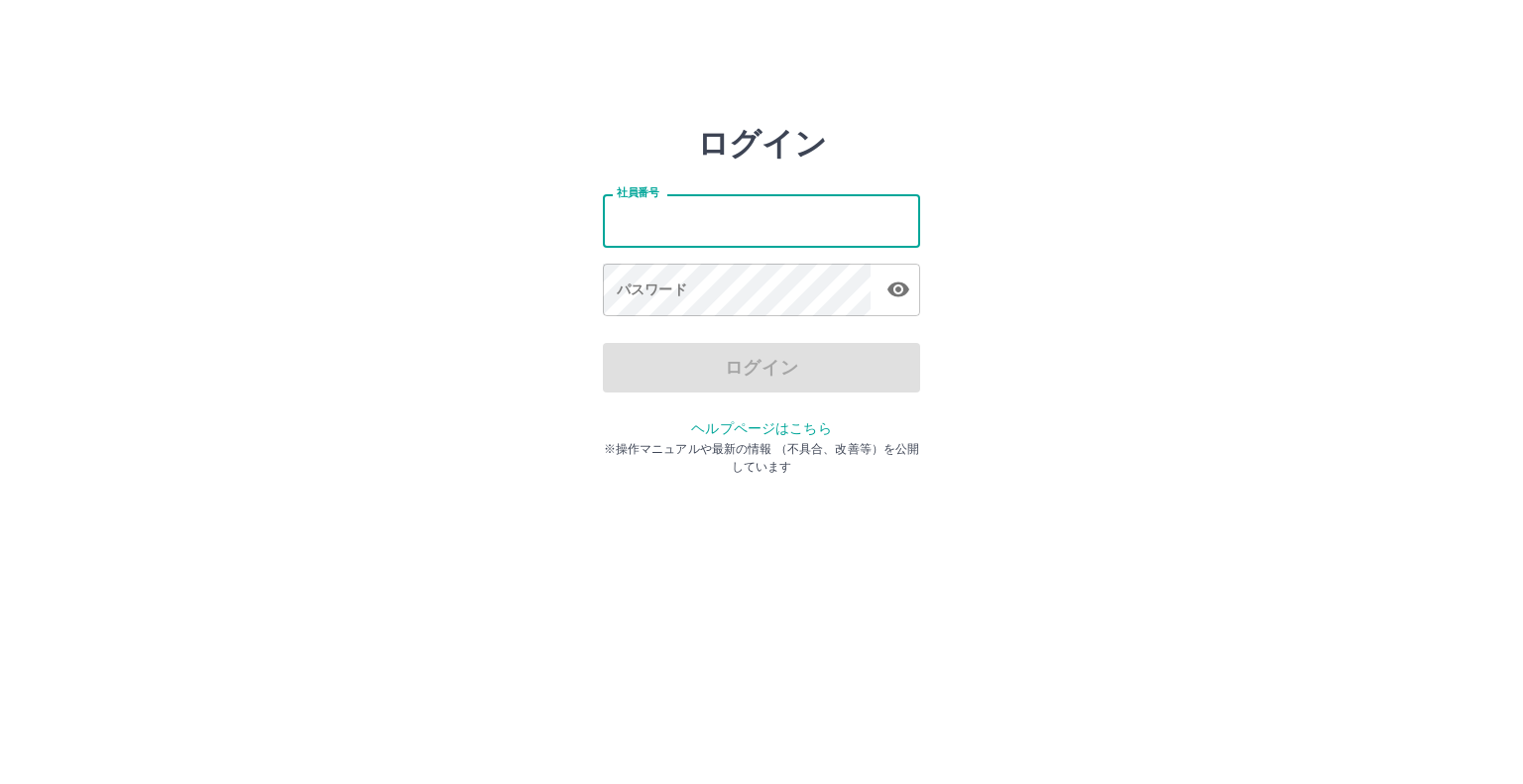 type on "*******" 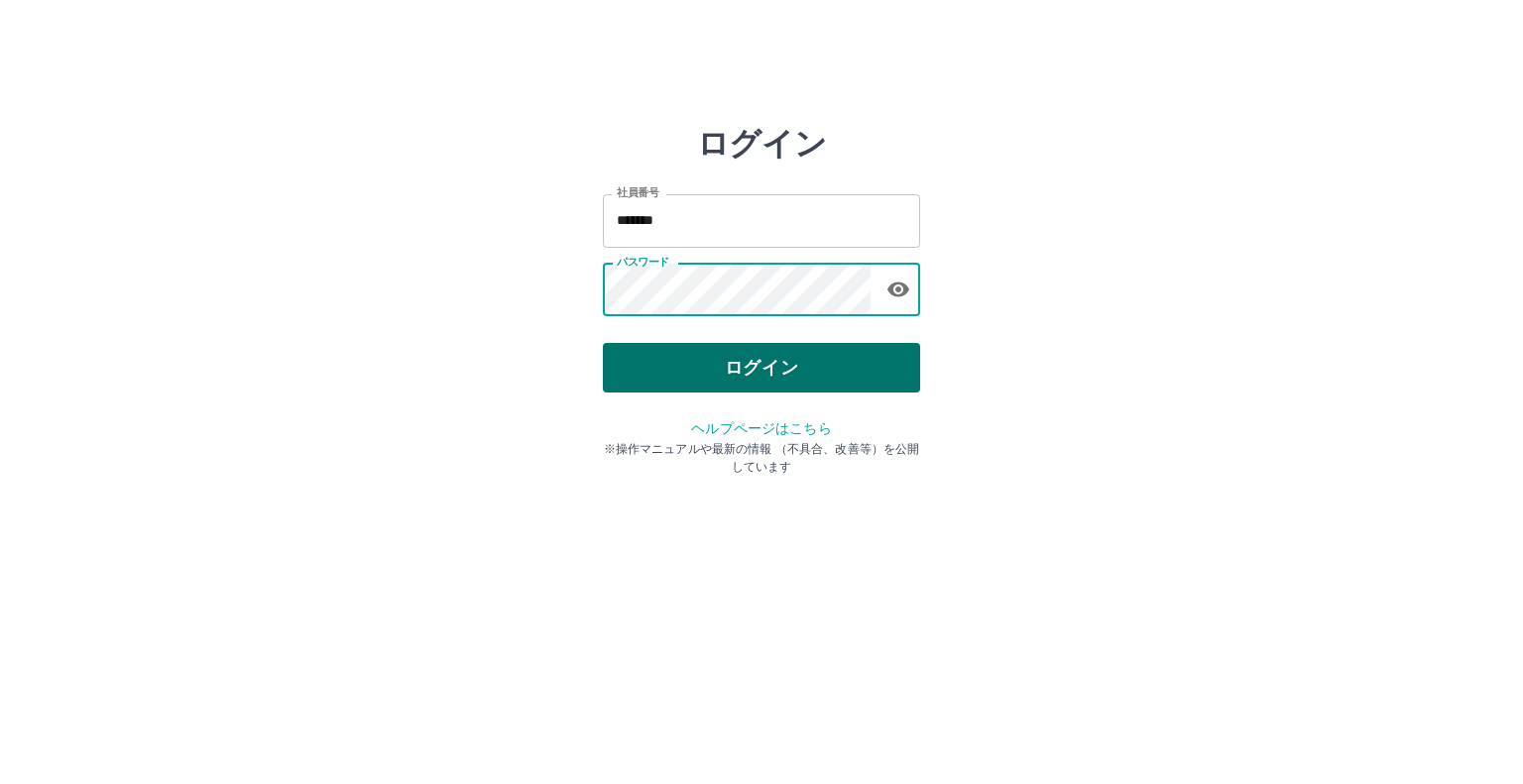 click on "ログイン" at bounding box center (762, 368) 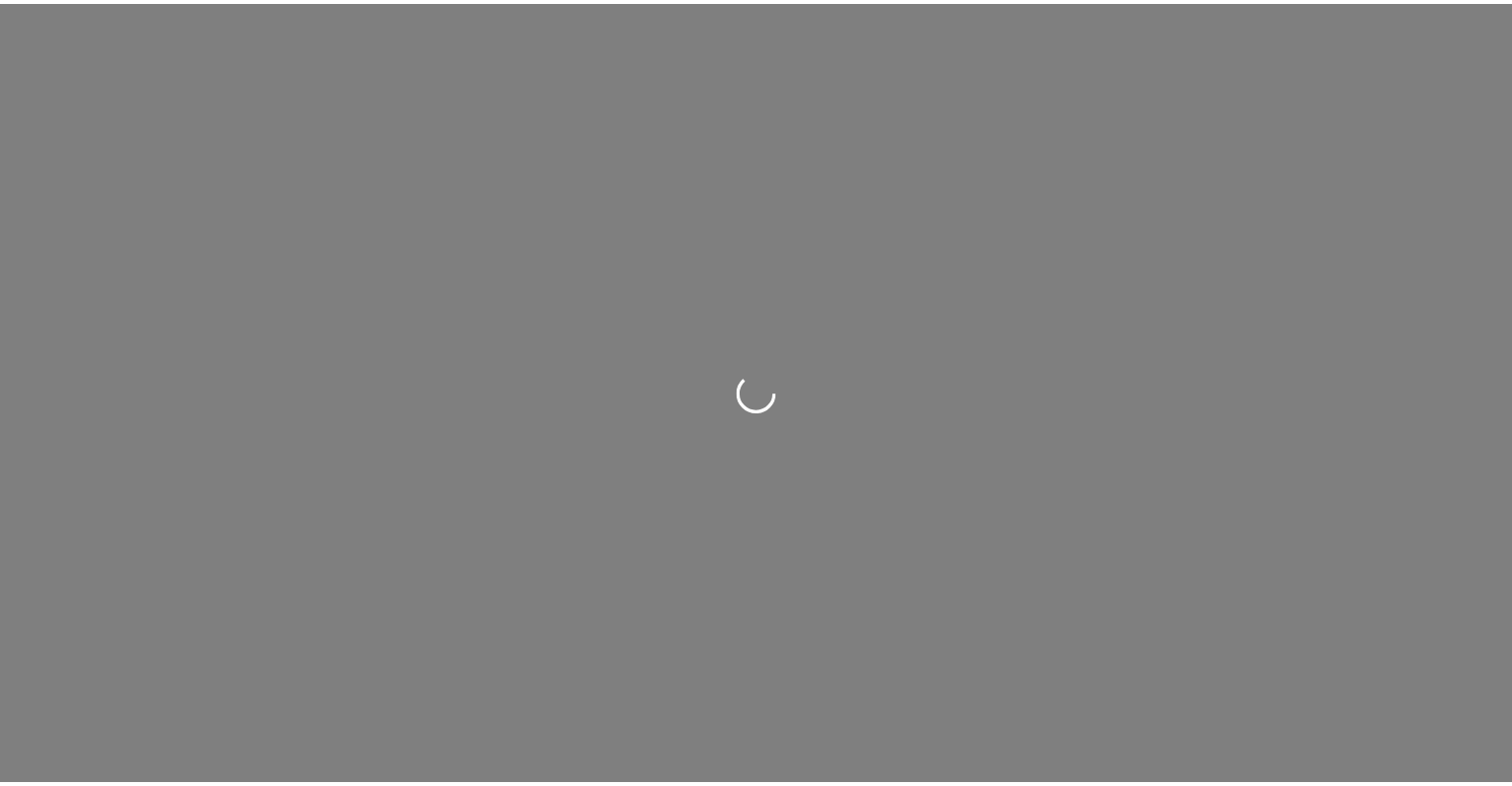 scroll, scrollTop: 0, scrollLeft: 0, axis: both 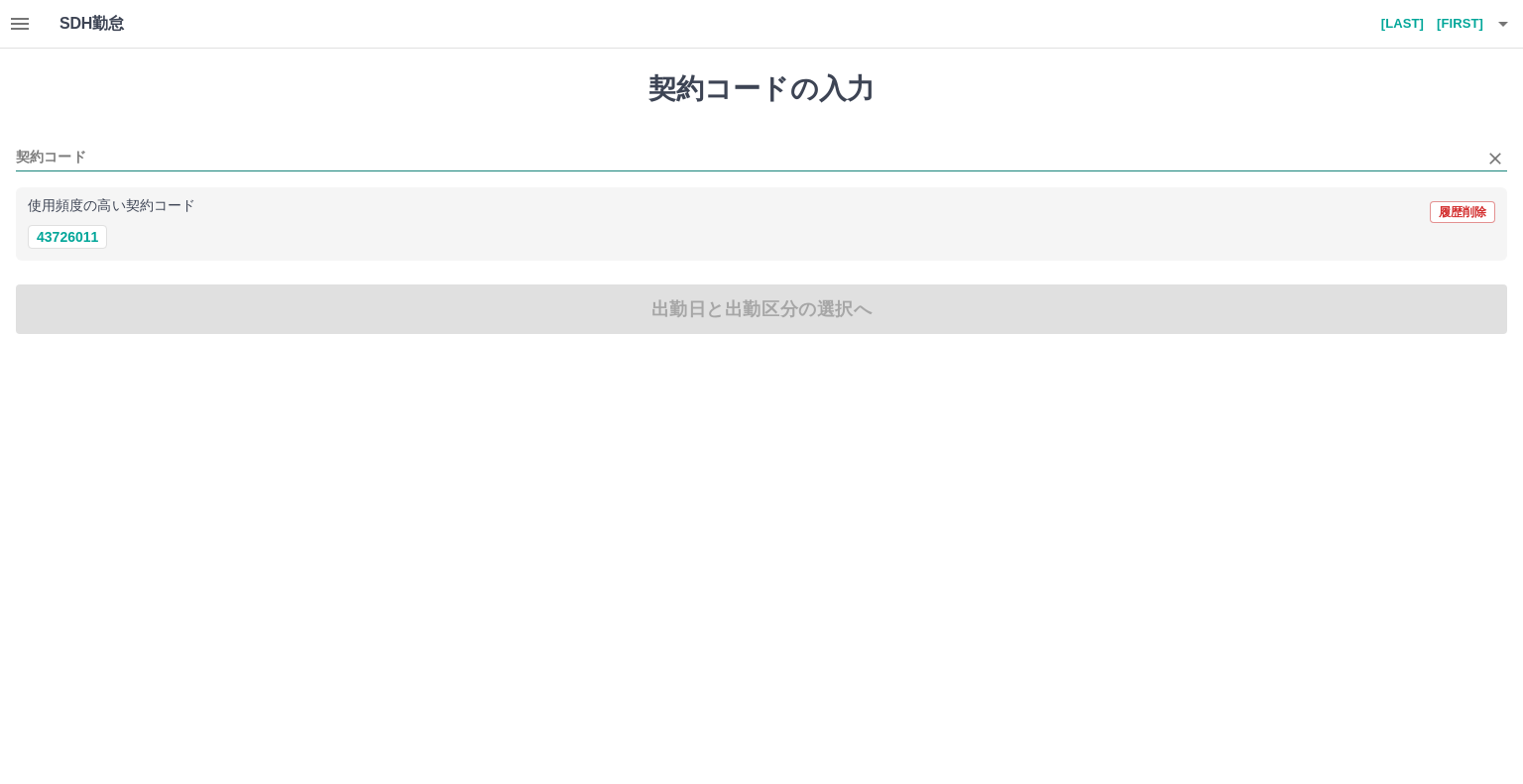 click on "契約コード" at bounding box center [747, 158] 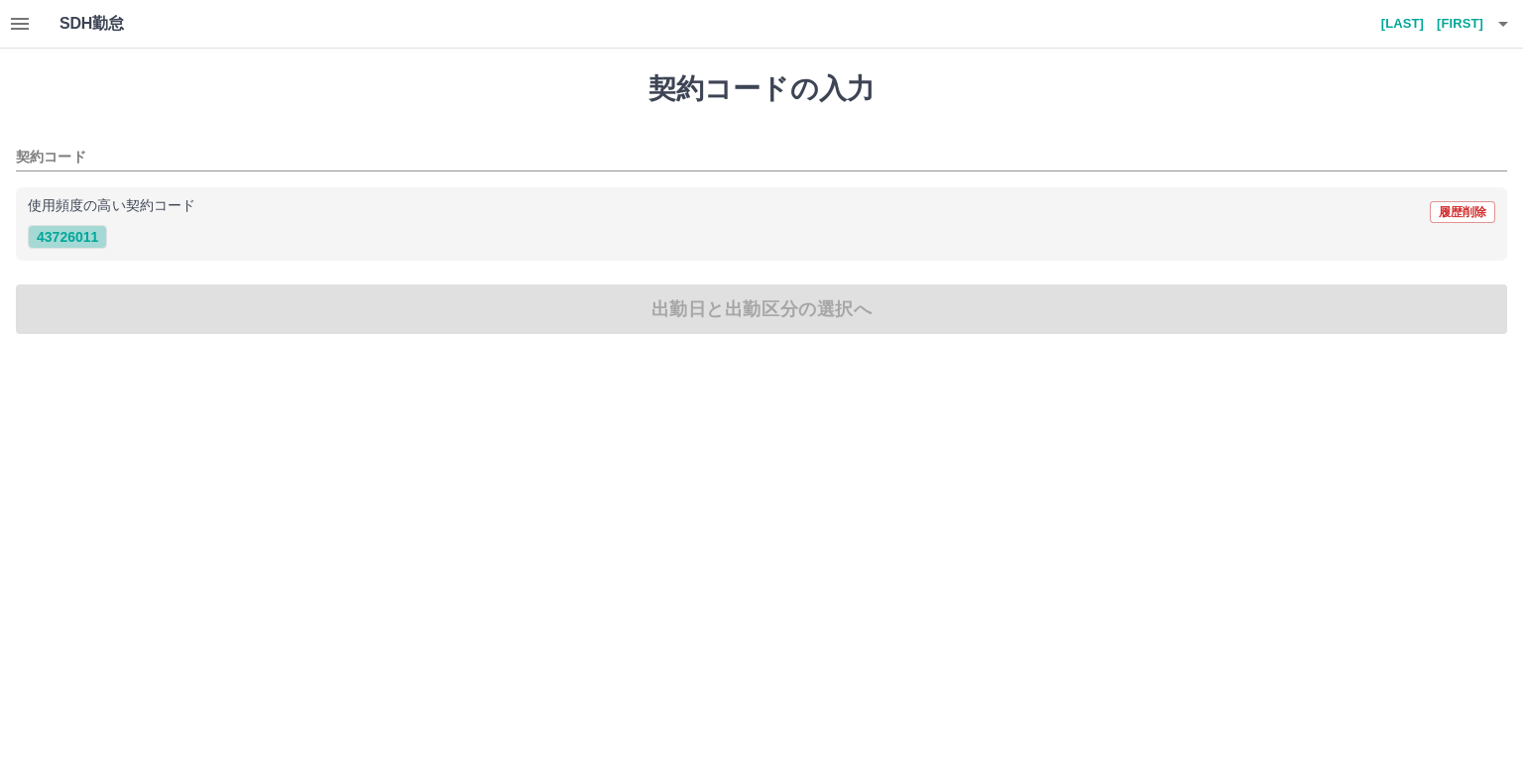 click on "43726011" at bounding box center (67, 237) 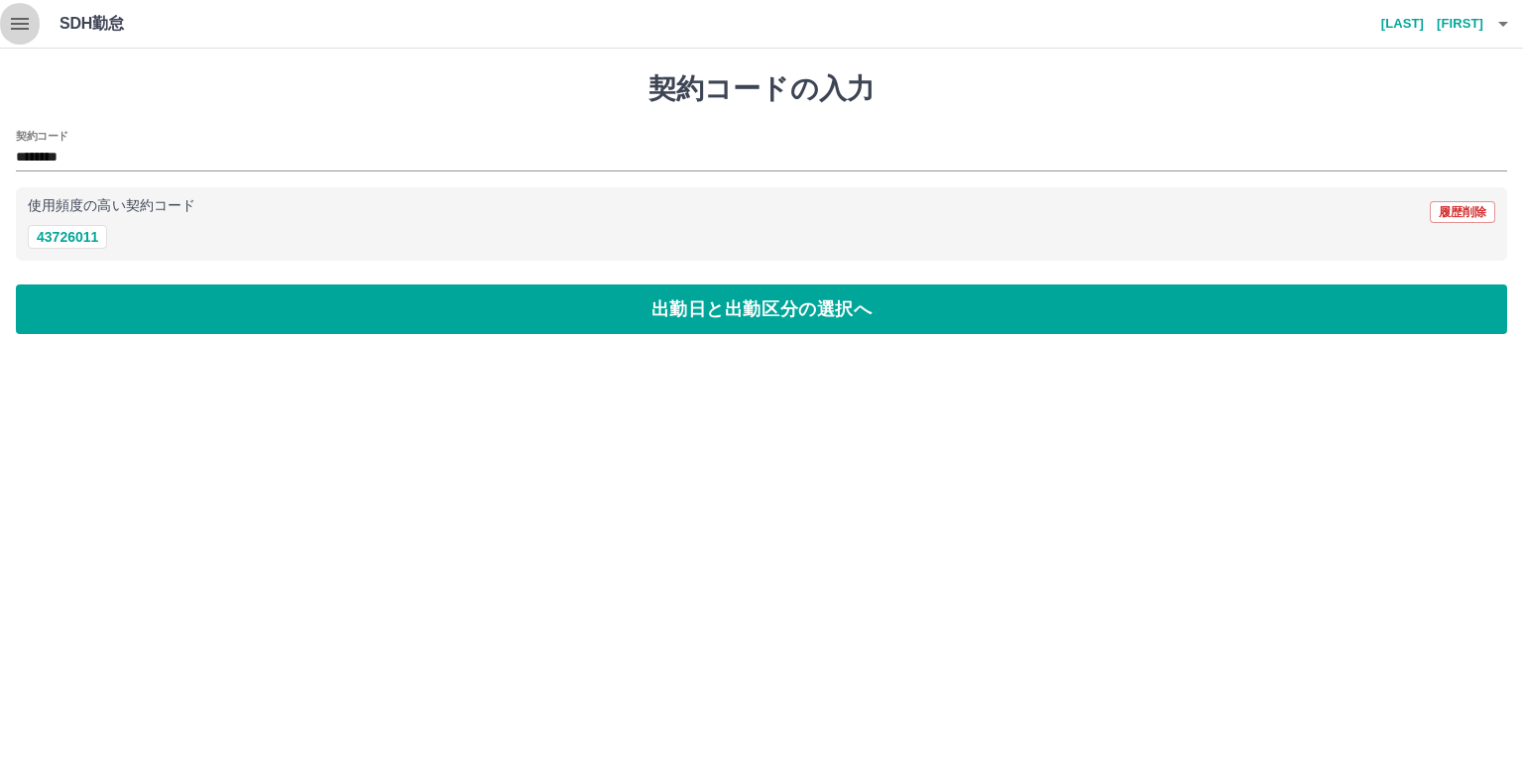 click 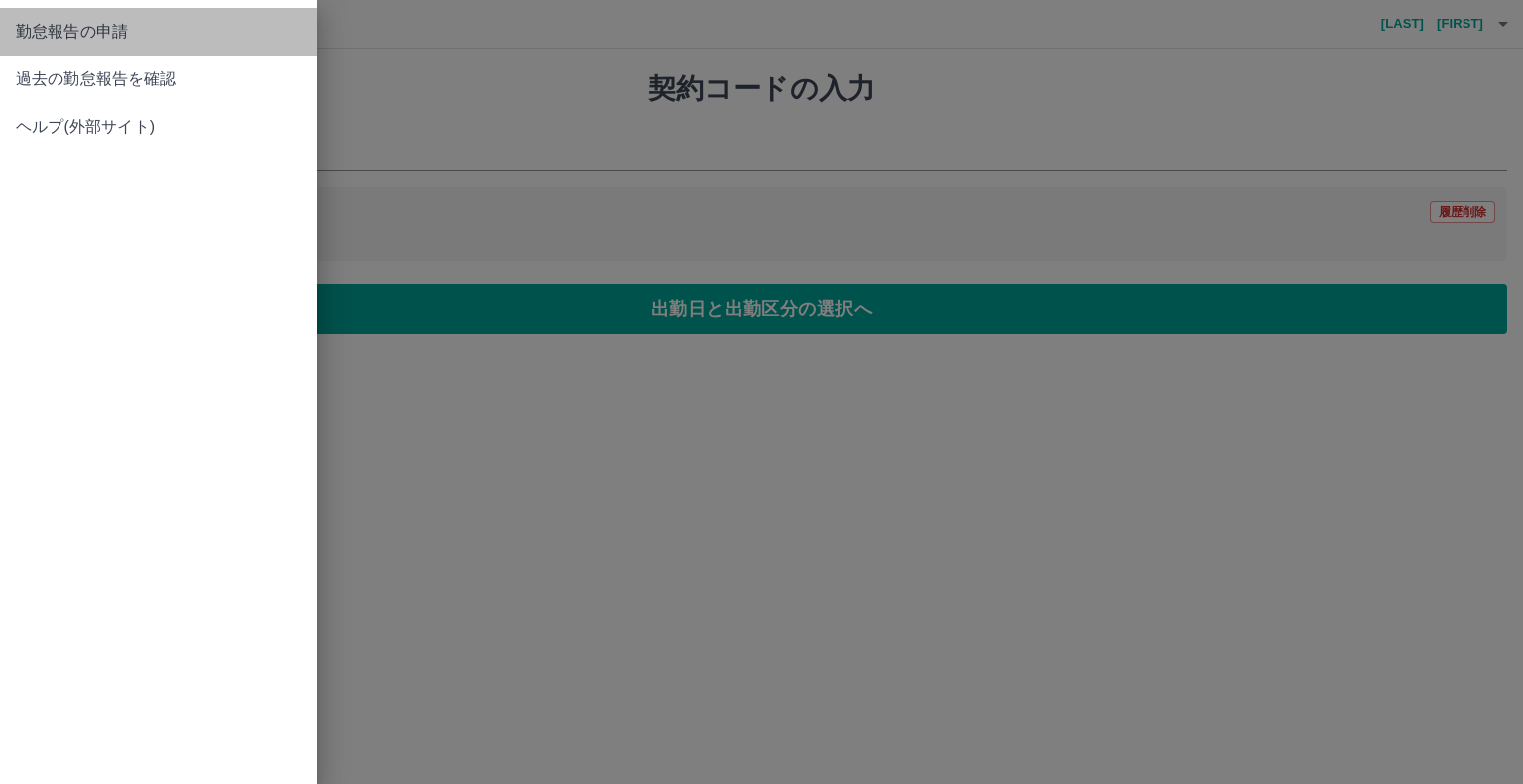 click on "勤怠報告の申請" at bounding box center [159, 32] 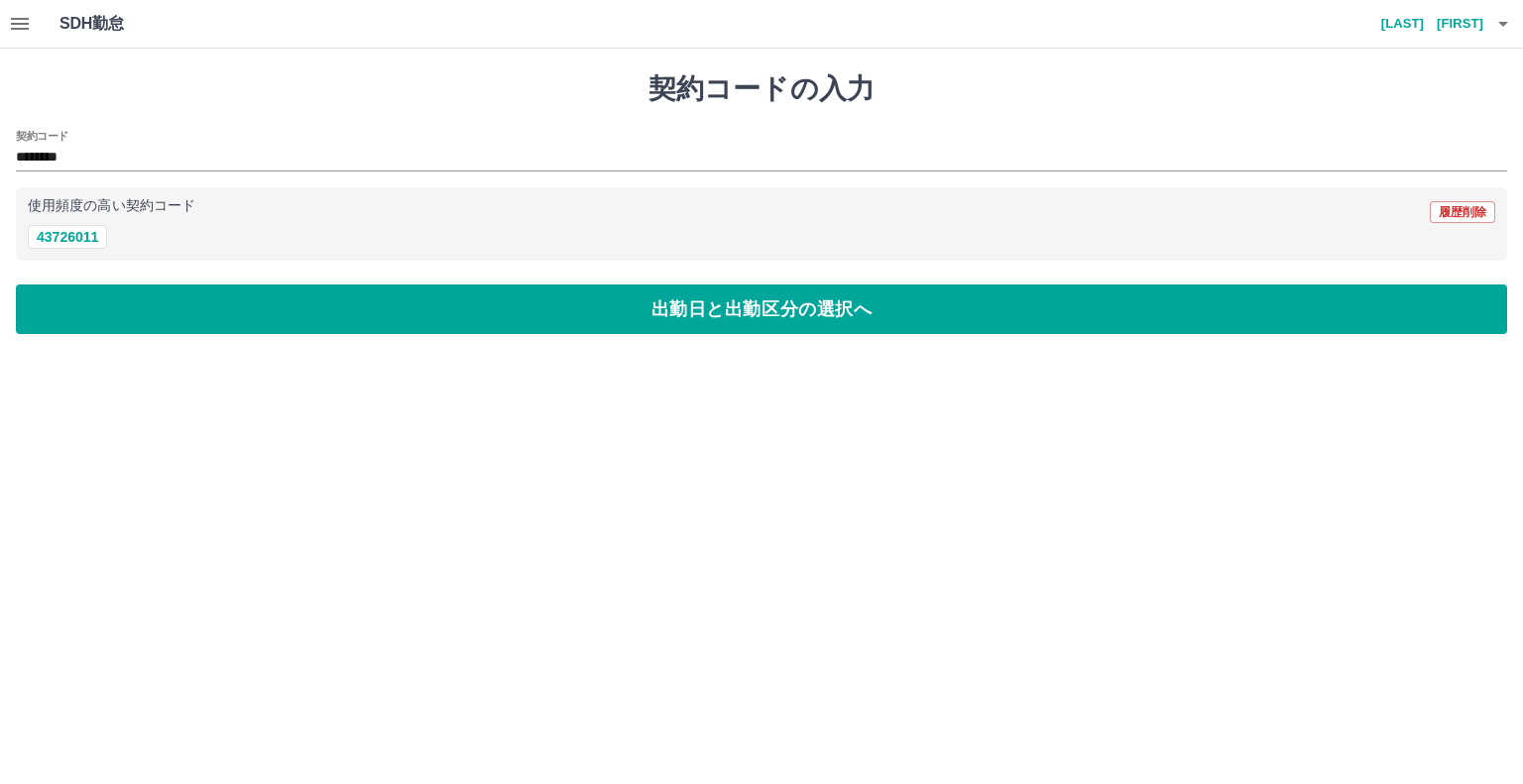 click 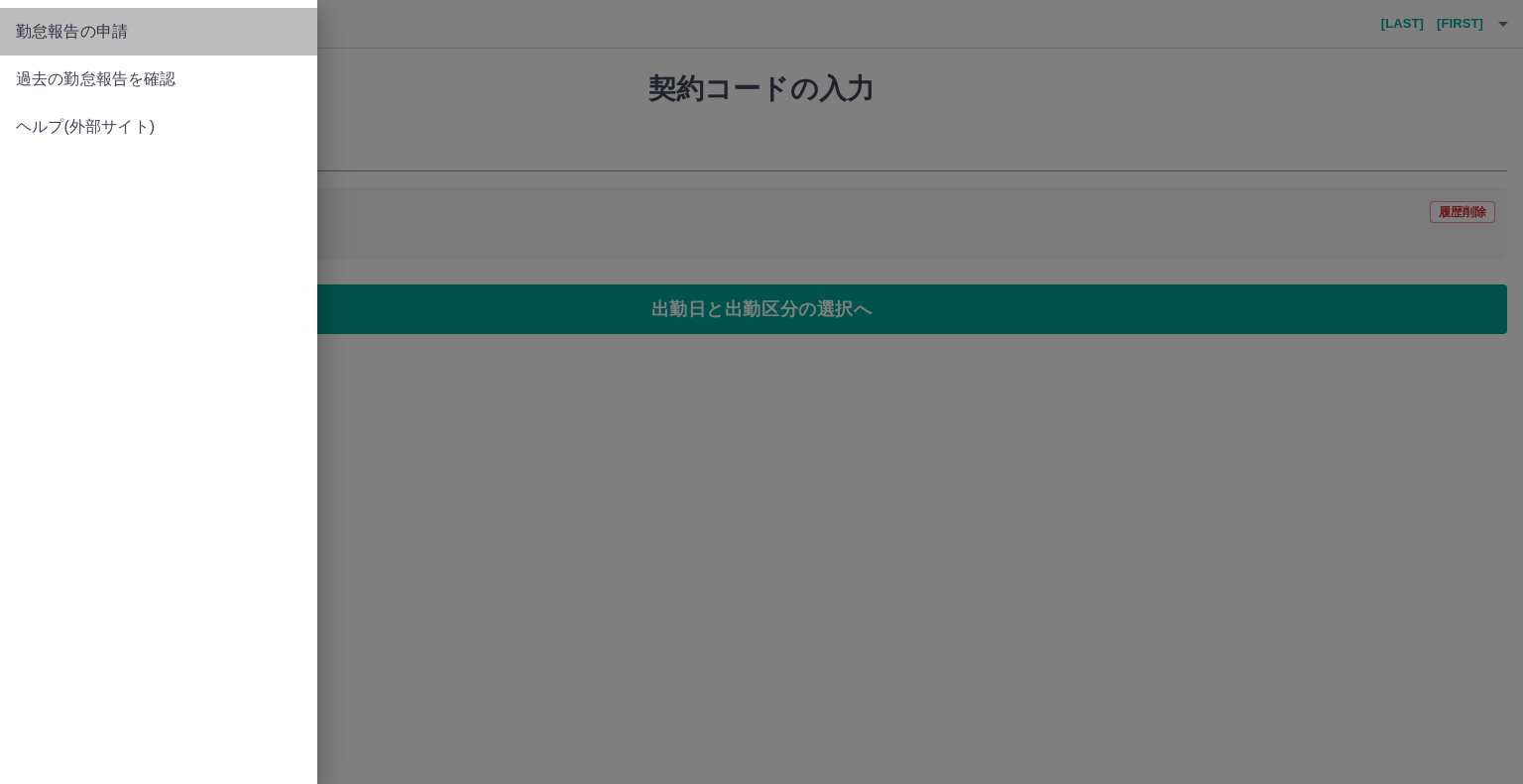 click on "勤怠報告の申請" at bounding box center (159, 32) 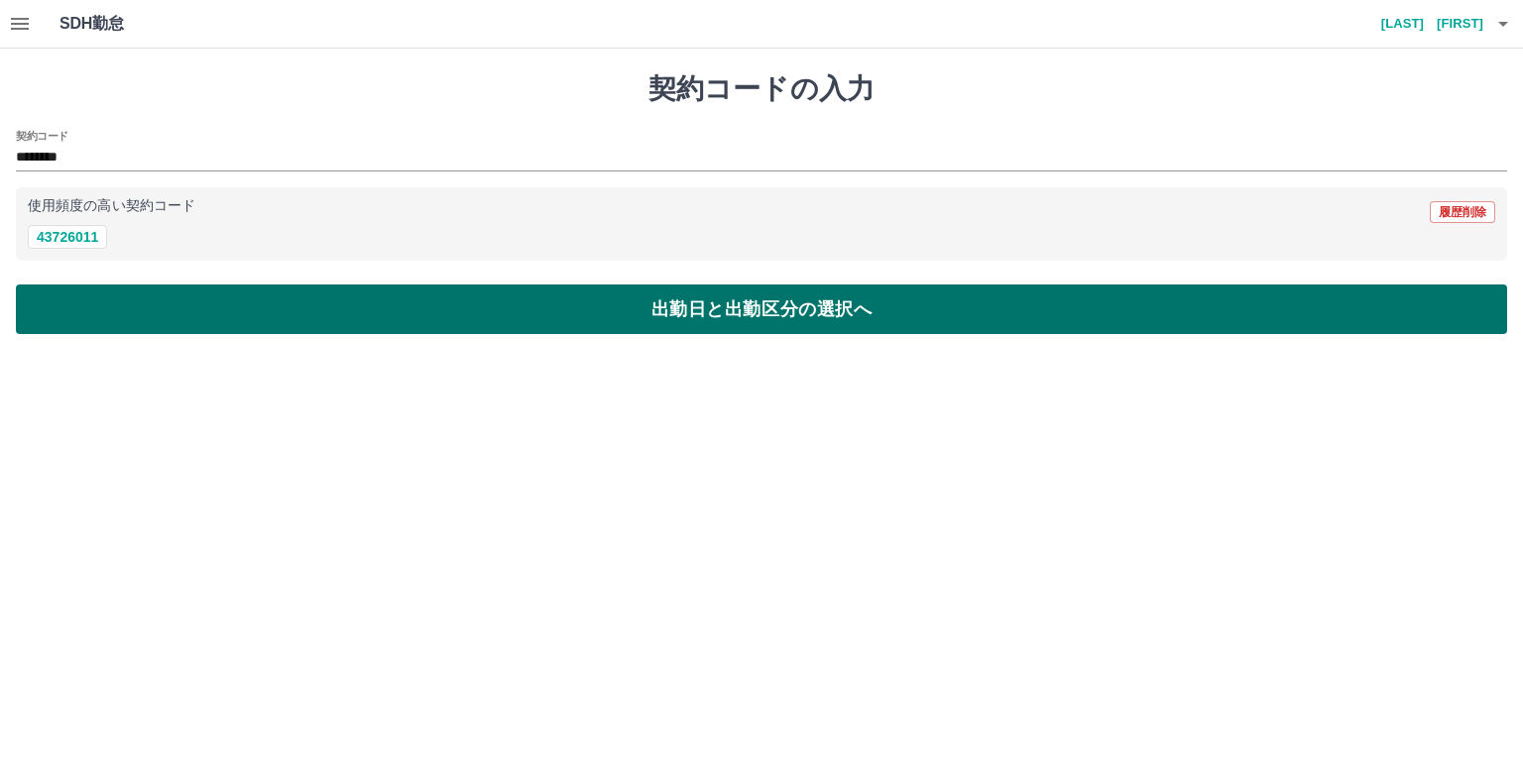 click on "出勤日と出勤区分の選択へ" at bounding box center (762, 309) 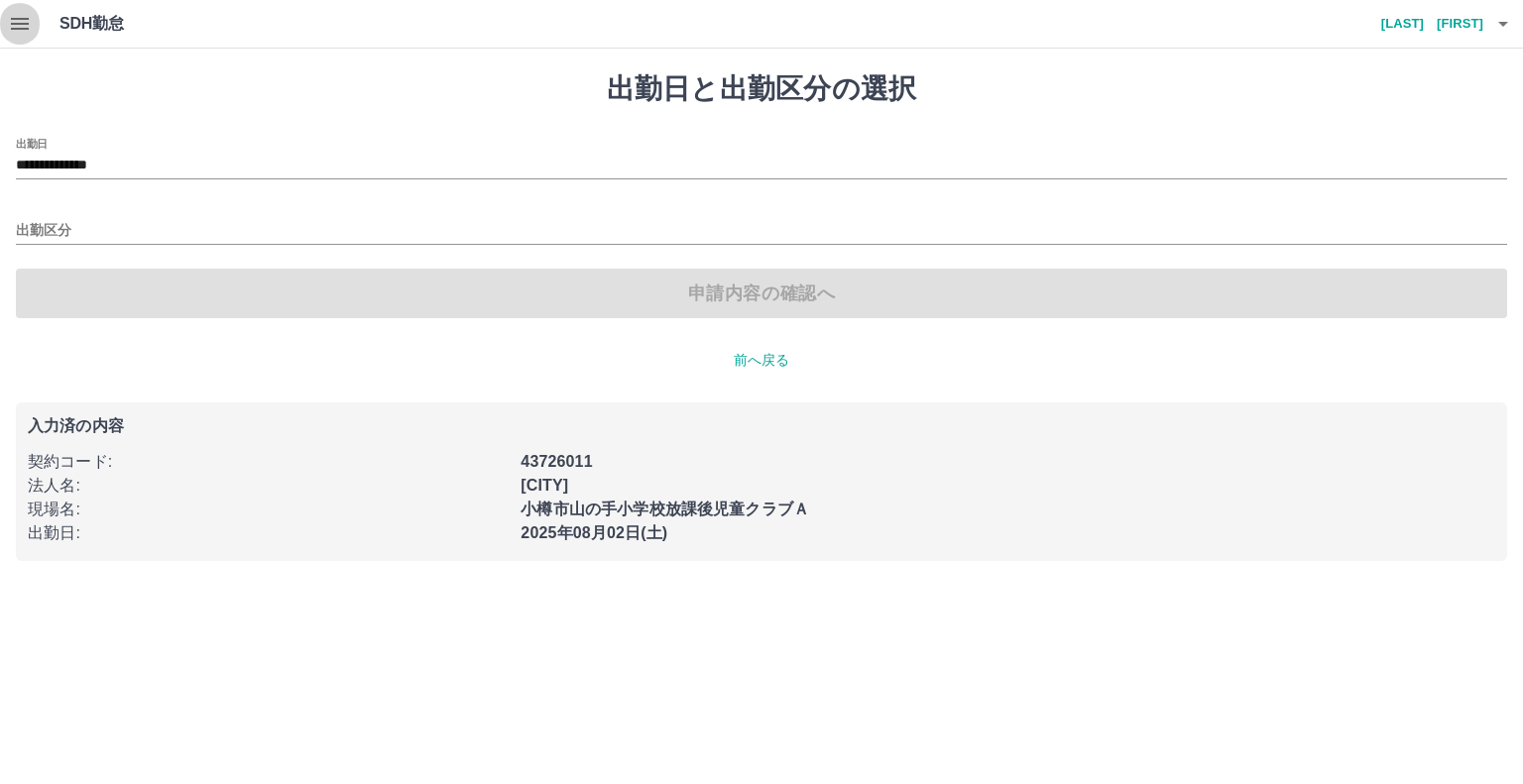 click 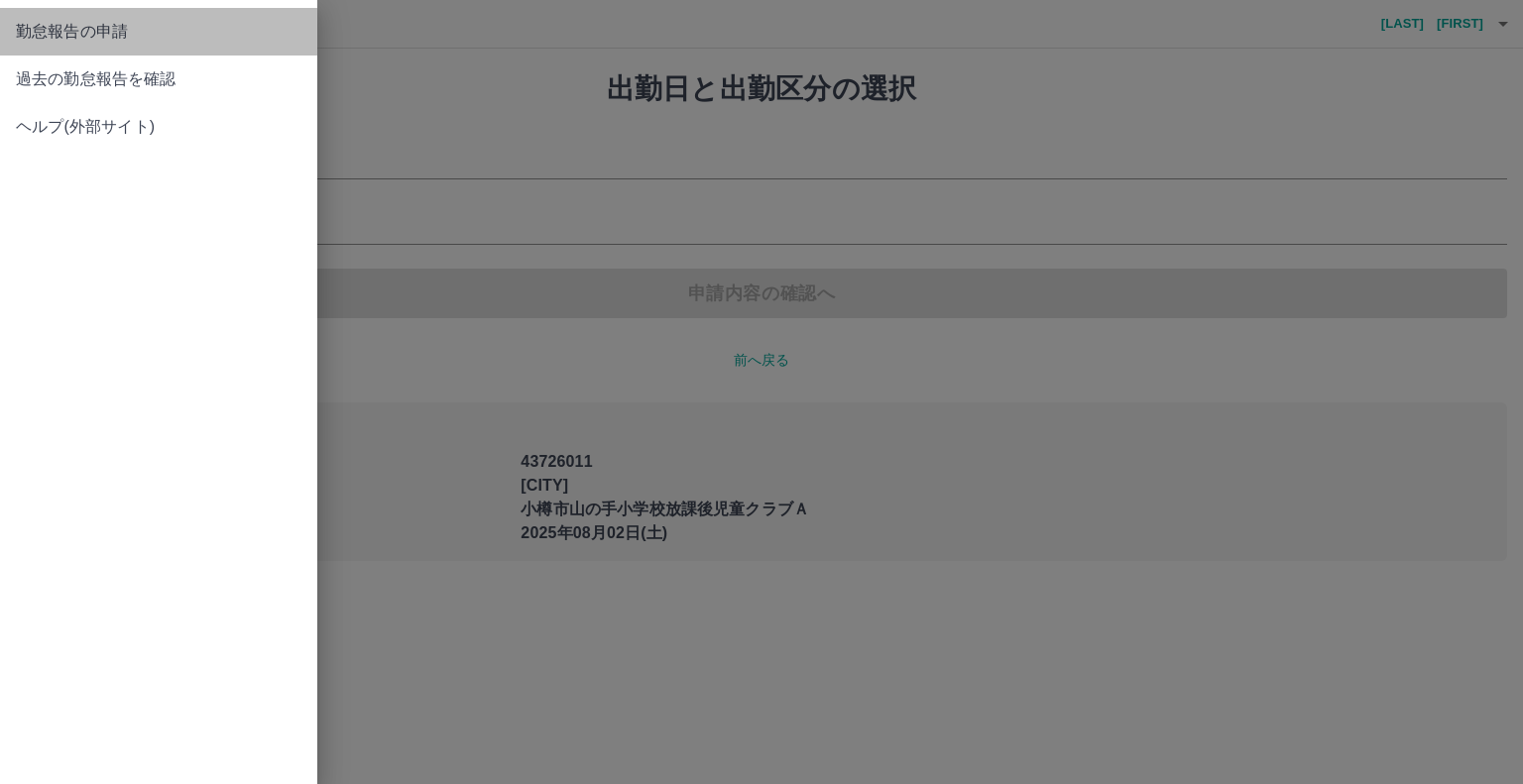 click on "勤怠報告の申請" at bounding box center [159, 32] 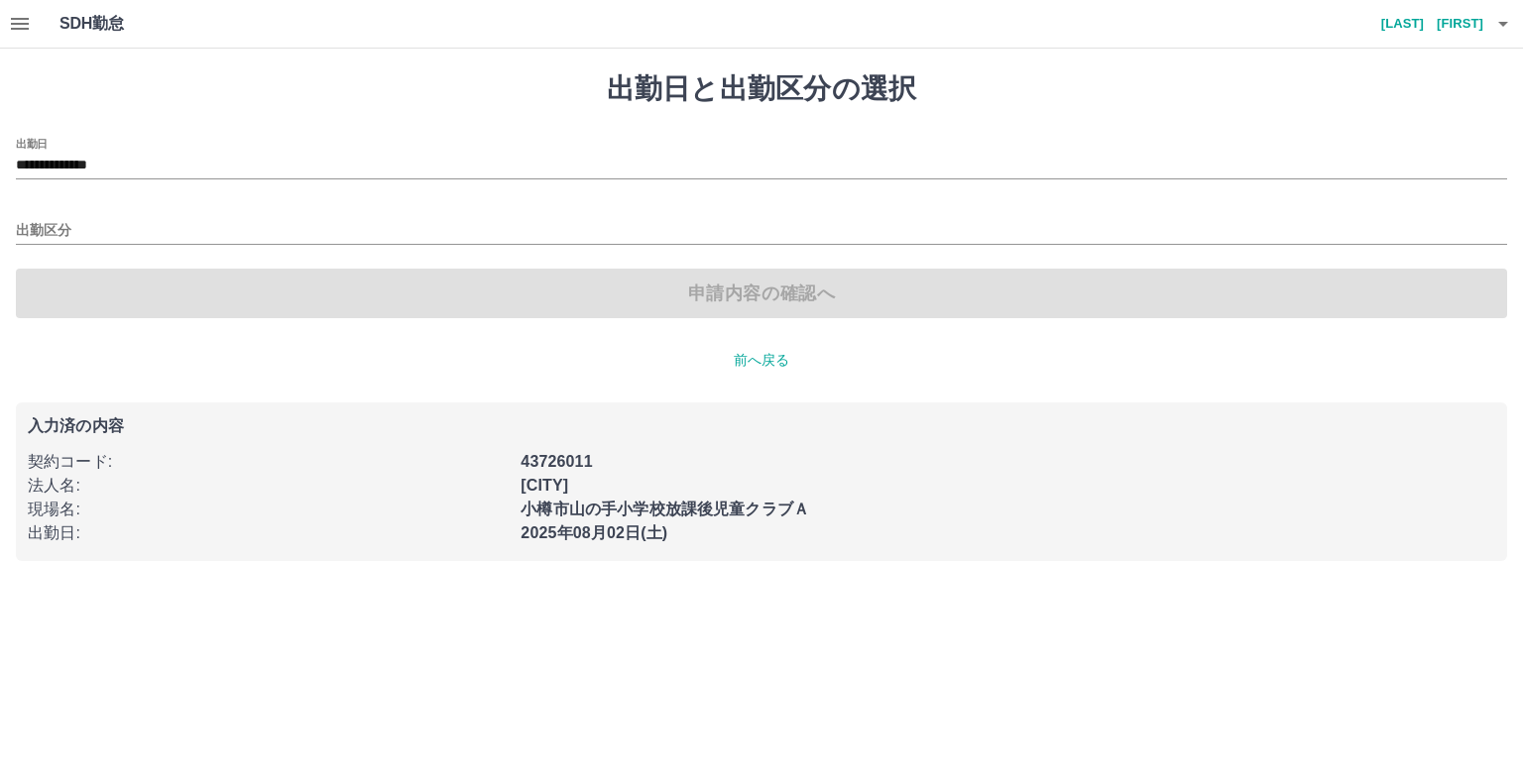 click 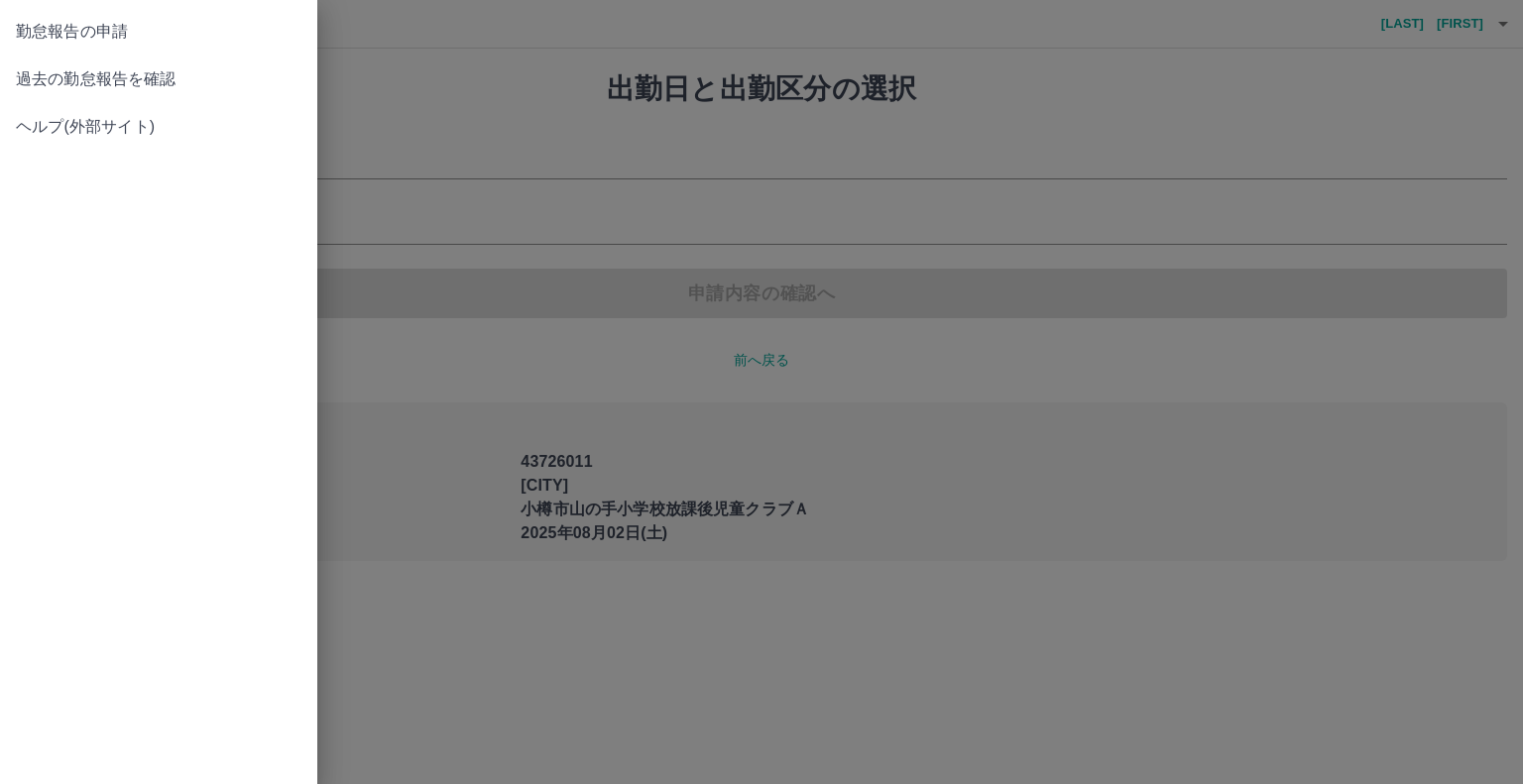 click on "過去の勤怠報告を確認" at bounding box center (159, 79) 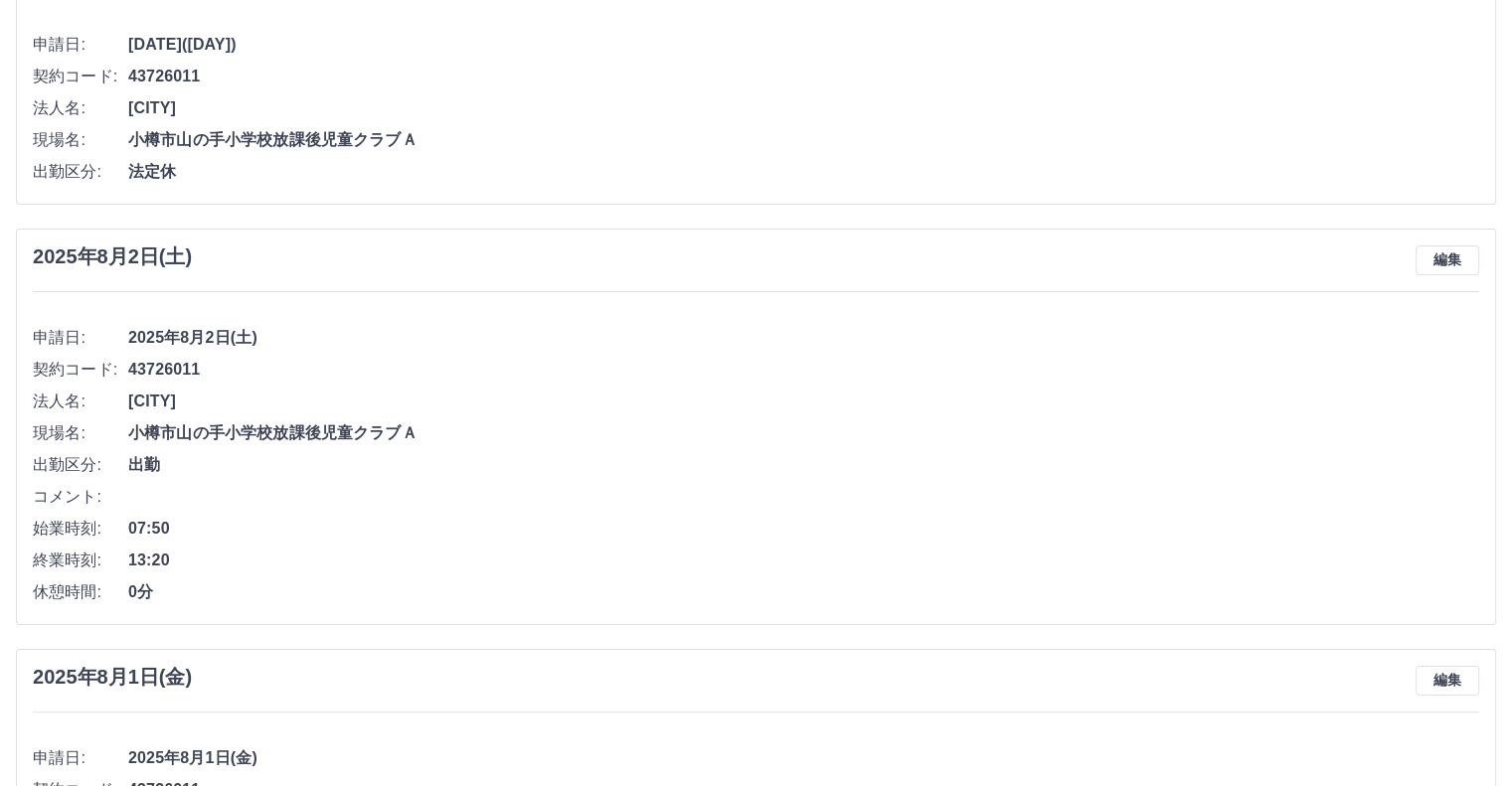 scroll, scrollTop: 0, scrollLeft: 0, axis: both 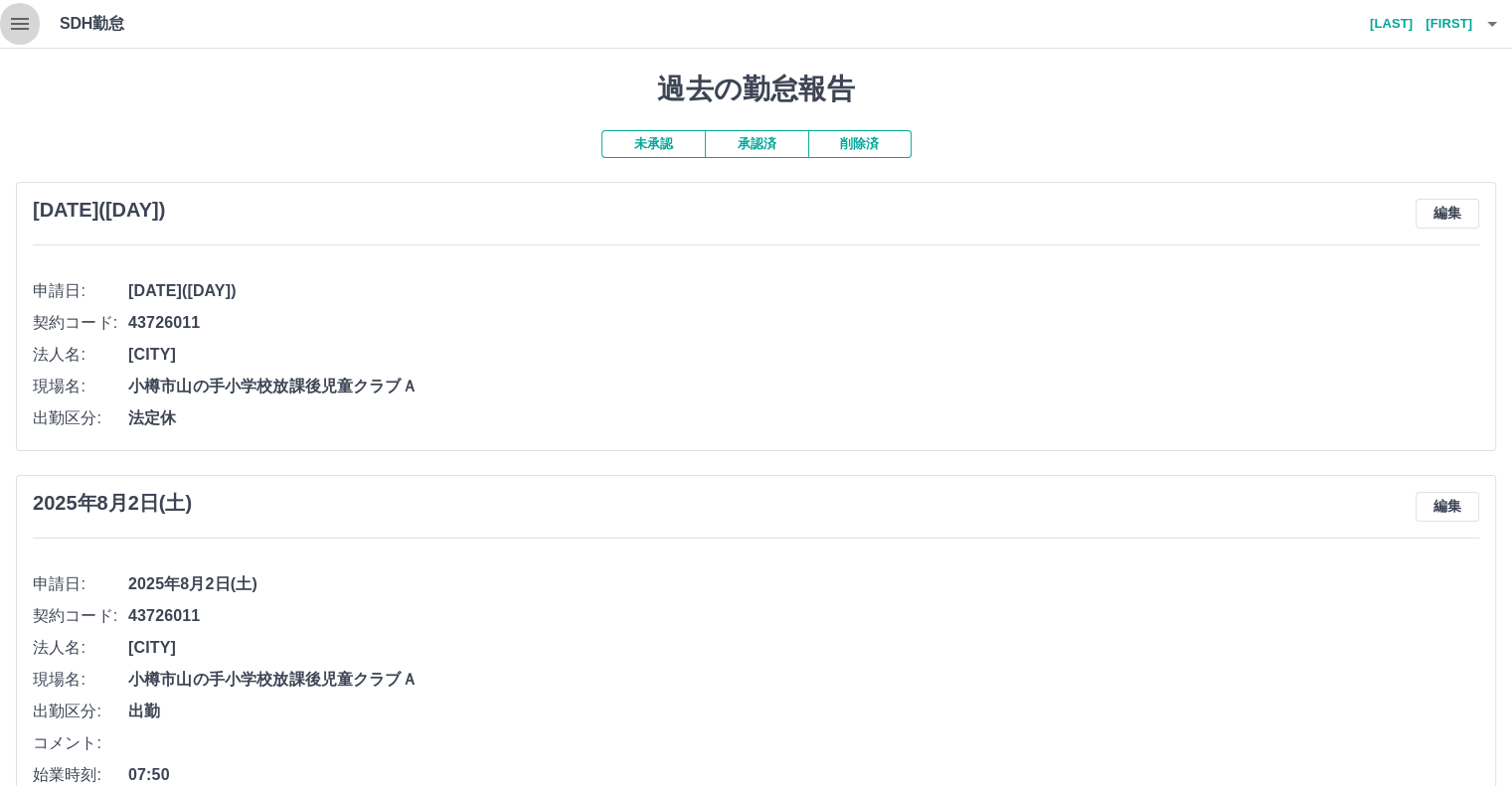 click 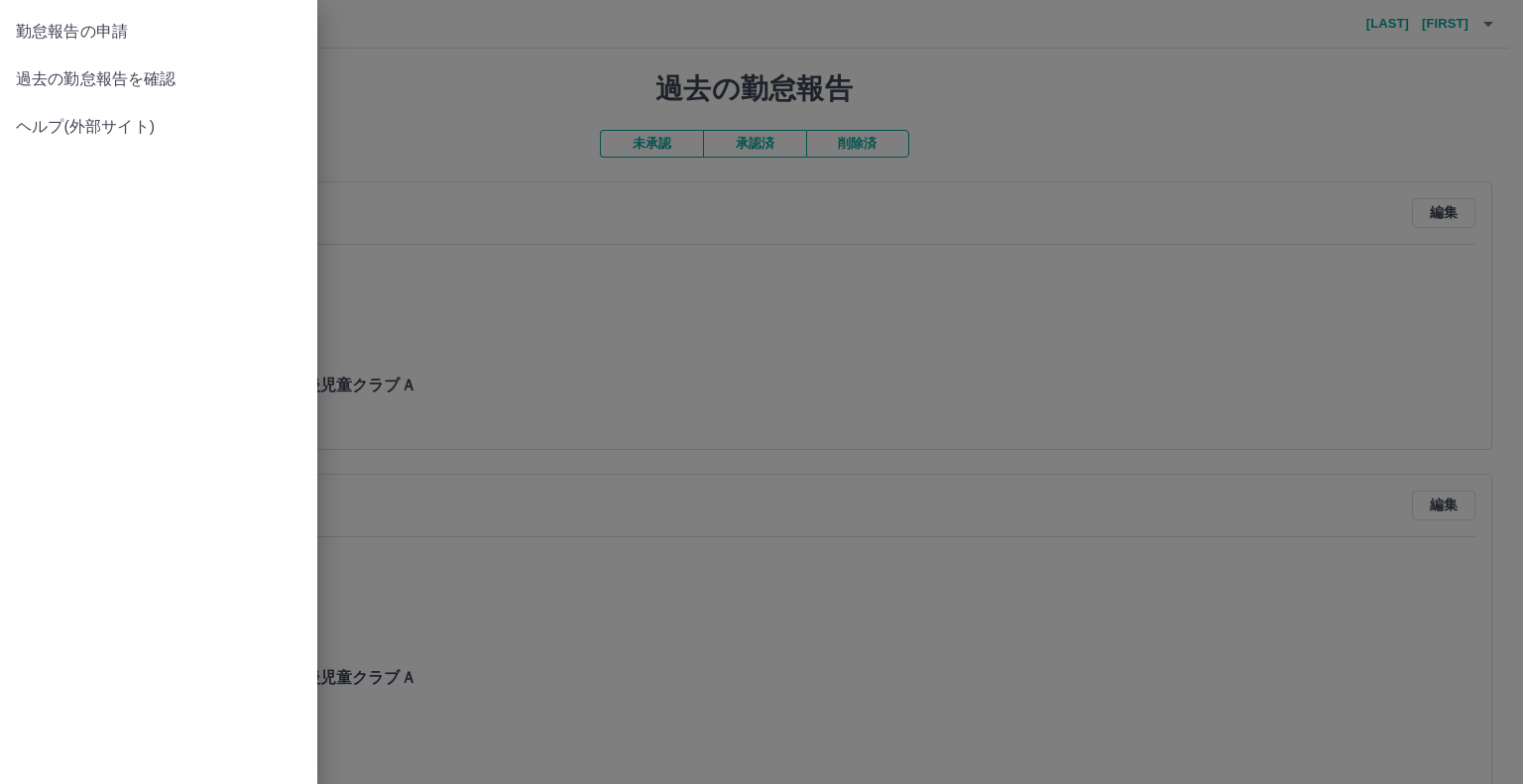 click at bounding box center (762, 392) 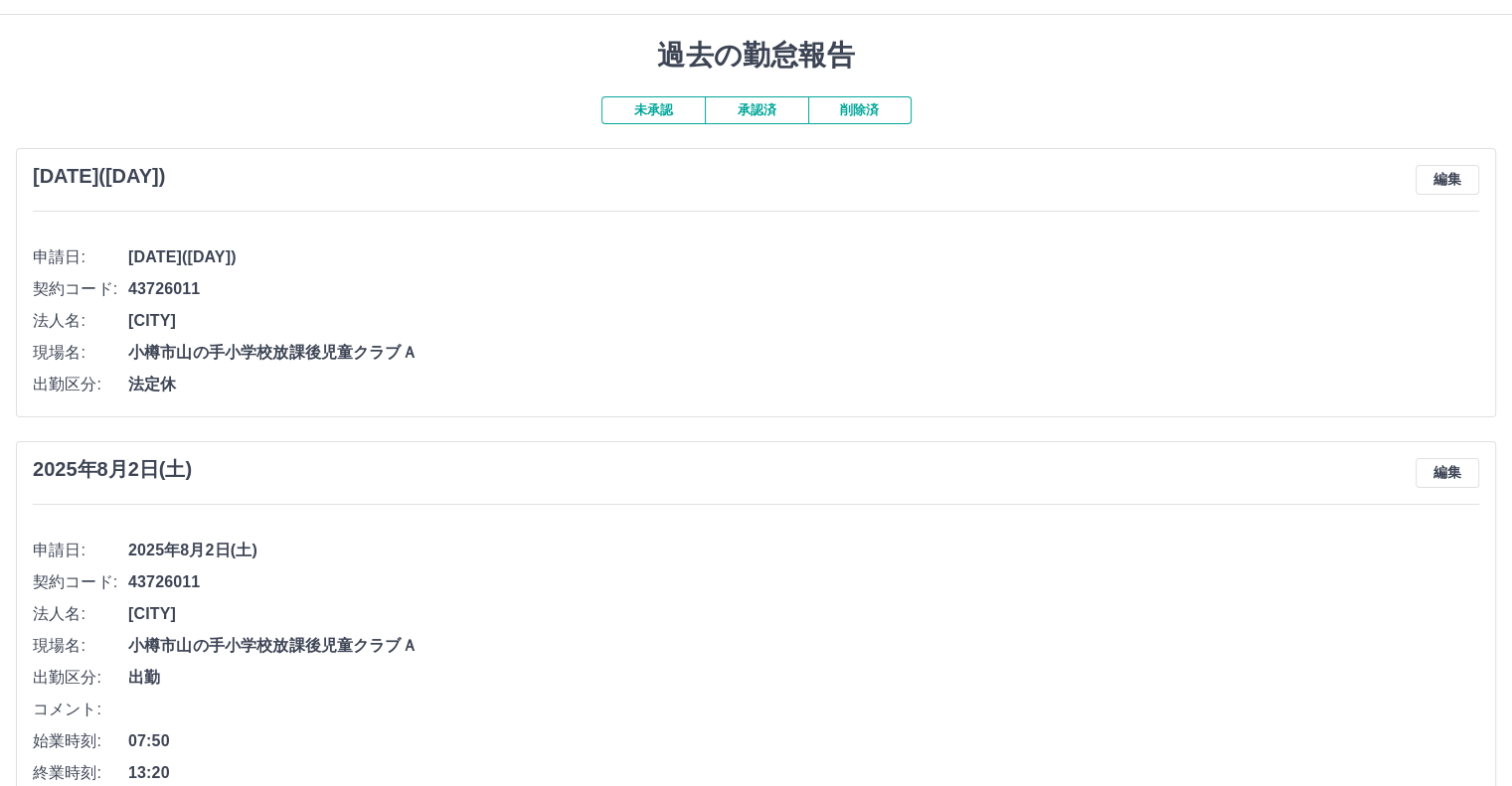 scroll, scrollTop: 0, scrollLeft: 0, axis: both 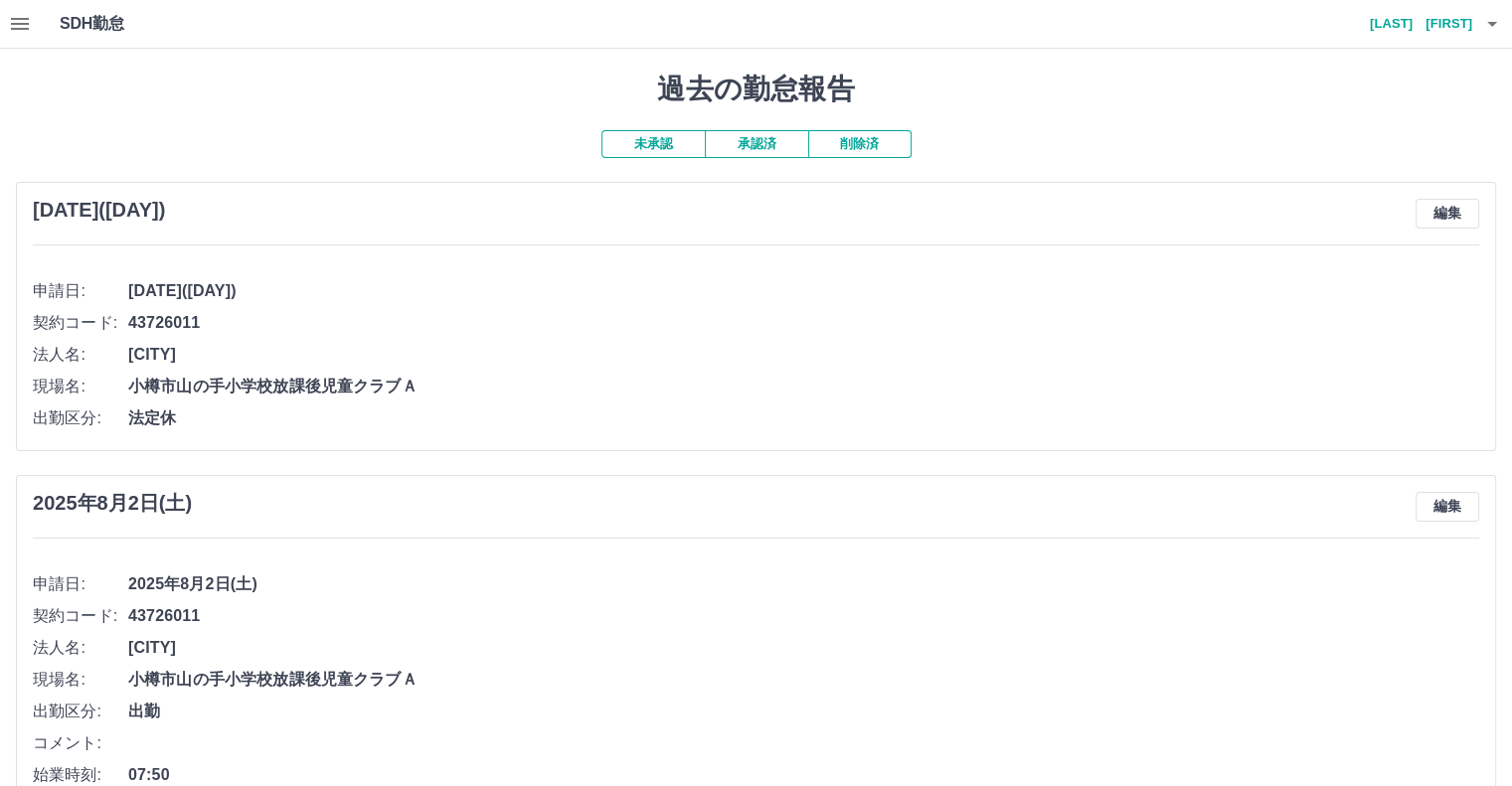 click on "承認済" at bounding box center [756, 144] 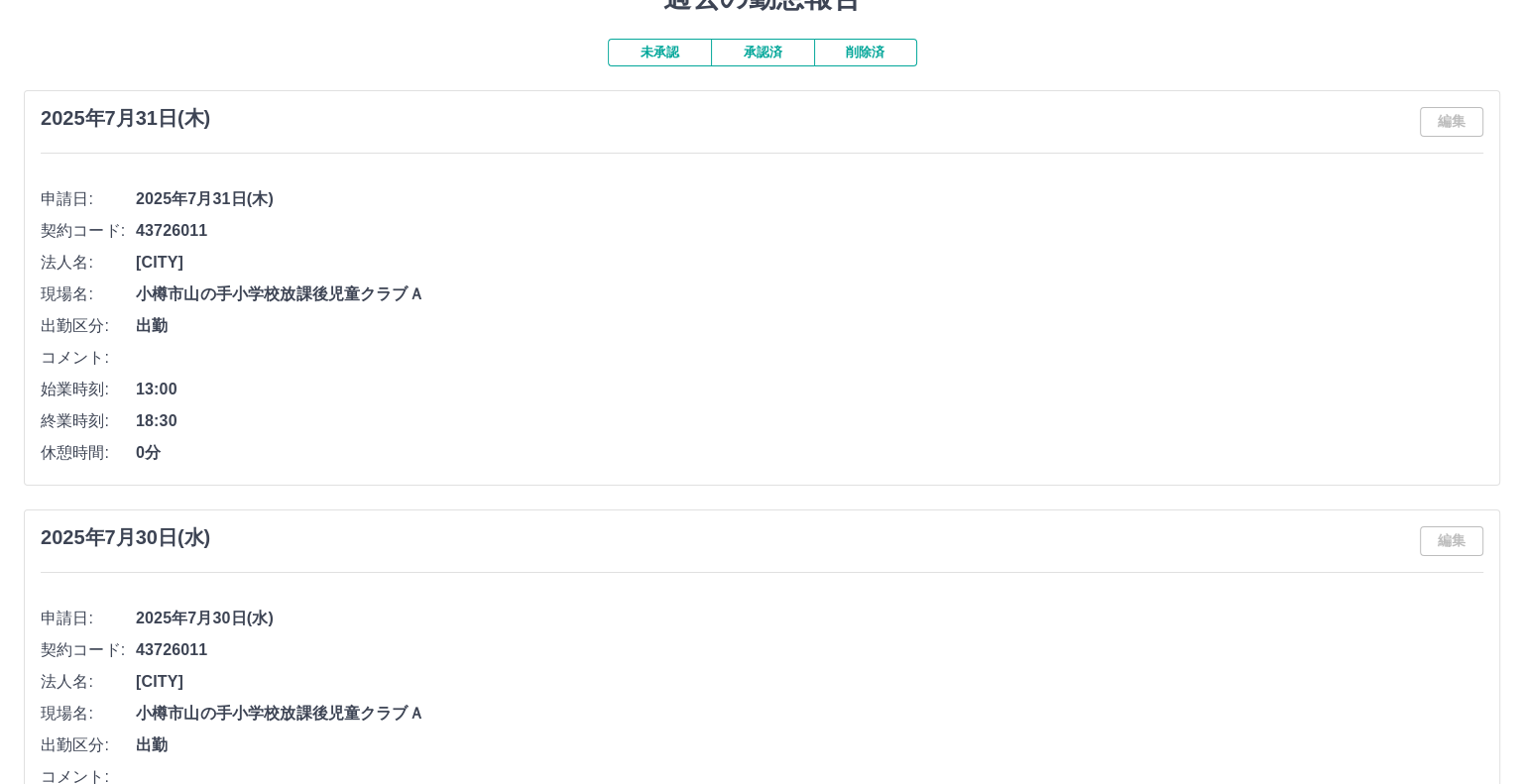 scroll, scrollTop: 0, scrollLeft: 0, axis: both 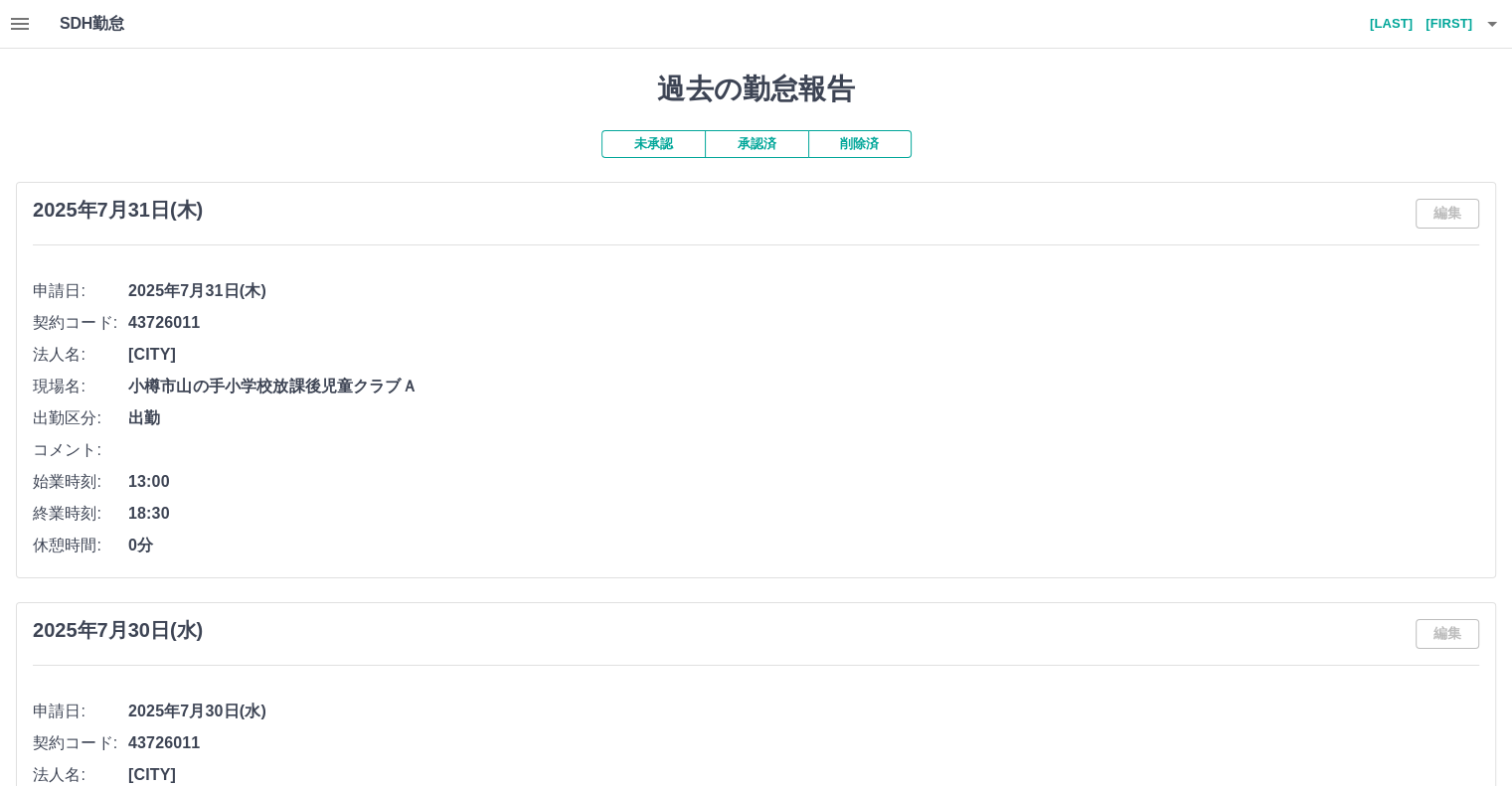 click 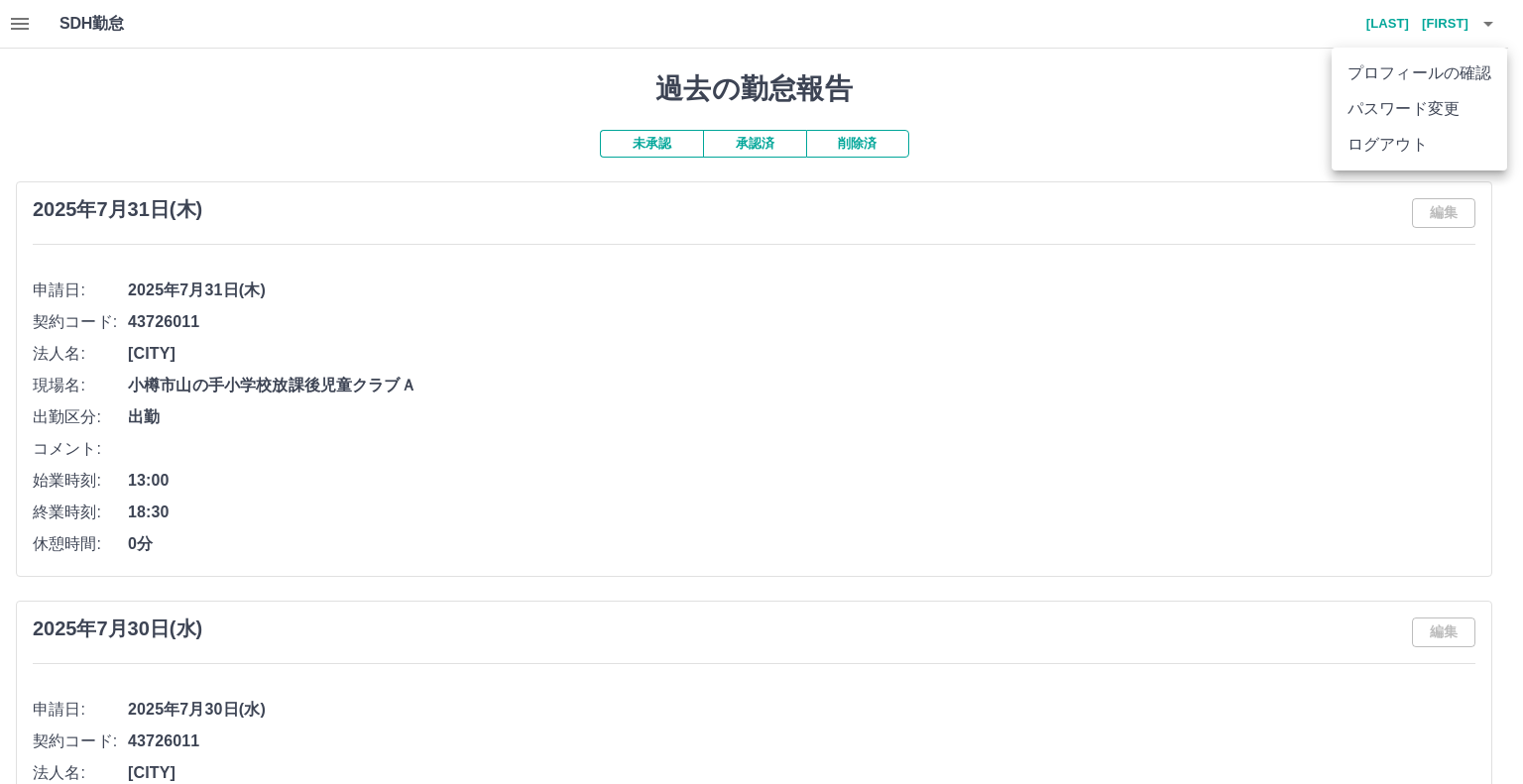 click on "ログアウト" at bounding box center (1419, 145) 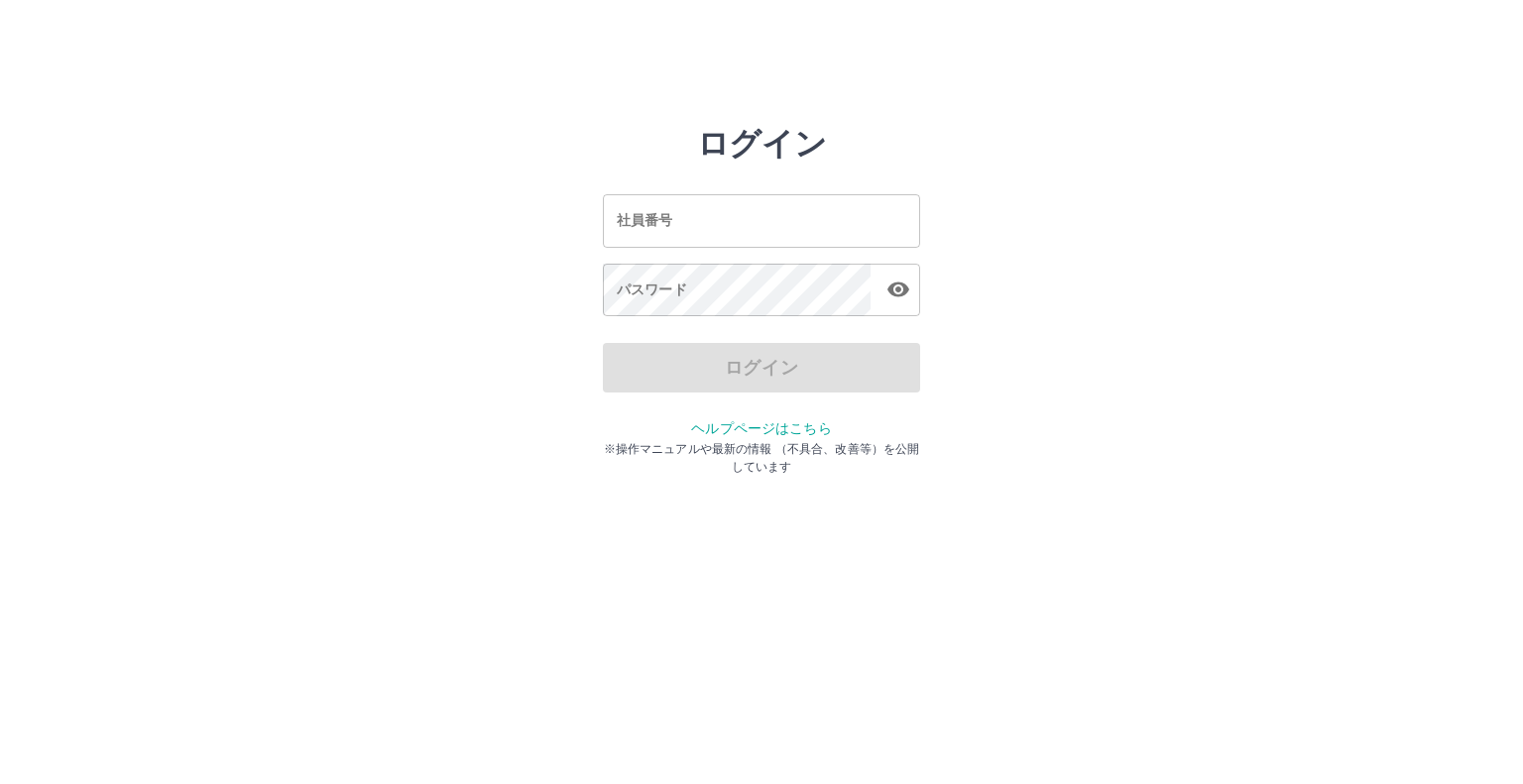 scroll, scrollTop: 0, scrollLeft: 0, axis: both 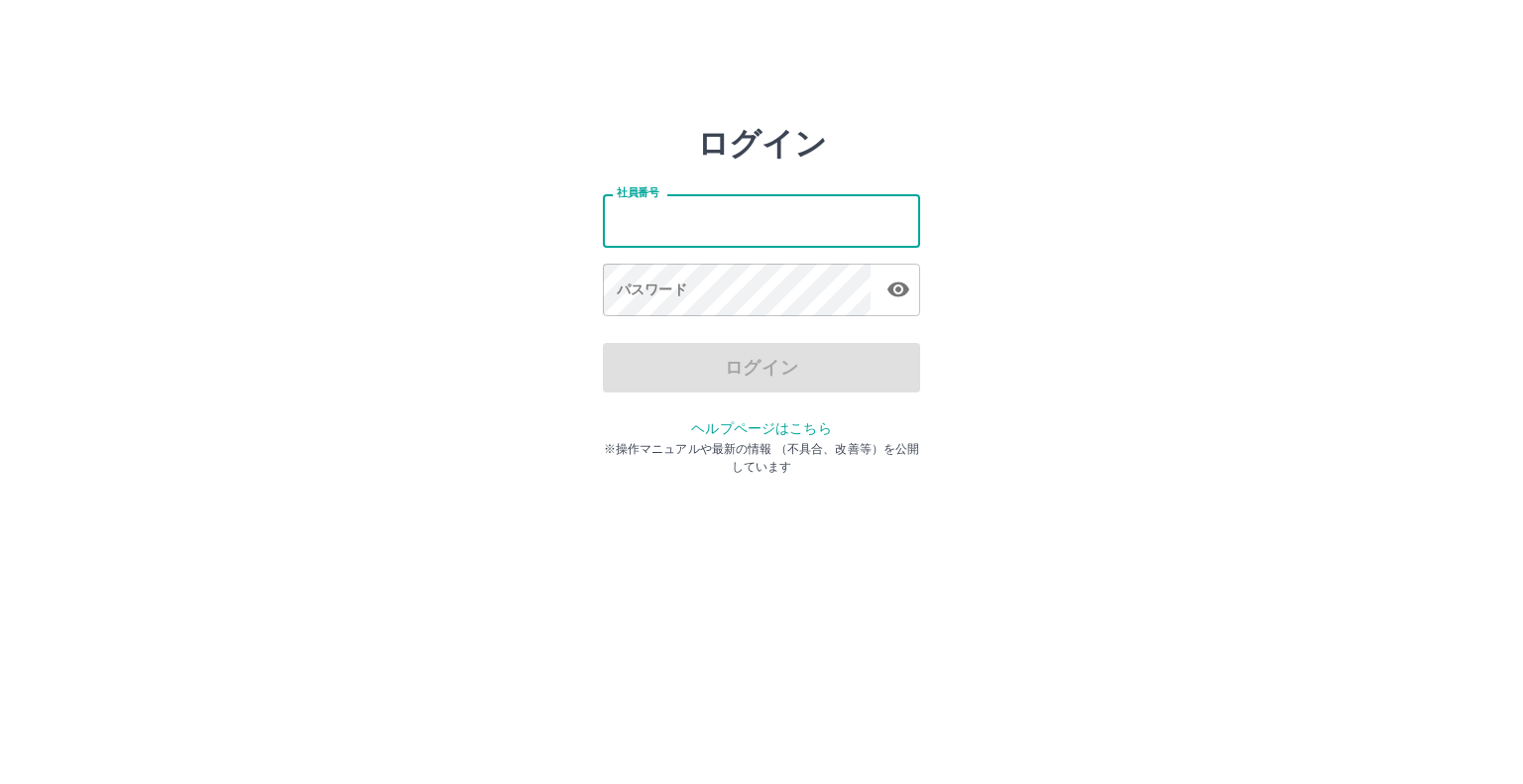 type on "*******" 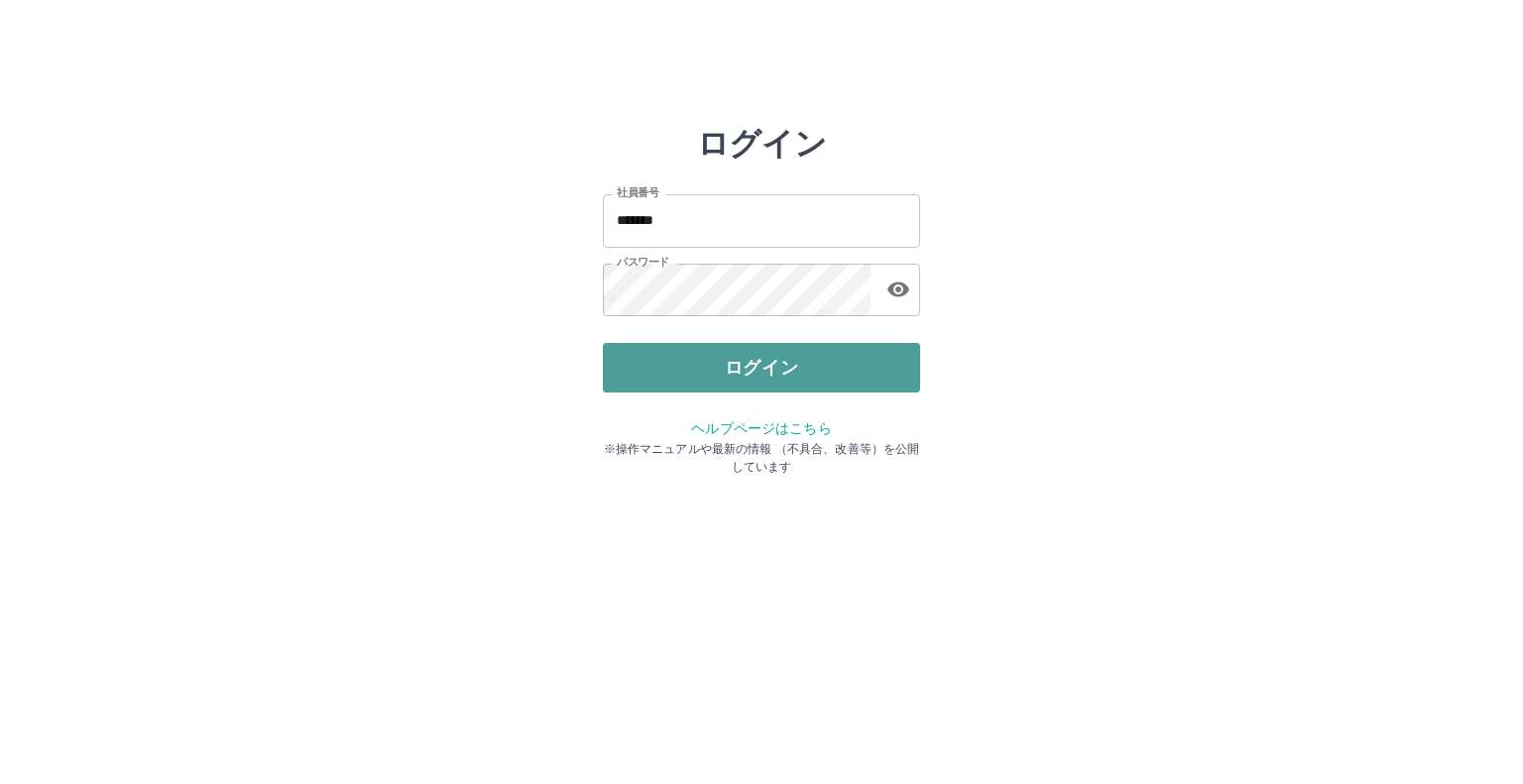click on "ログイン" at bounding box center [762, 368] 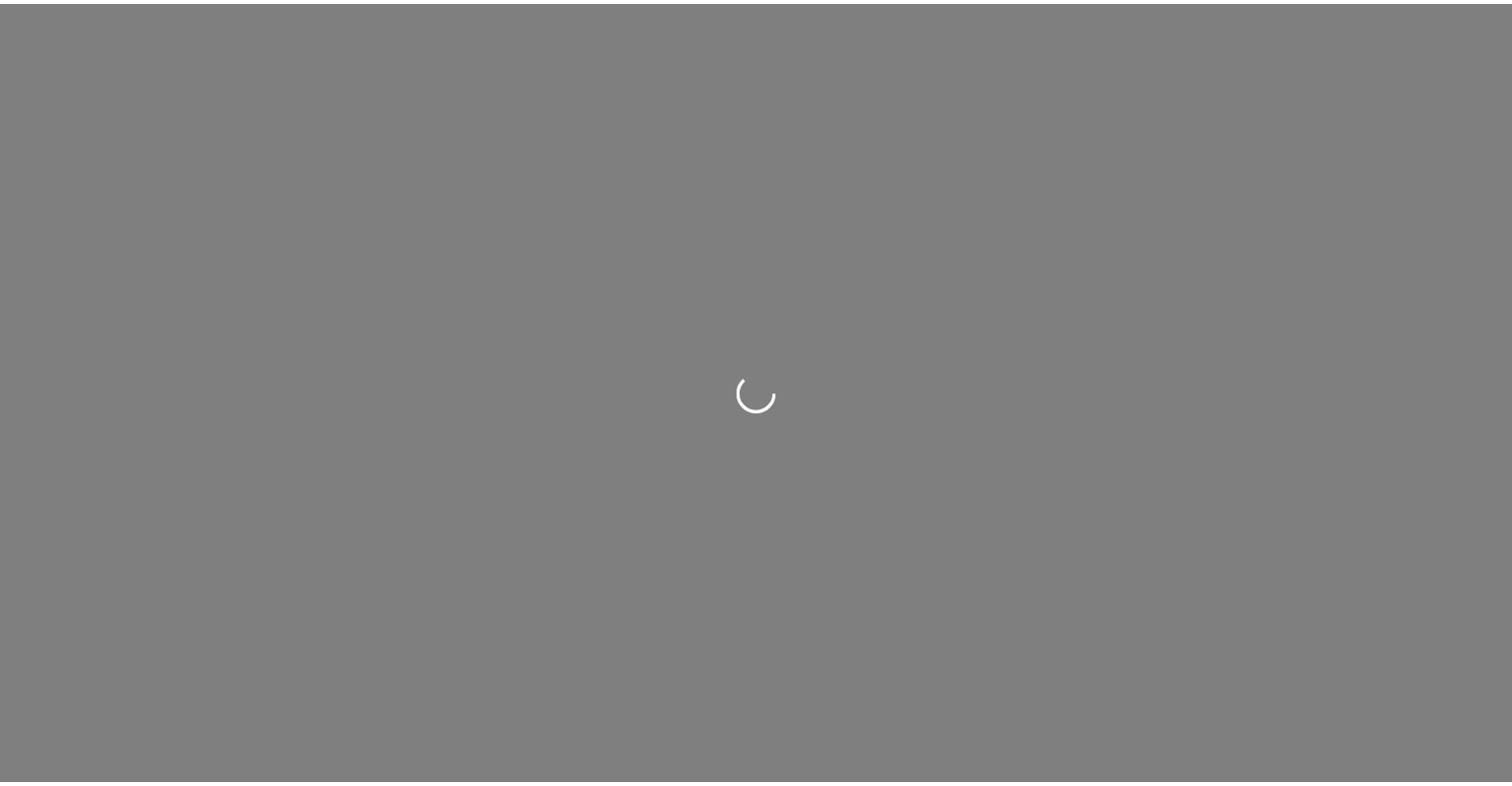 scroll, scrollTop: 0, scrollLeft: 0, axis: both 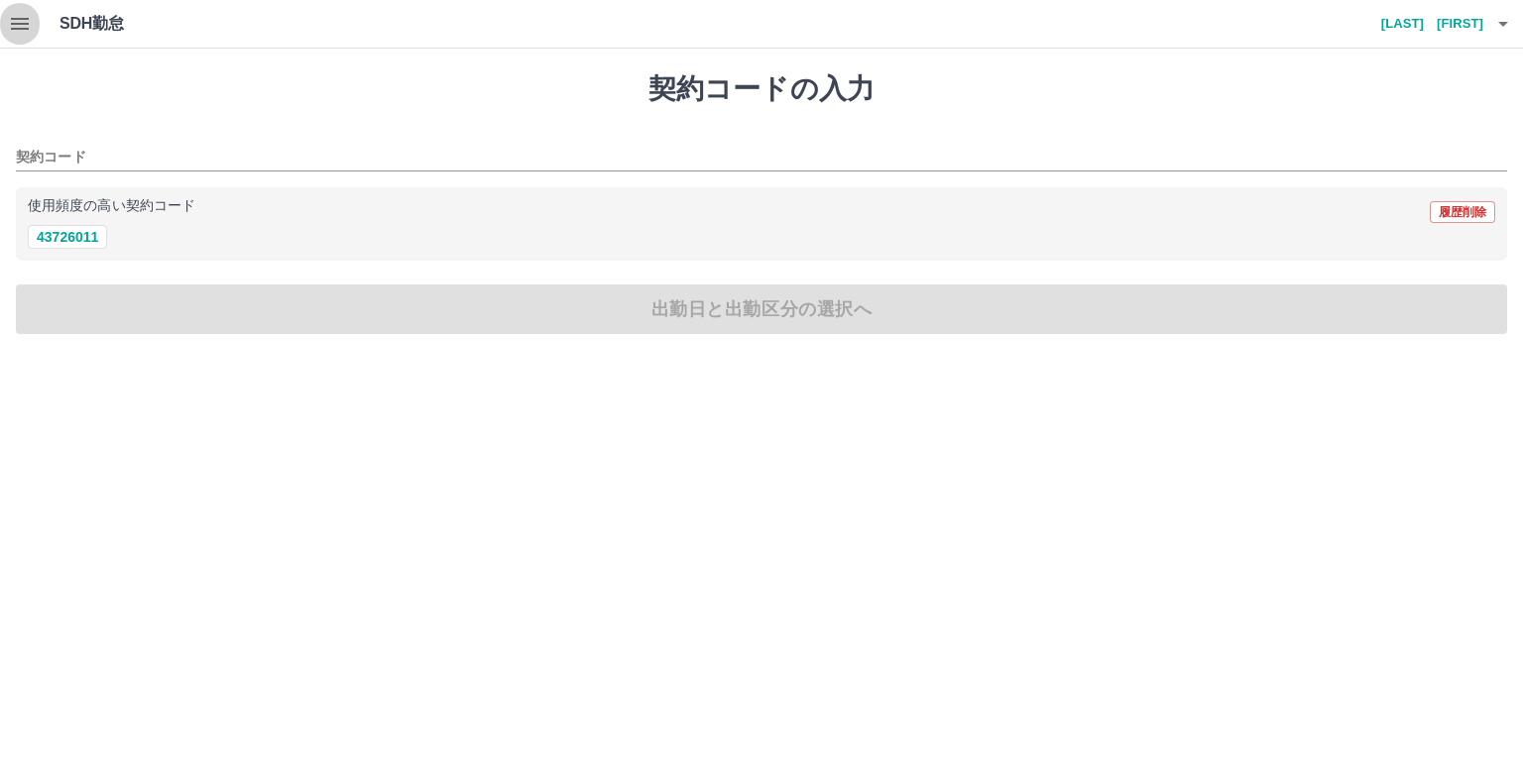 click 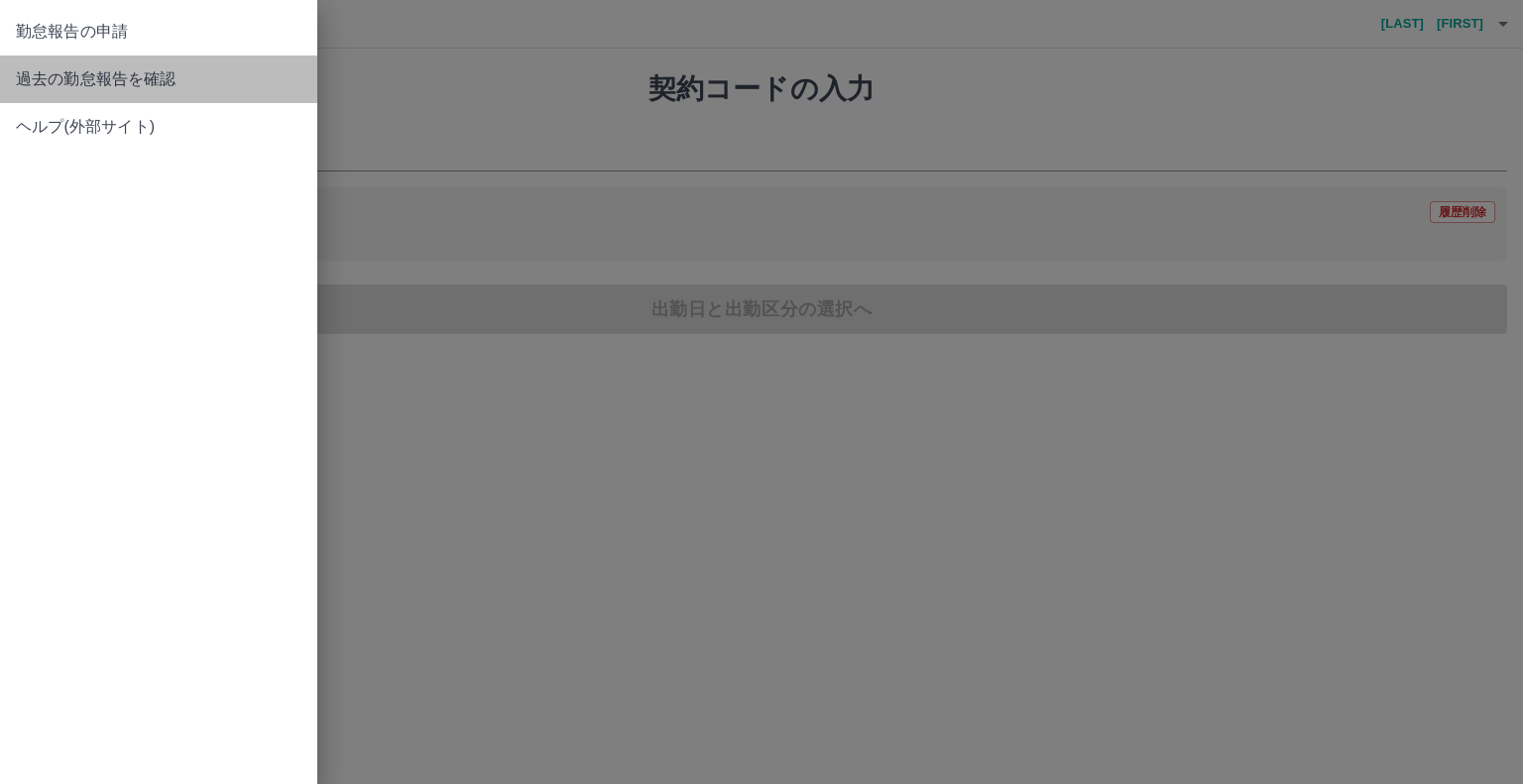 click on "過去の勤怠報告を確認" at bounding box center (159, 79) 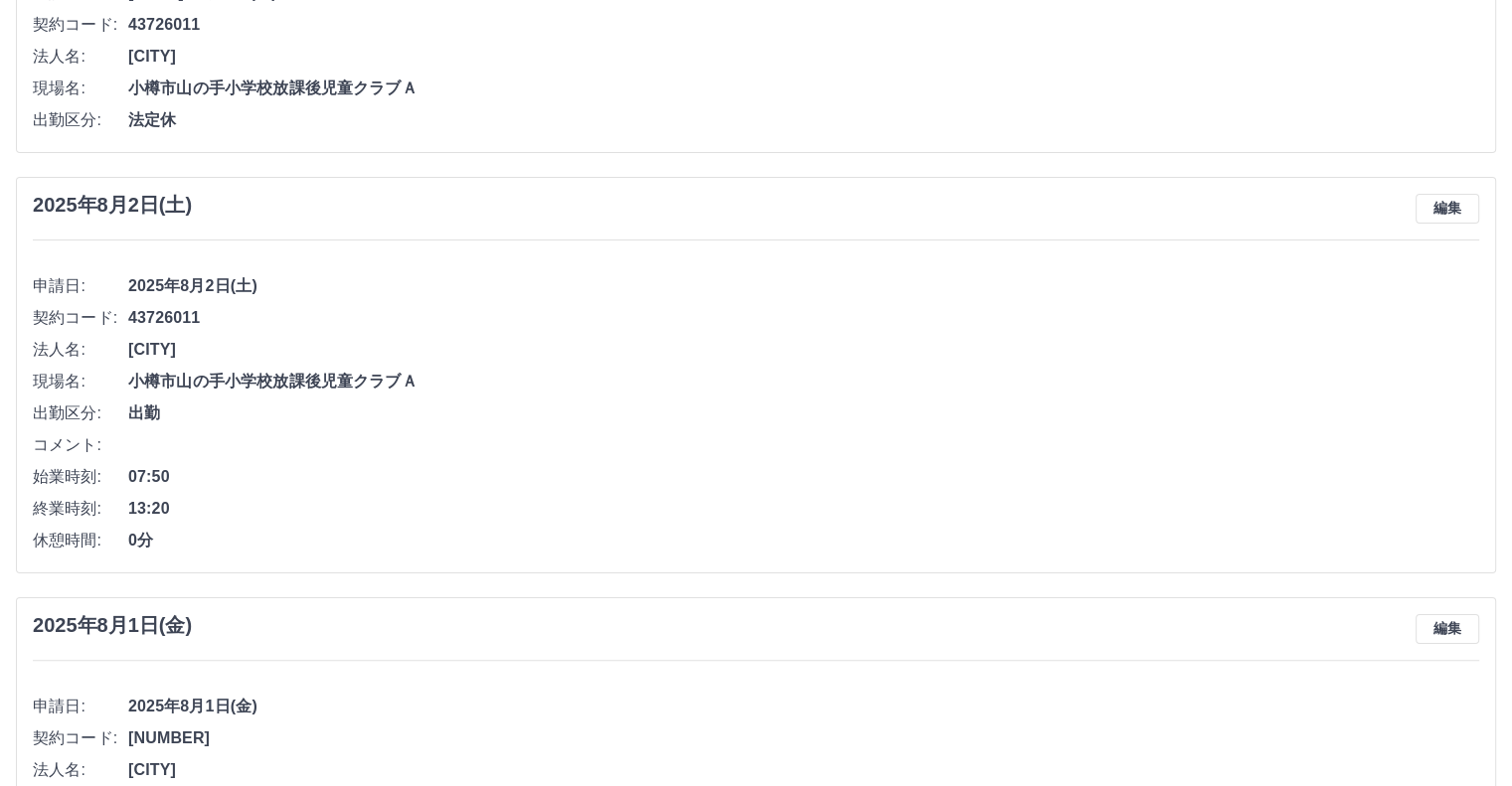 scroll, scrollTop: 0, scrollLeft: 0, axis: both 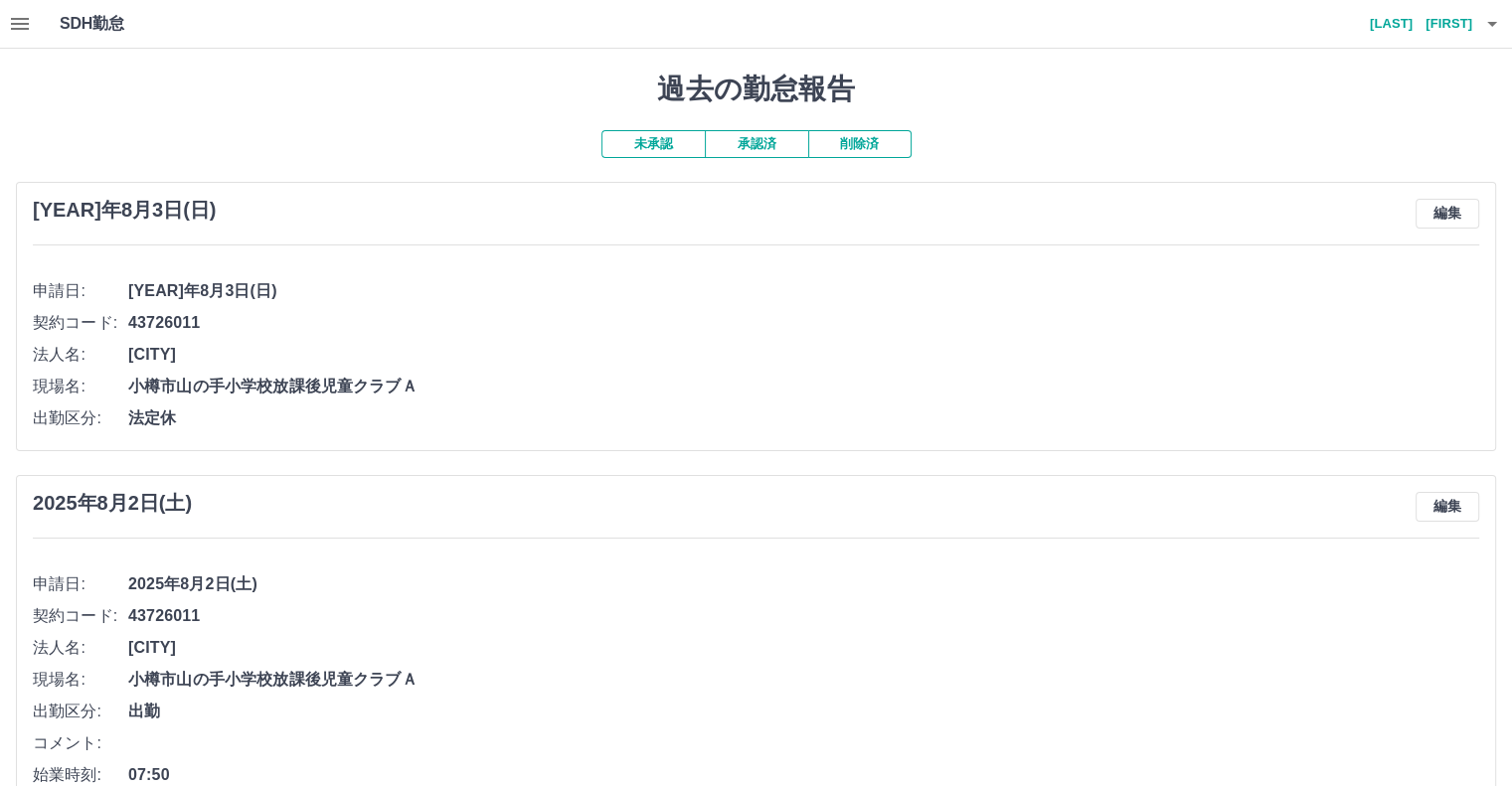 click on "承認済" at bounding box center [756, 144] 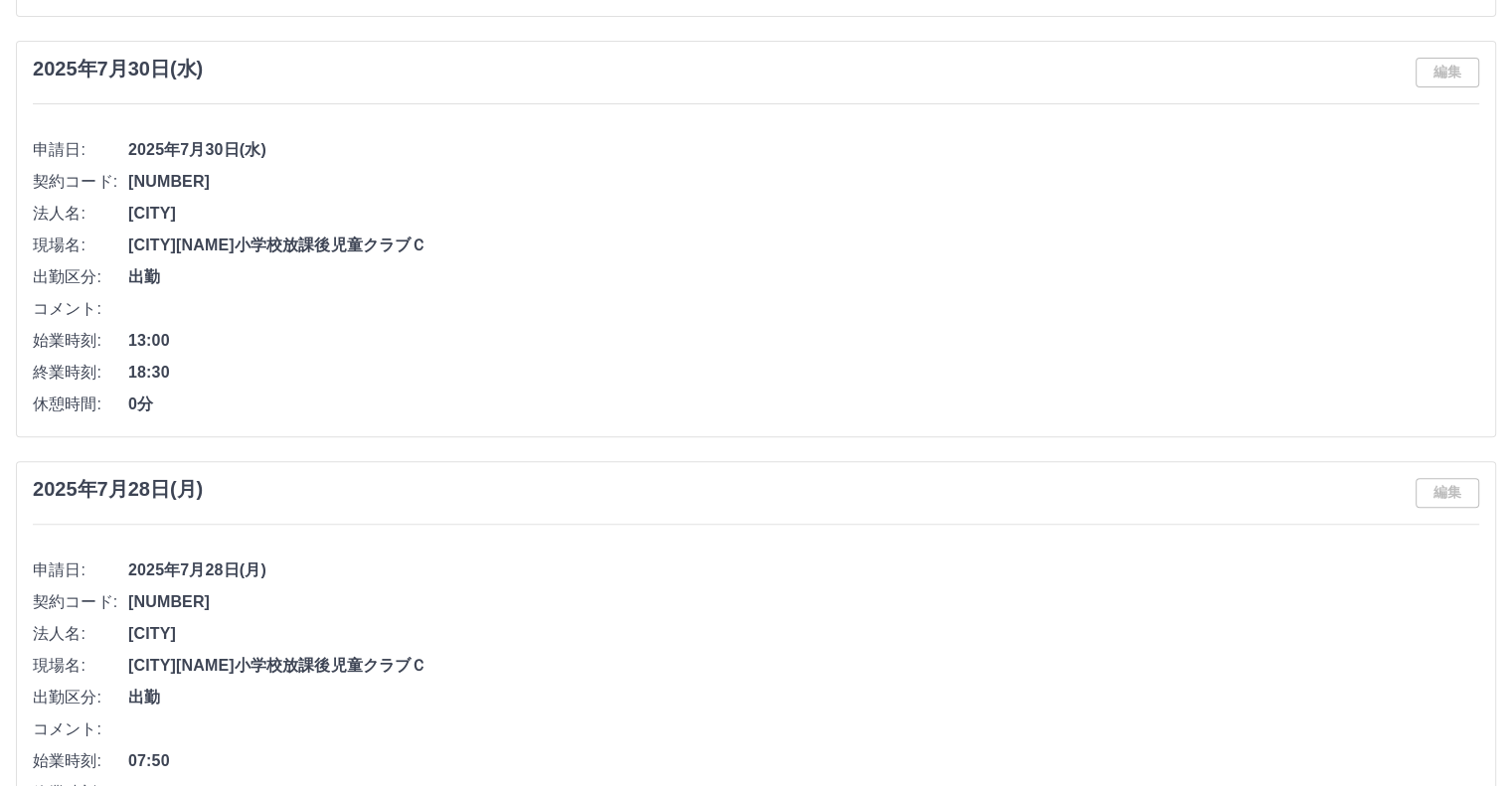 scroll, scrollTop: 596, scrollLeft: 0, axis: vertical 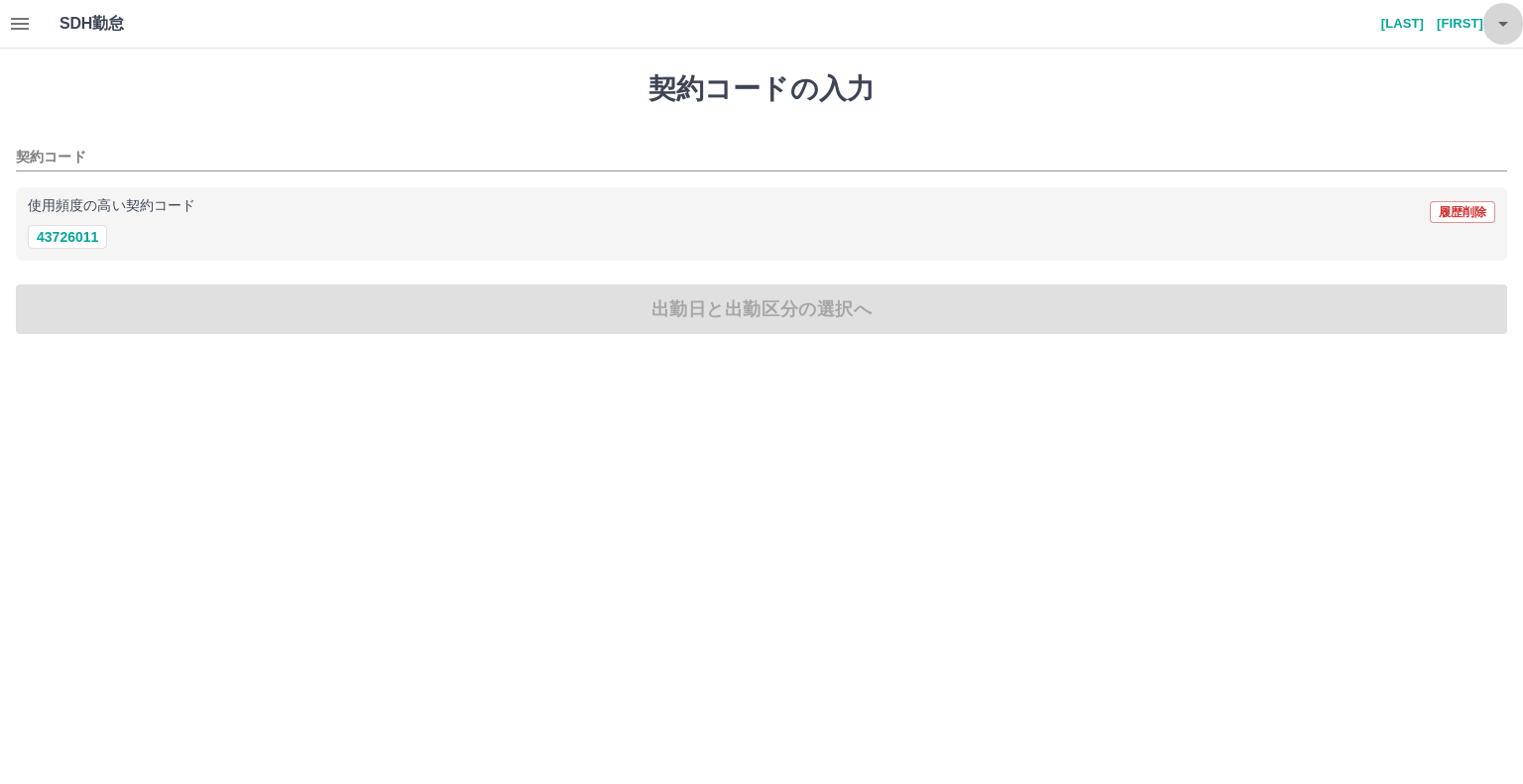 click 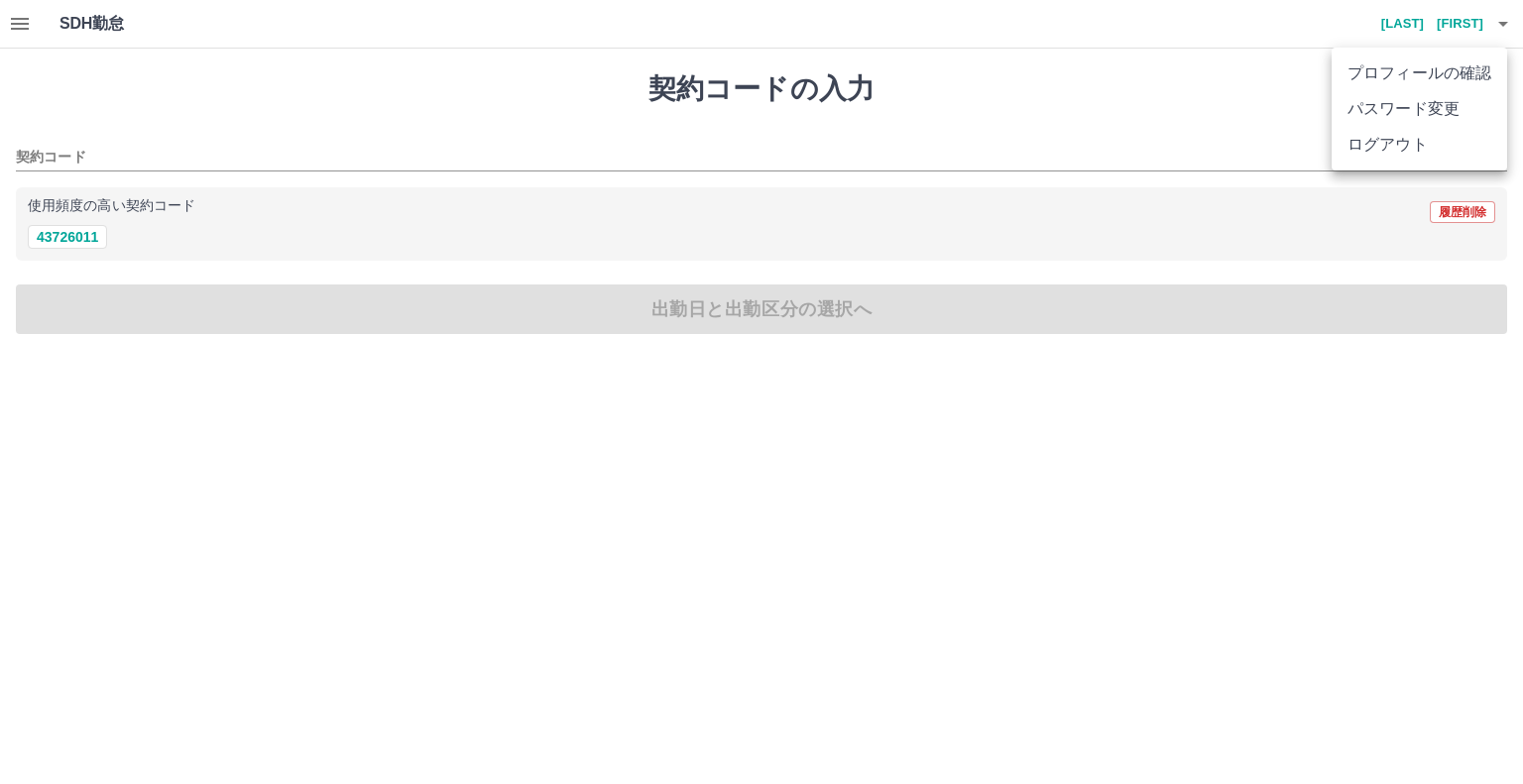 click at bounding box center [762, 392] 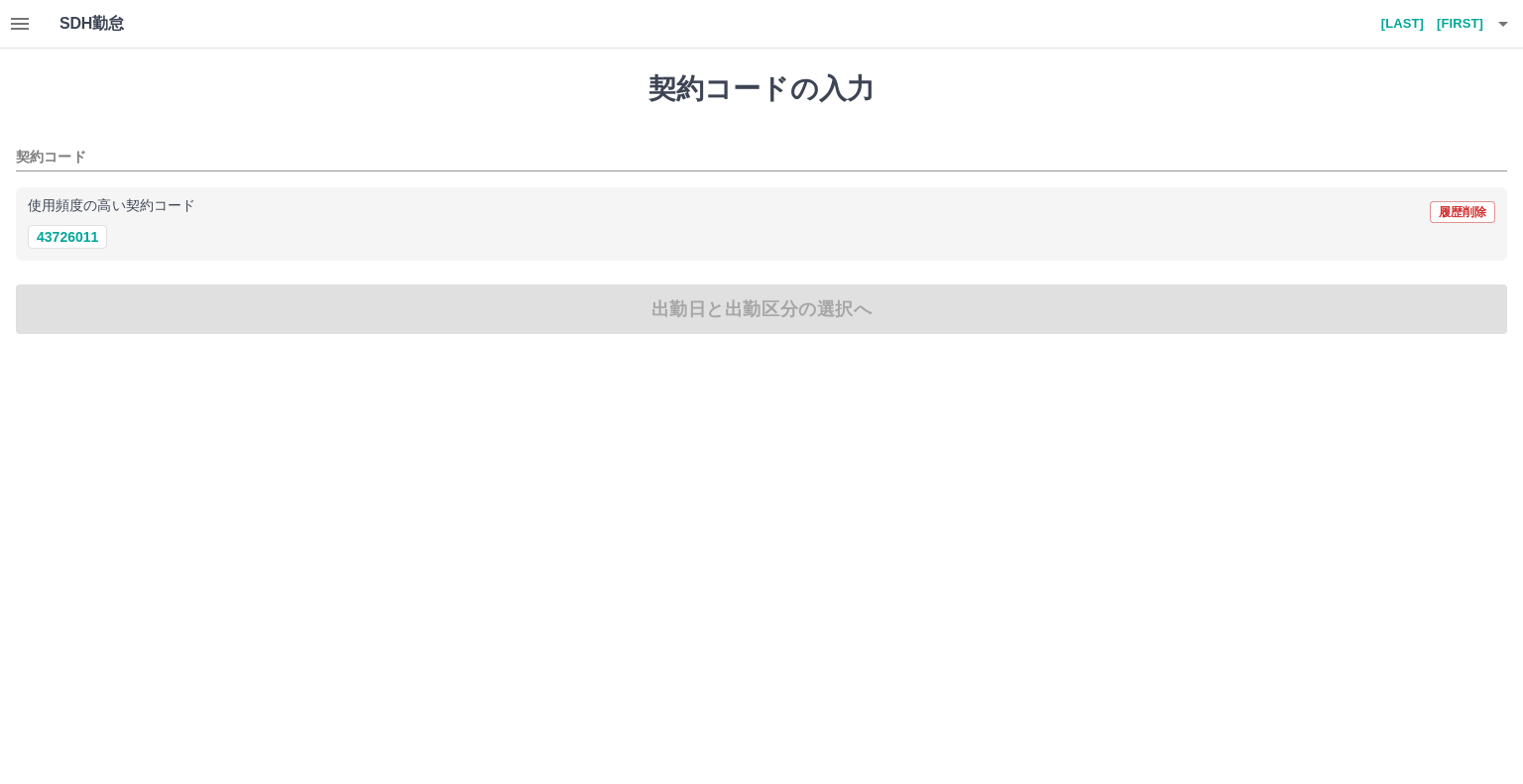 click 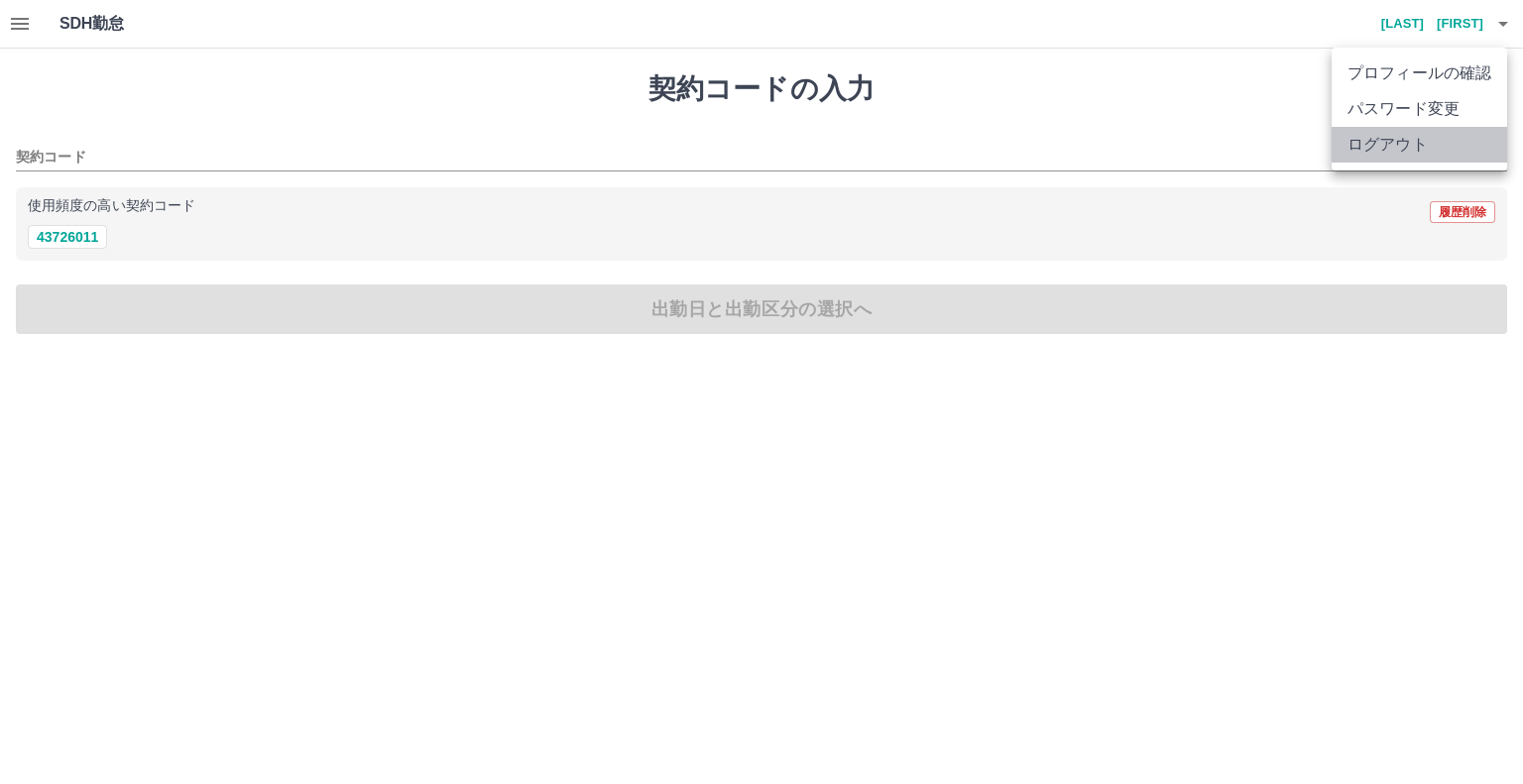 click on "ログアウト" at bounding box center (1419, 145) 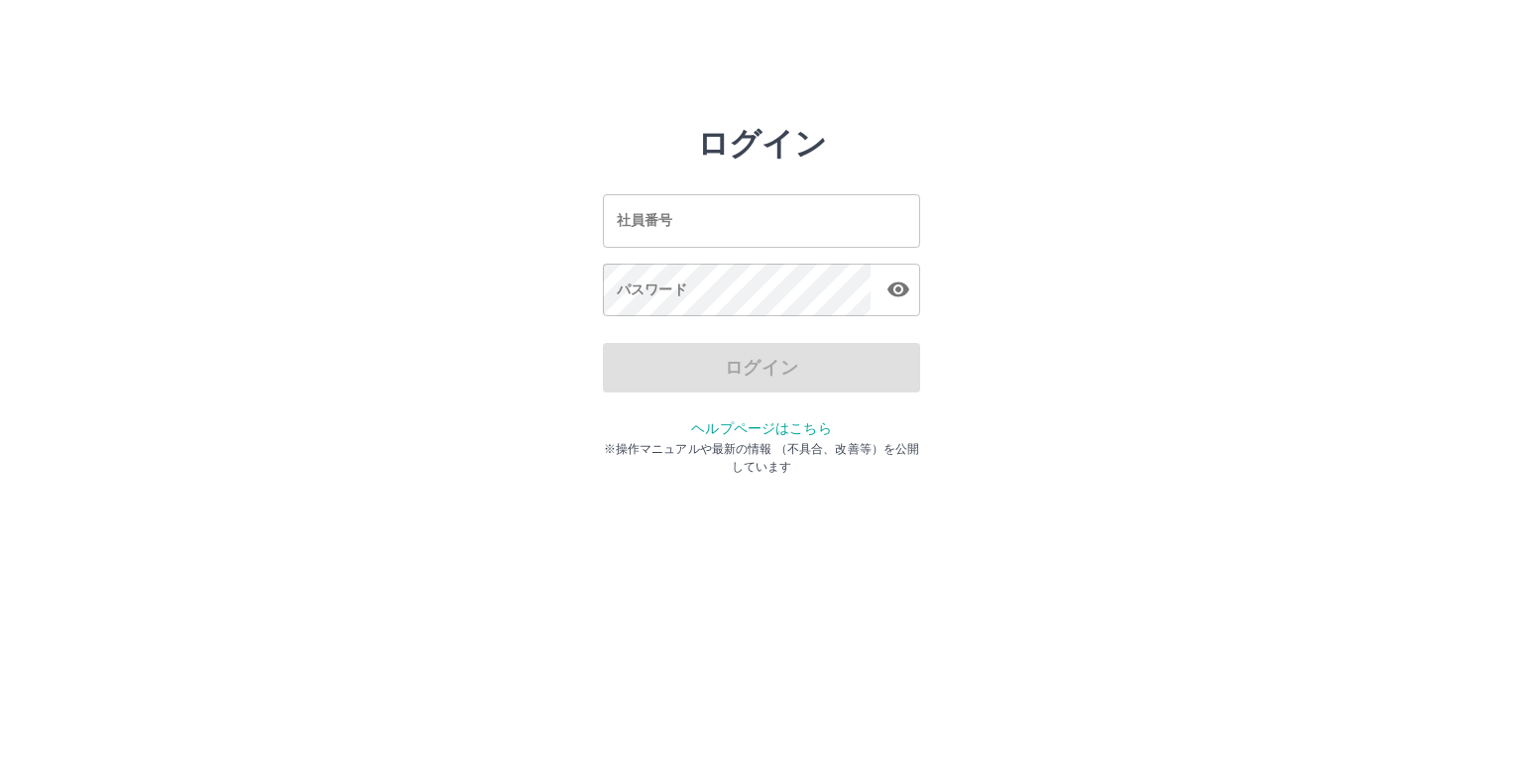 scroll, scrollTop: 0, scrollLeft: 0, axis: both 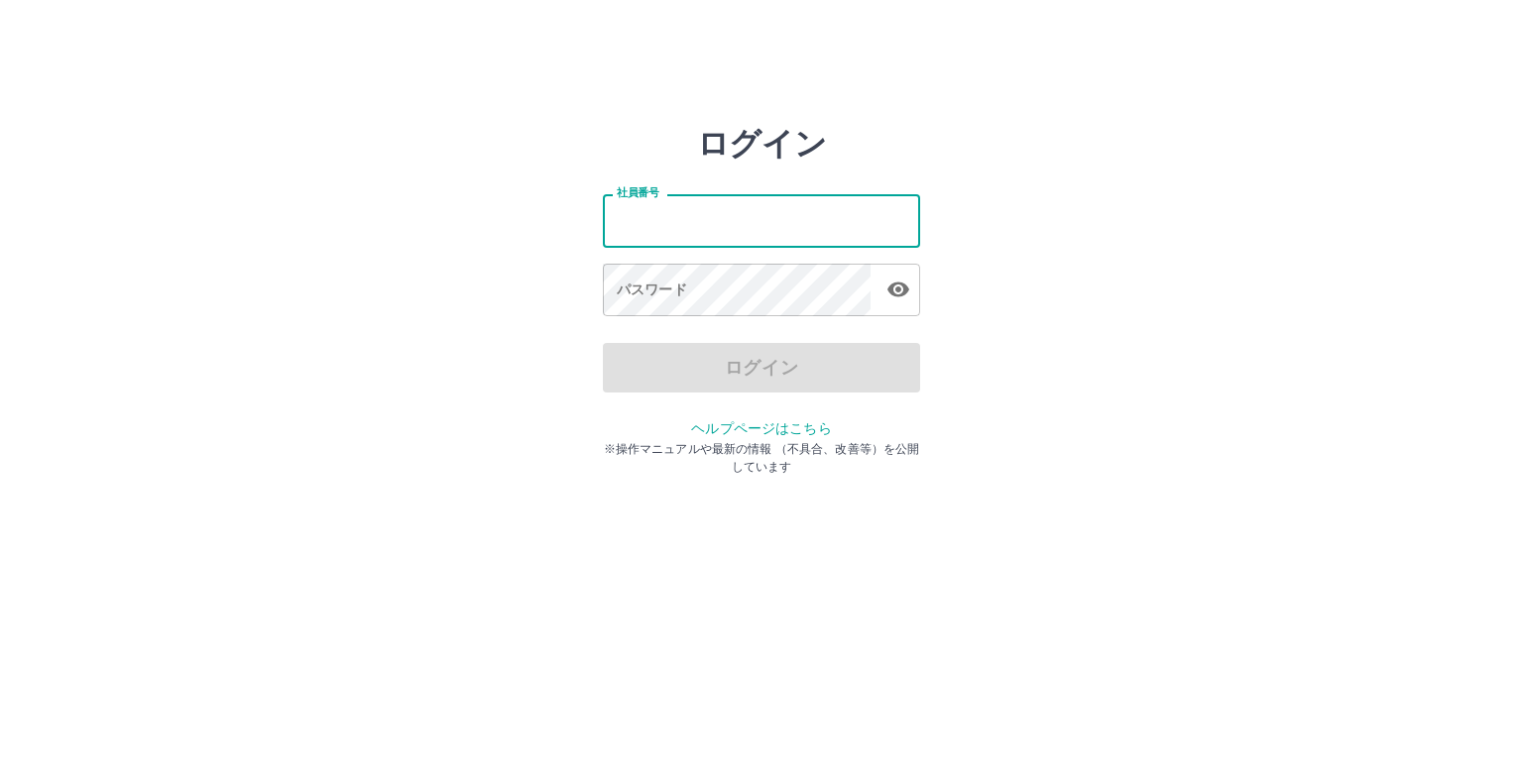 type on "*******" 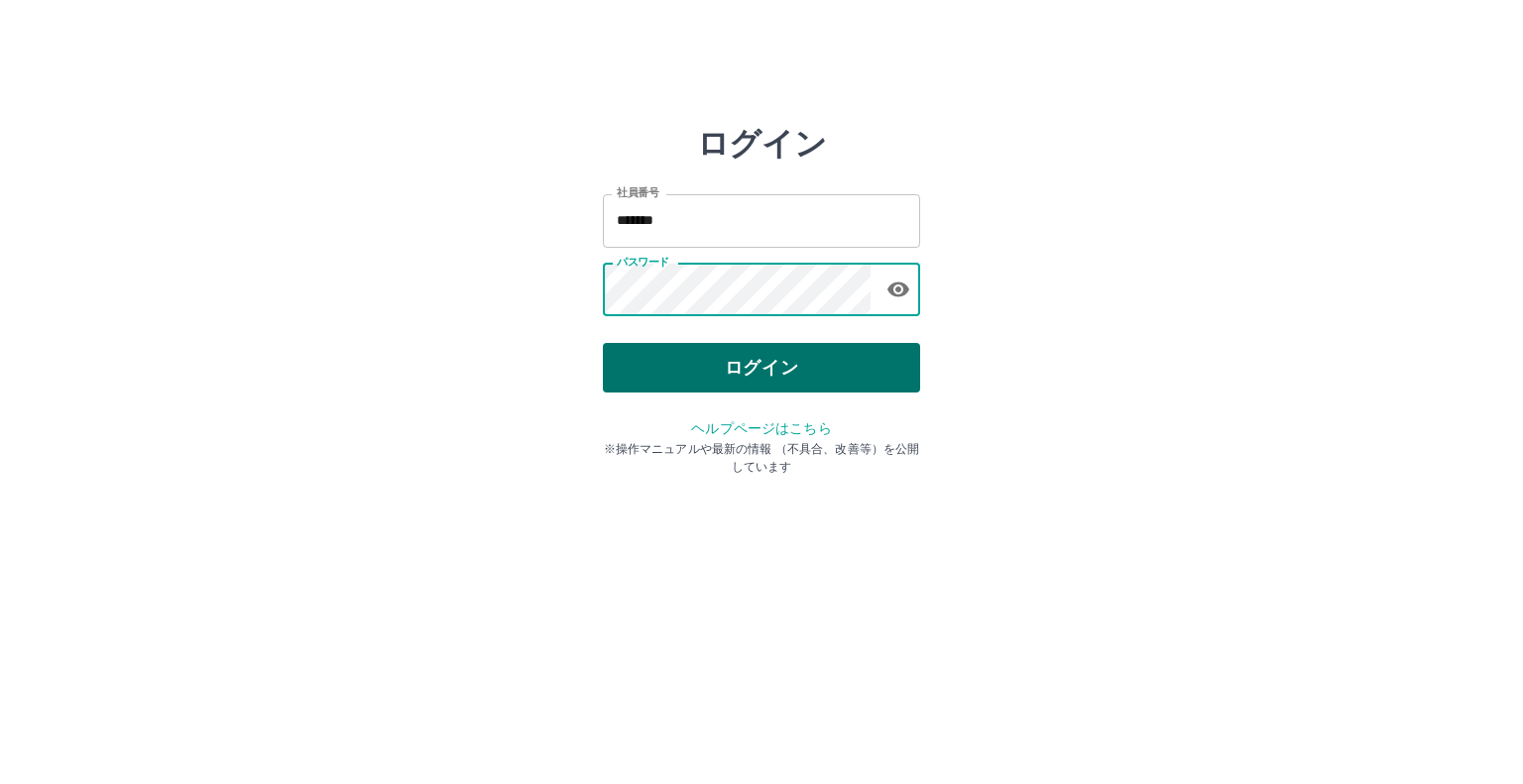click on "ログイン" at bounding box center (762, 368) 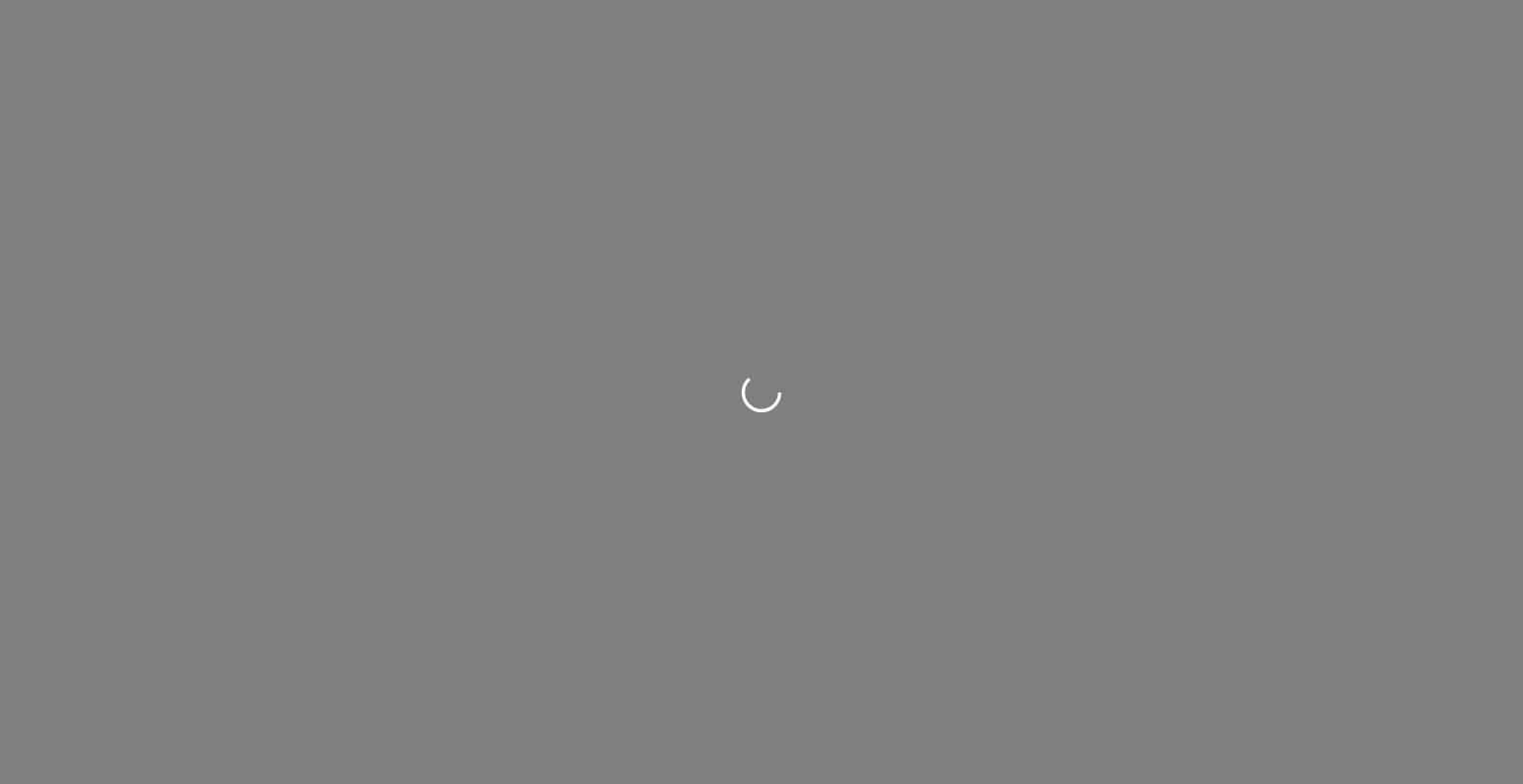 scroll, scrollTop: 0, scrollLeft: 0, axis: both 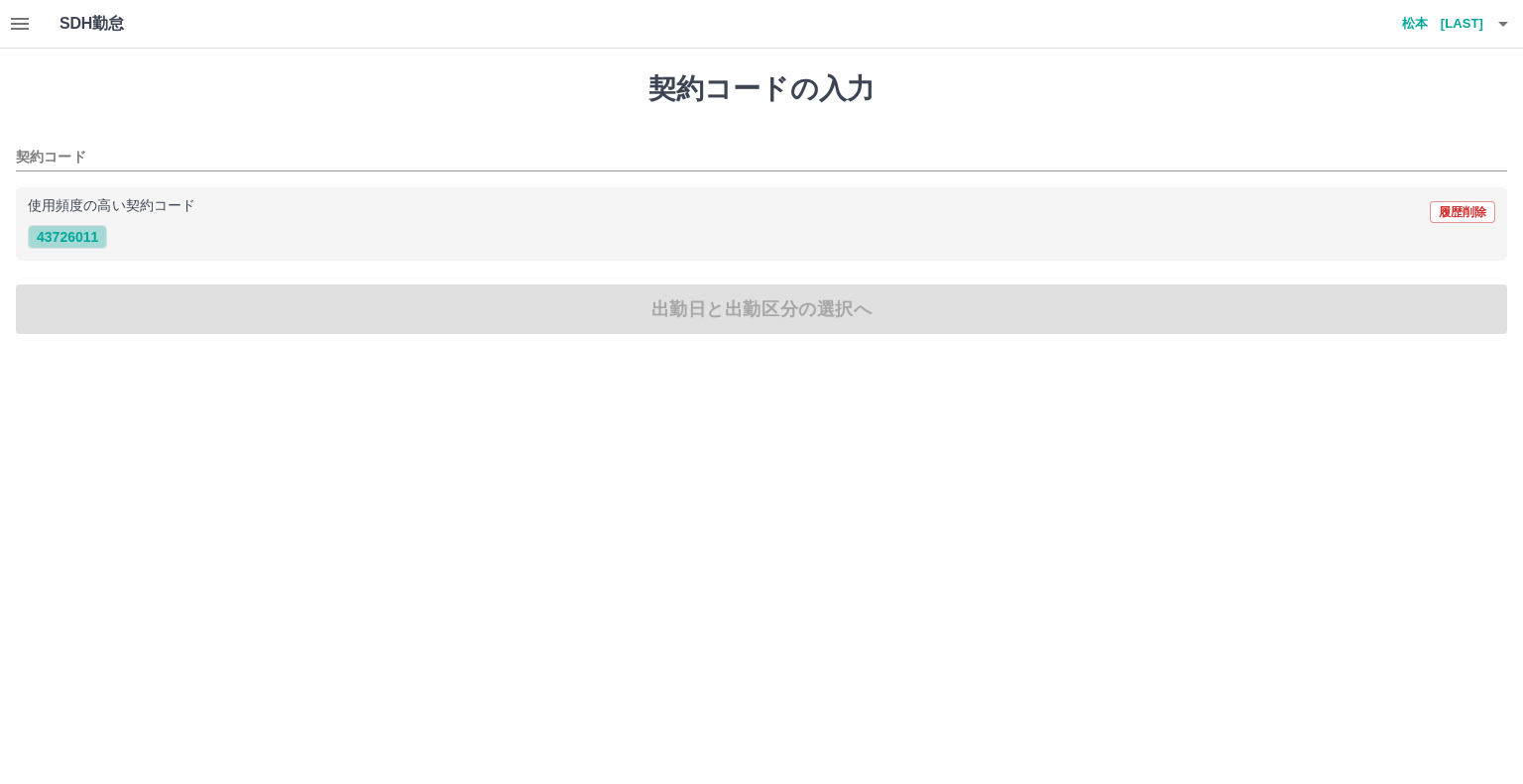 click on "43726011" at bounding box center (67, 237) 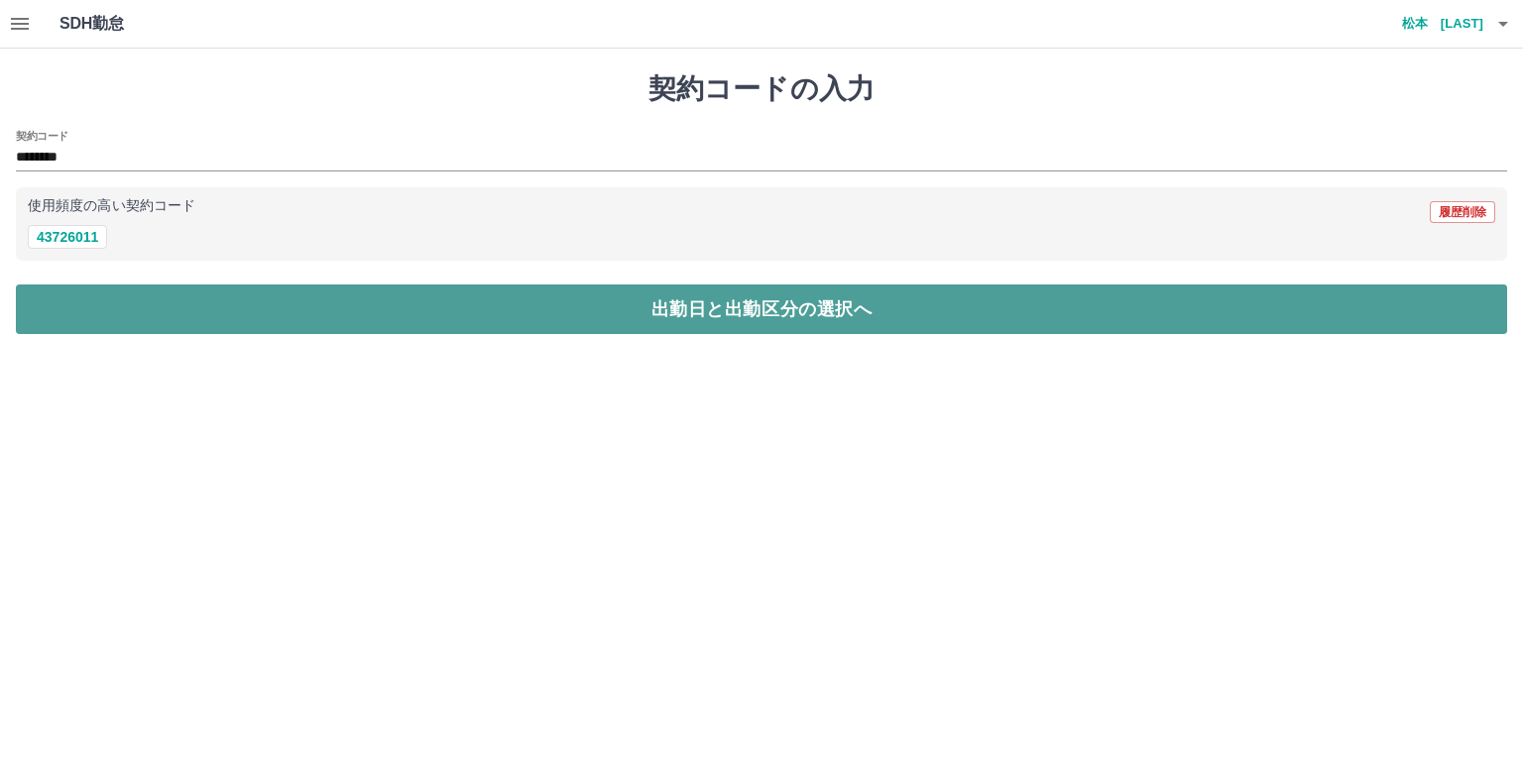 click on "出勤日と出勤区分の選択へ" at bounding box center (762, 309) 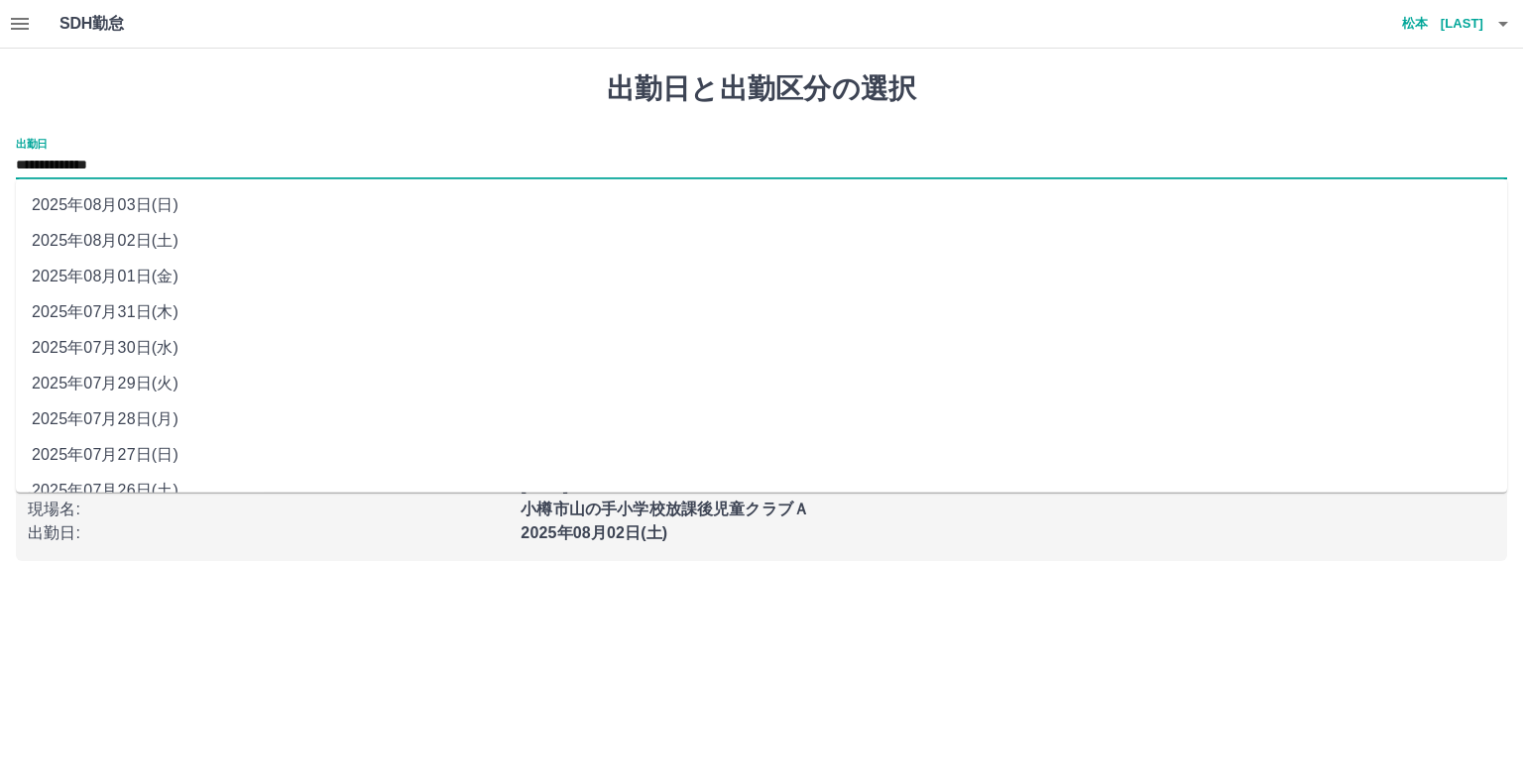 click on "**********" at bounding box center (762, 166) 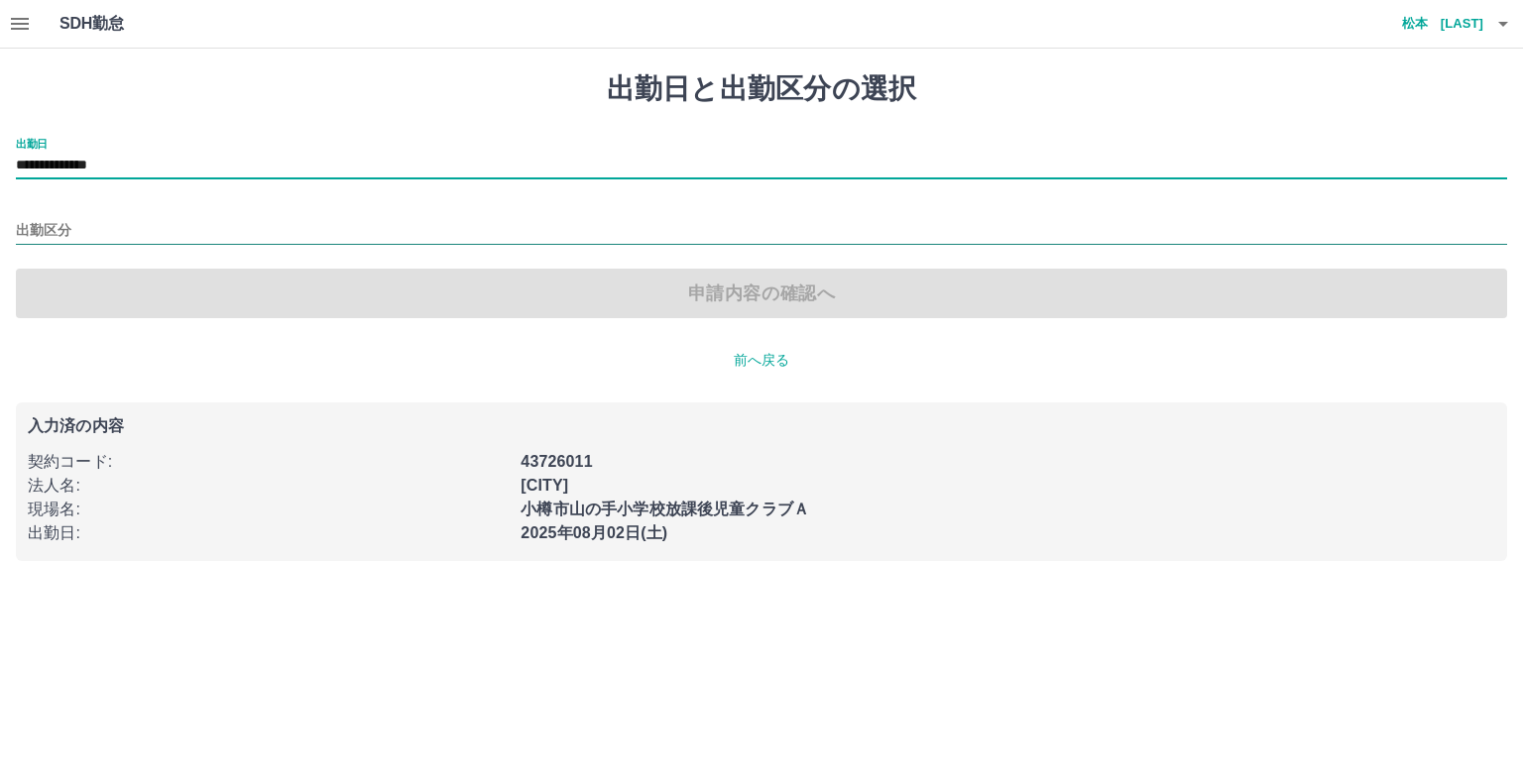 click on "出勤区分" at bounding box center [762, 231] 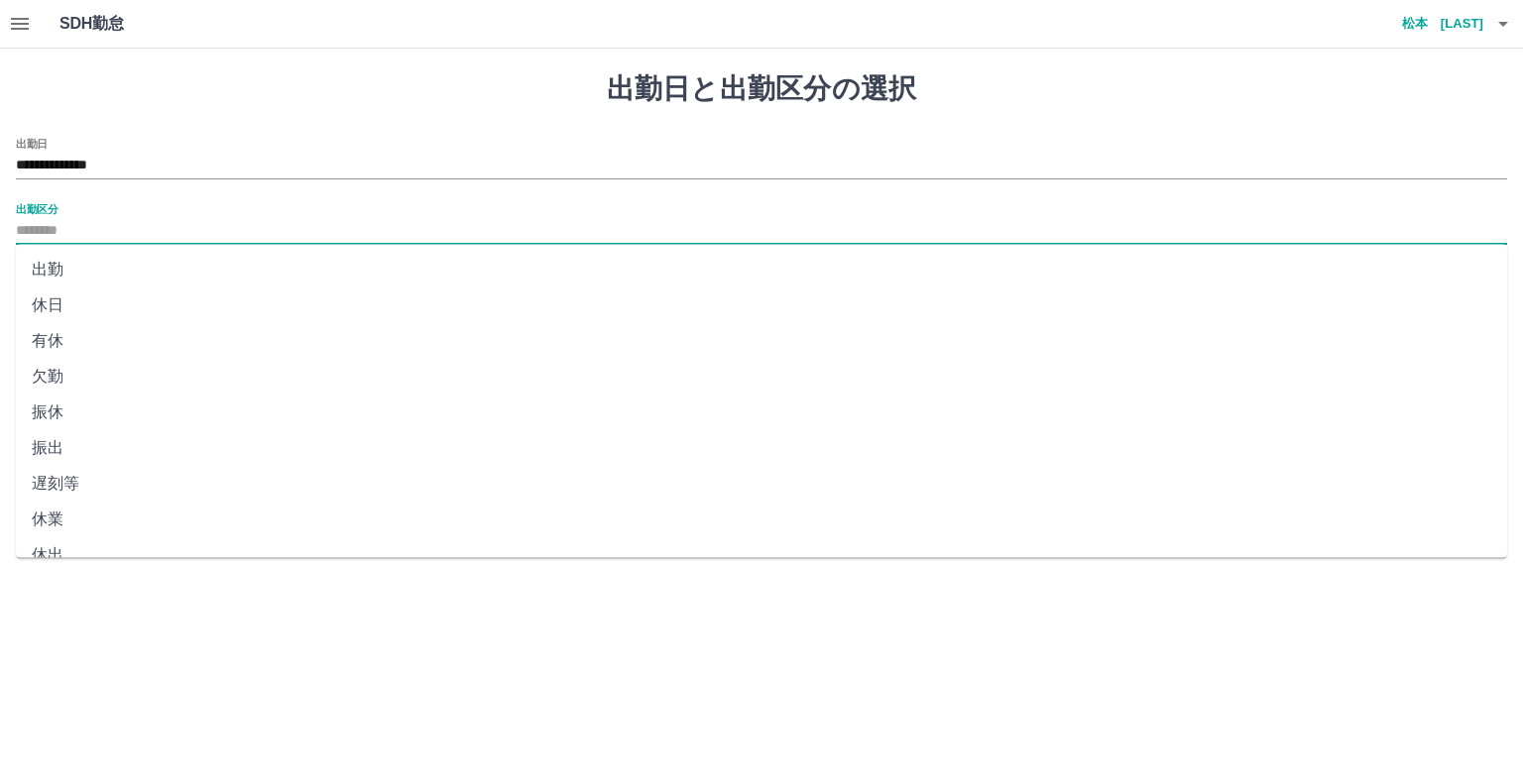 click on "休日" at bounding box center (762, 305) 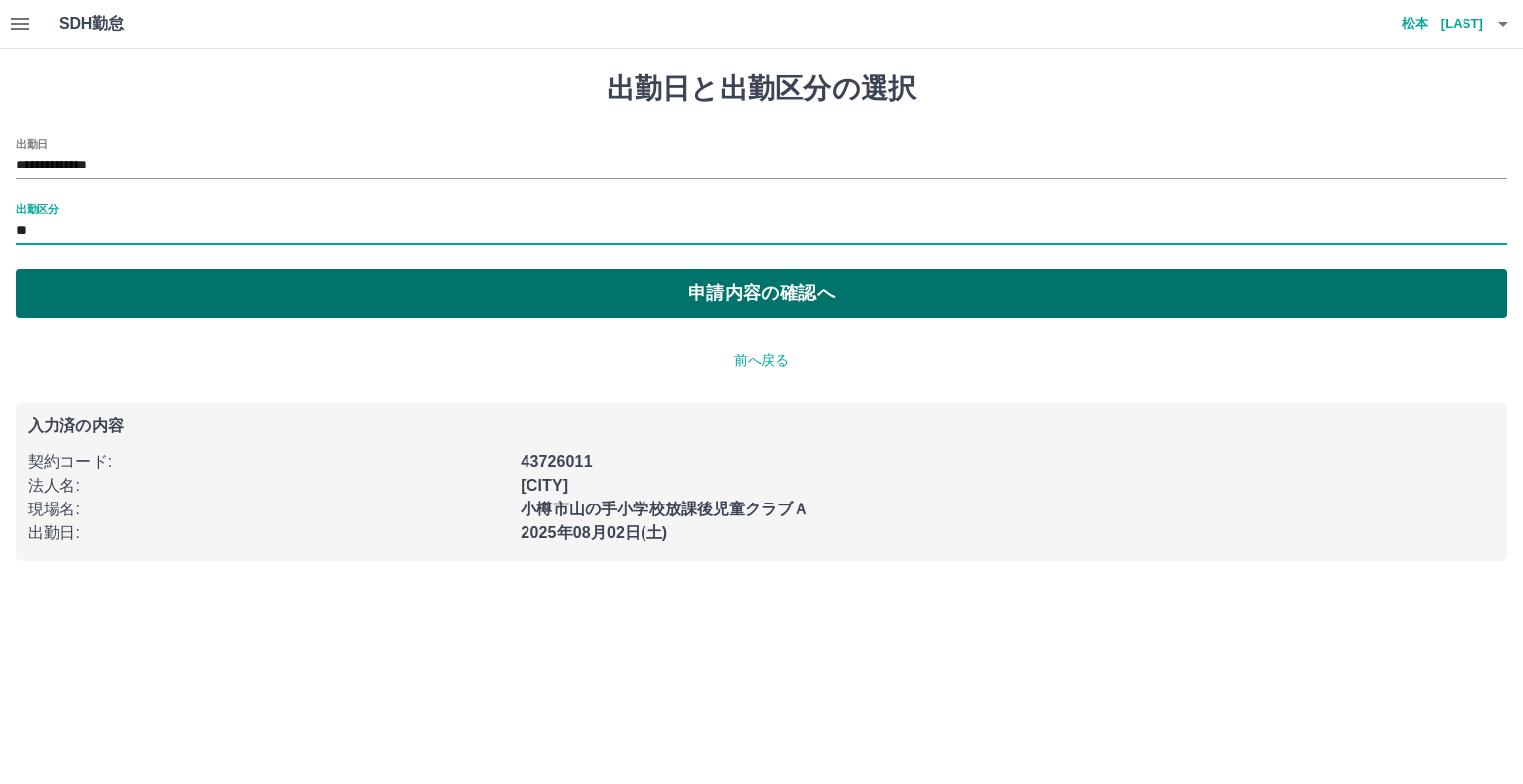 click on "申請内容の確認へ" at bounding box center [762, 293] 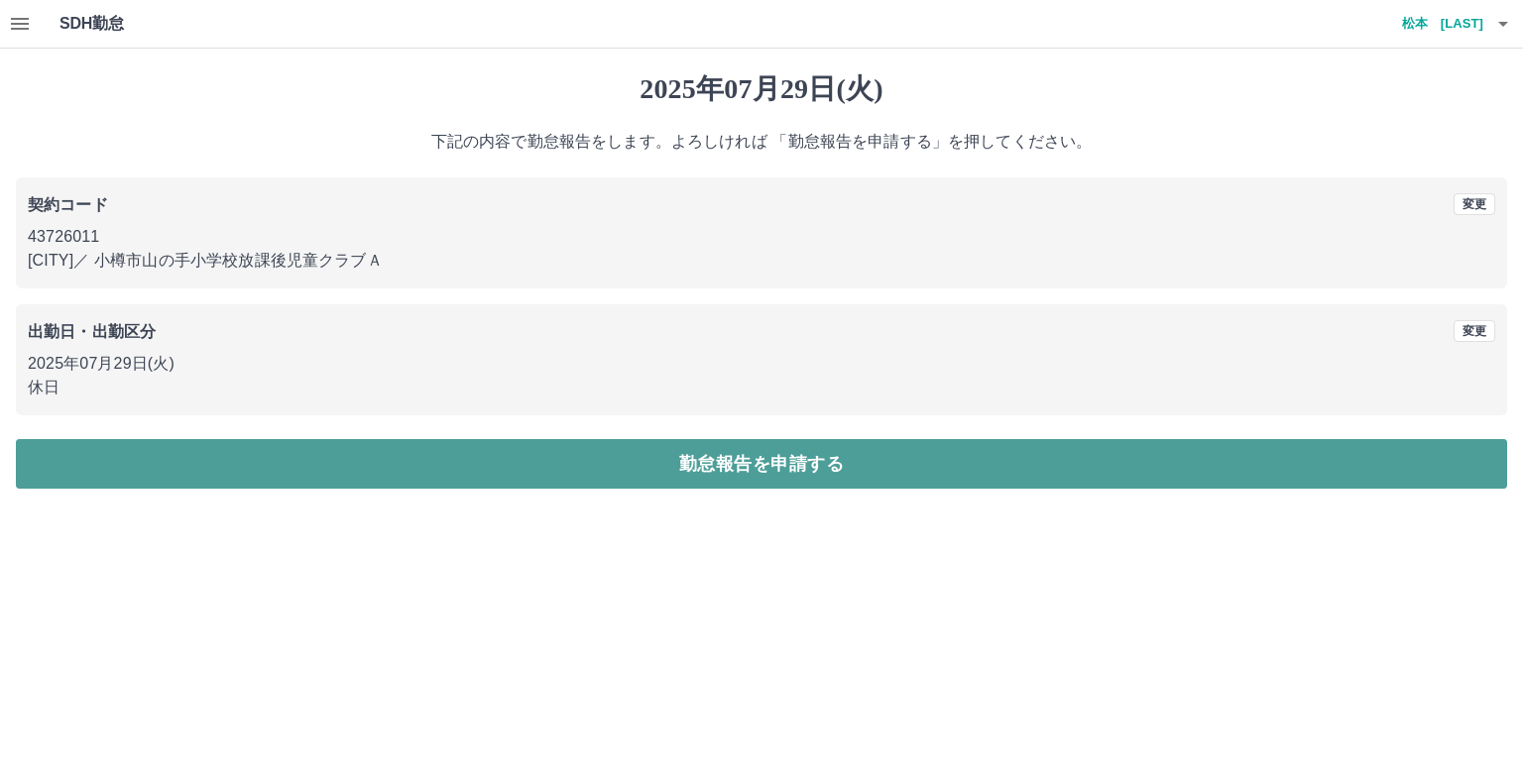 click on "勤怠報告を申請する" at bounding box center (762, 464) 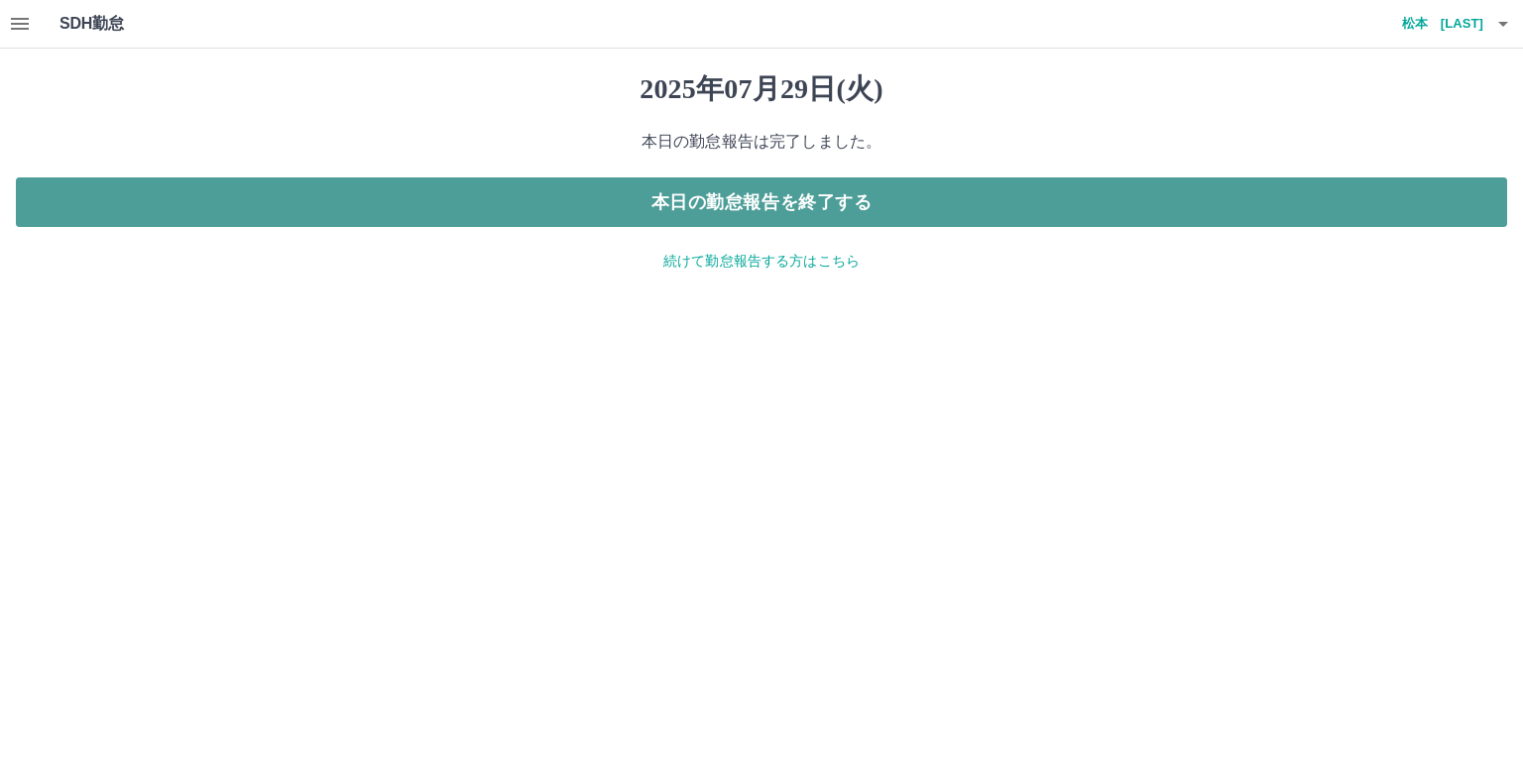 click on "本日の勤怠報告を終了する" at bounding box center (762, 202) 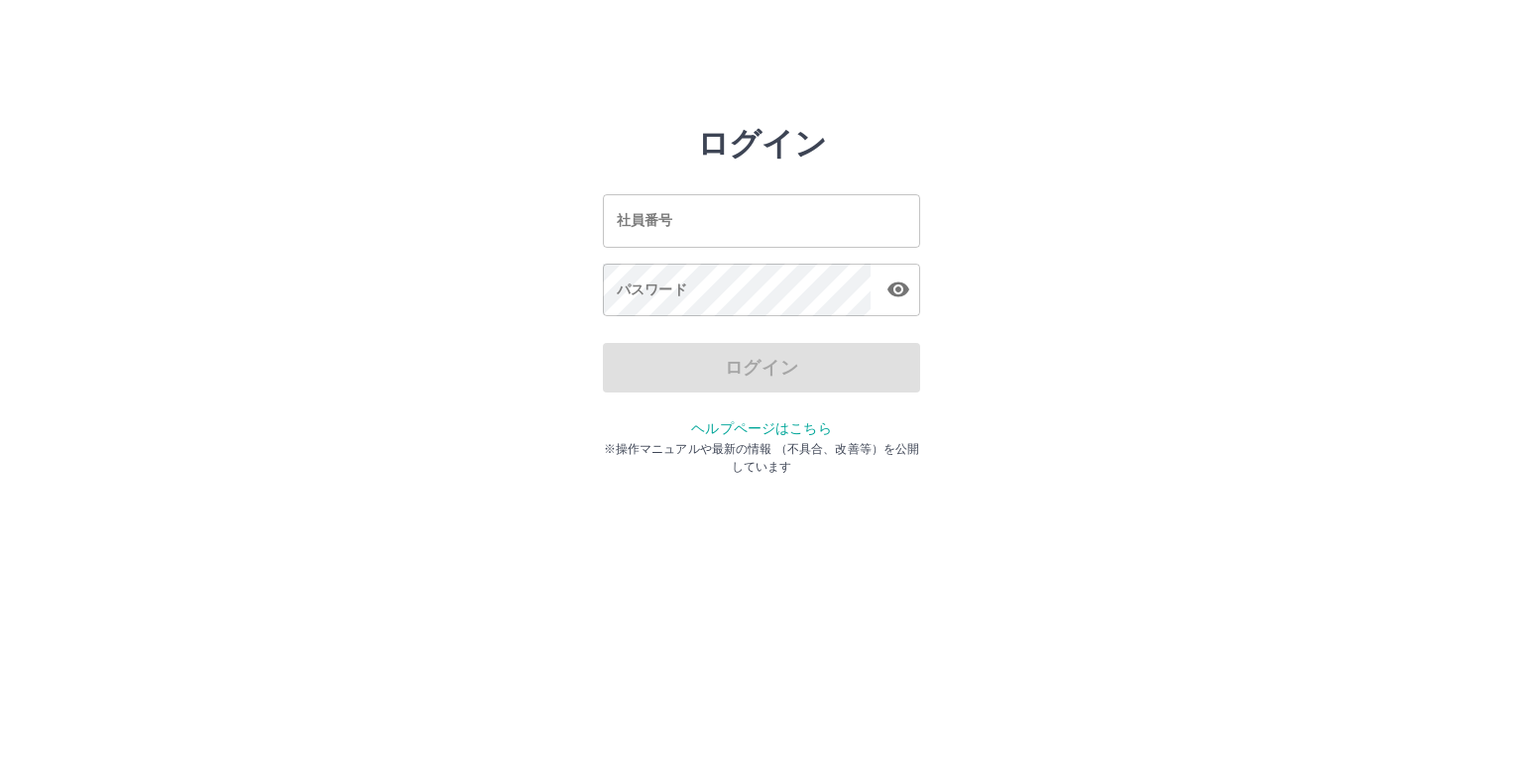 scroll, scrollTop: 0, scrollLeft: 0, axis: both 